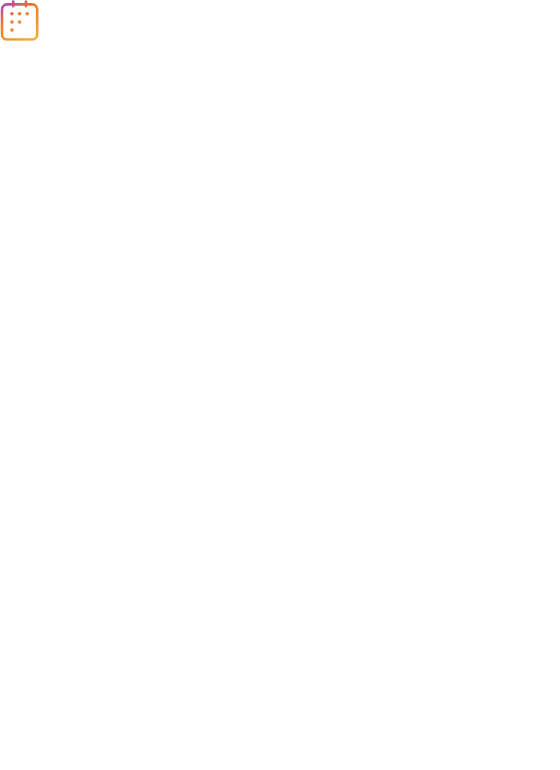 scroll, scrollTop: 0, scrollLeft: 0, axis: both 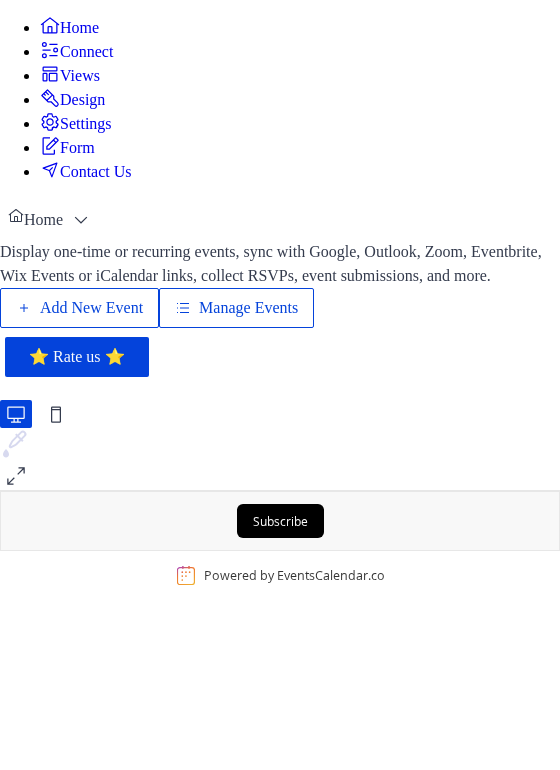 click on "Manage Events" at bounding box center [248, 308] 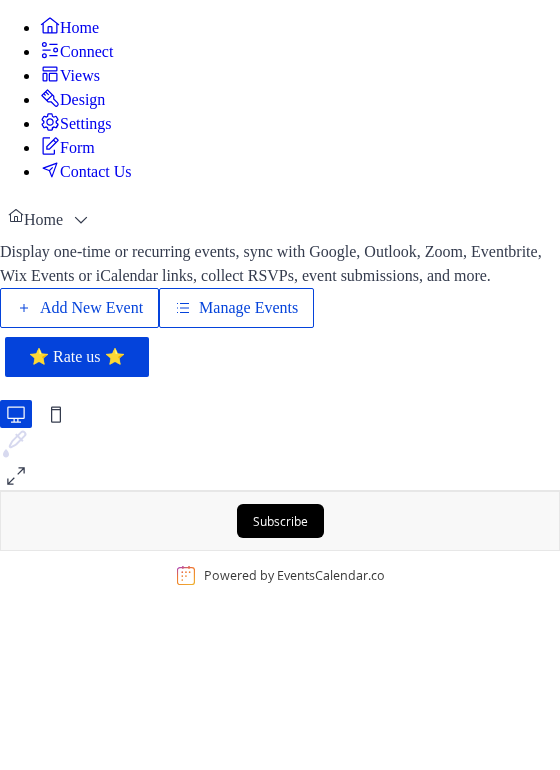 click on "Add New Event" at bounding box center (94, 332) 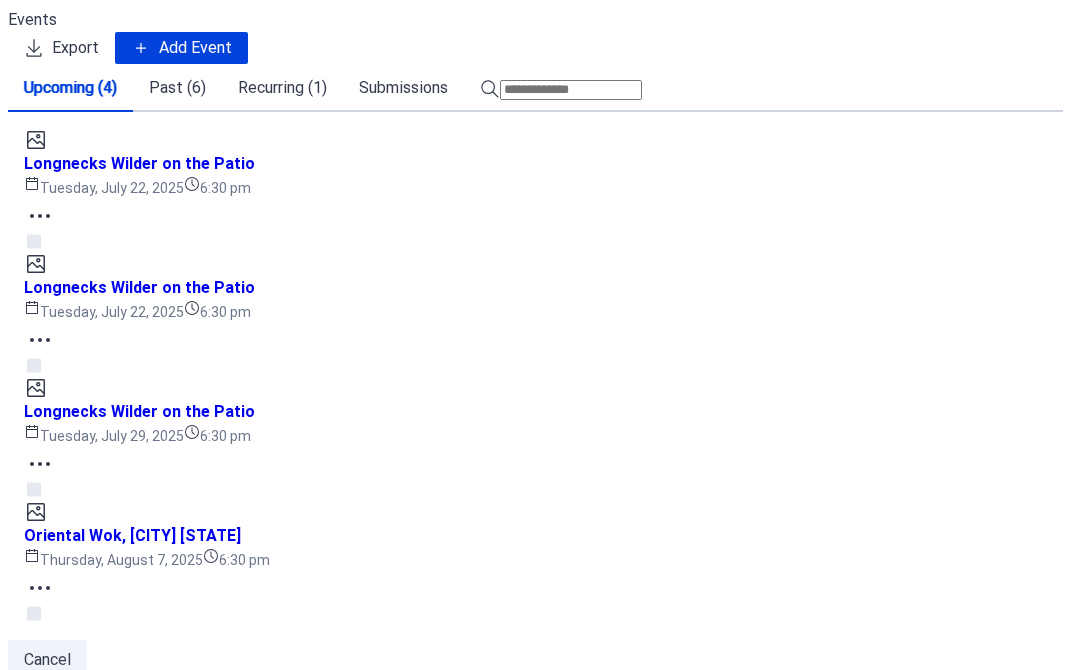 scroll, scrollTop: 0, scrollLeft: 0, axis: both 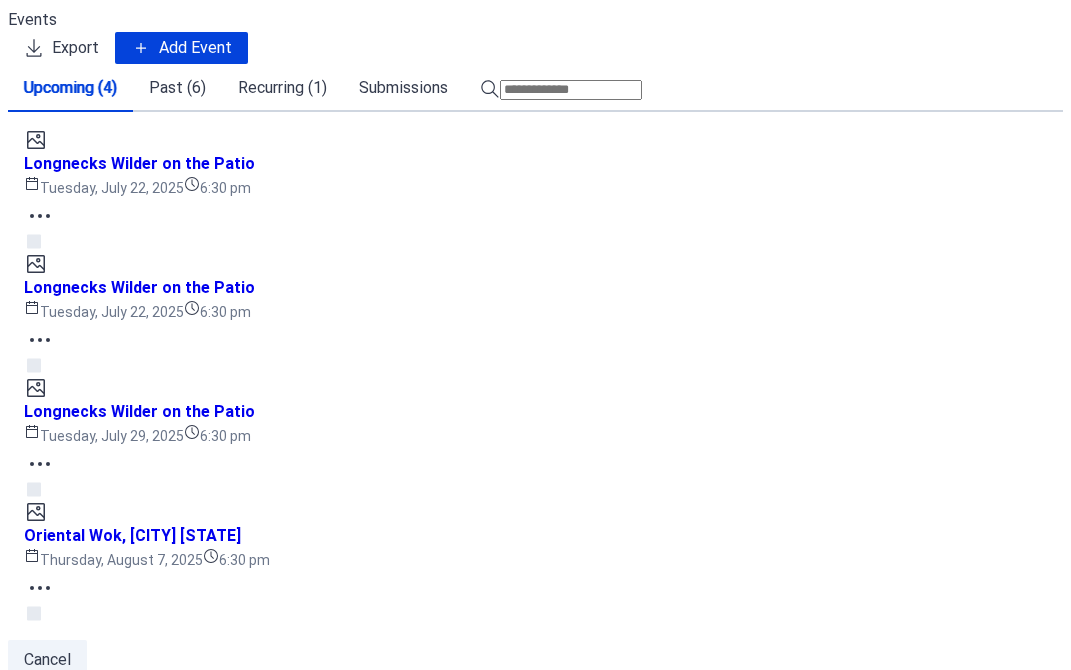 click 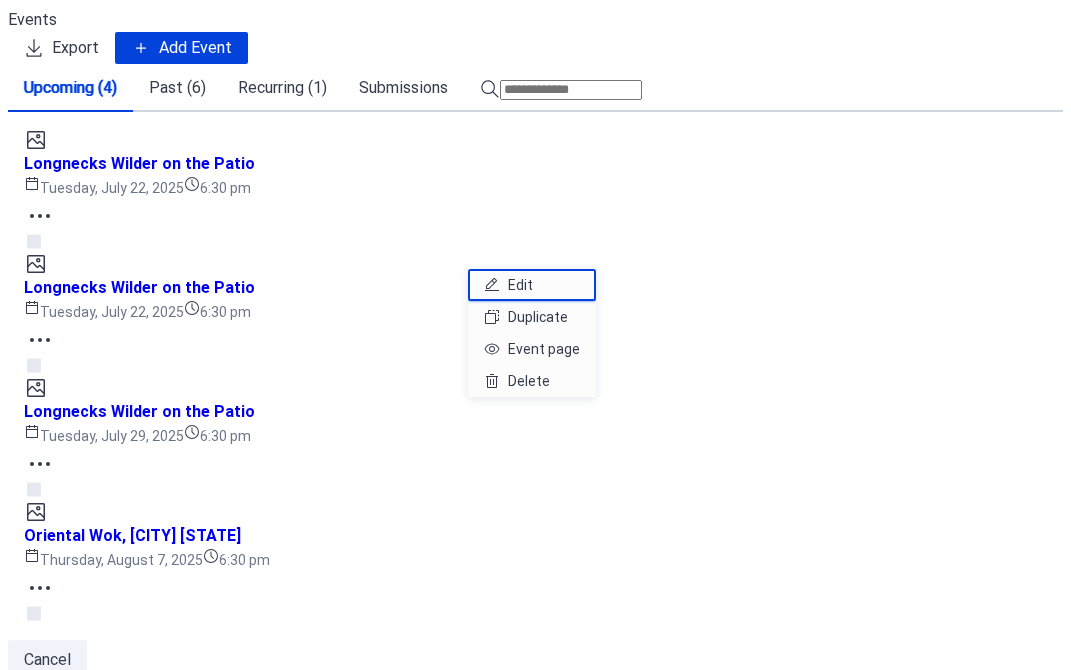click on "Edit" at bounding box center [520, 285] 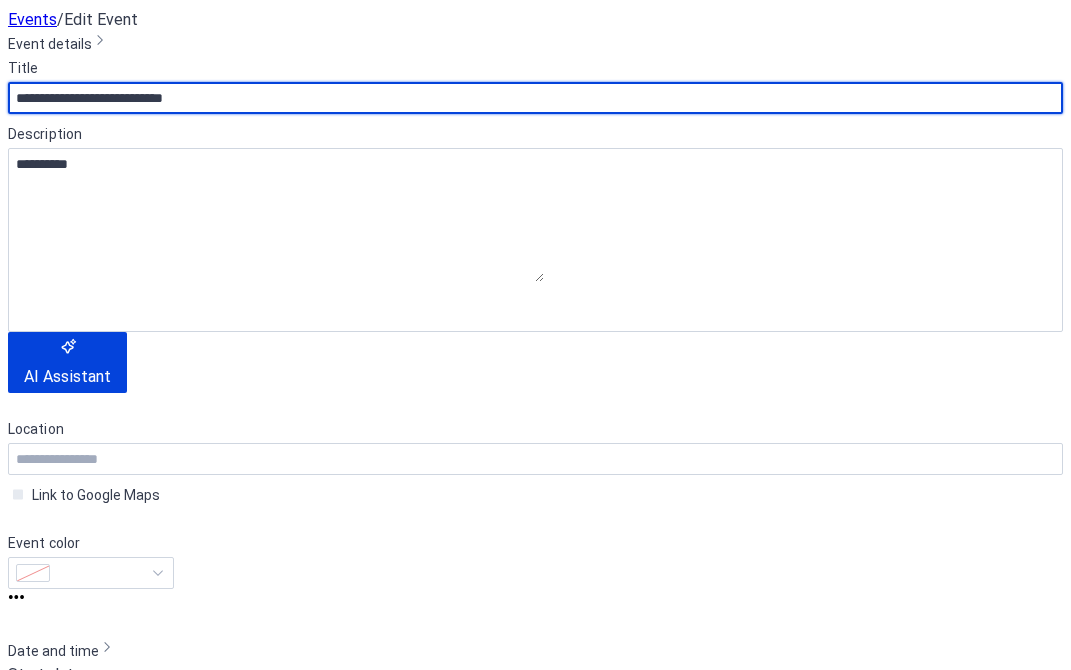 scroll, scrollTop: 300, scrollLeft: 0, axis: vertical 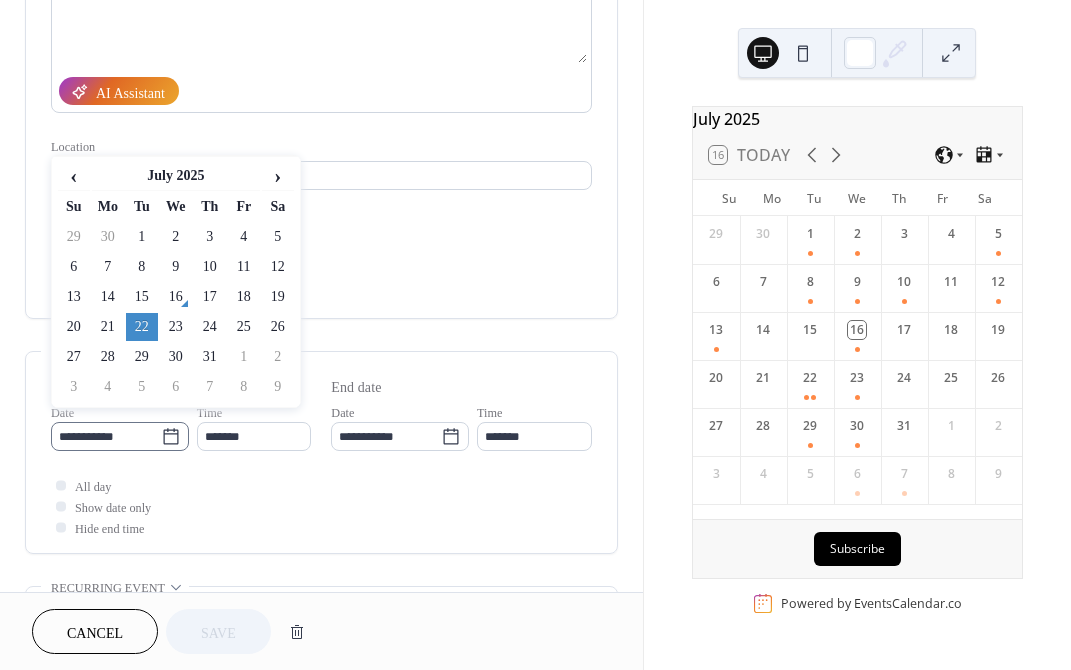 click 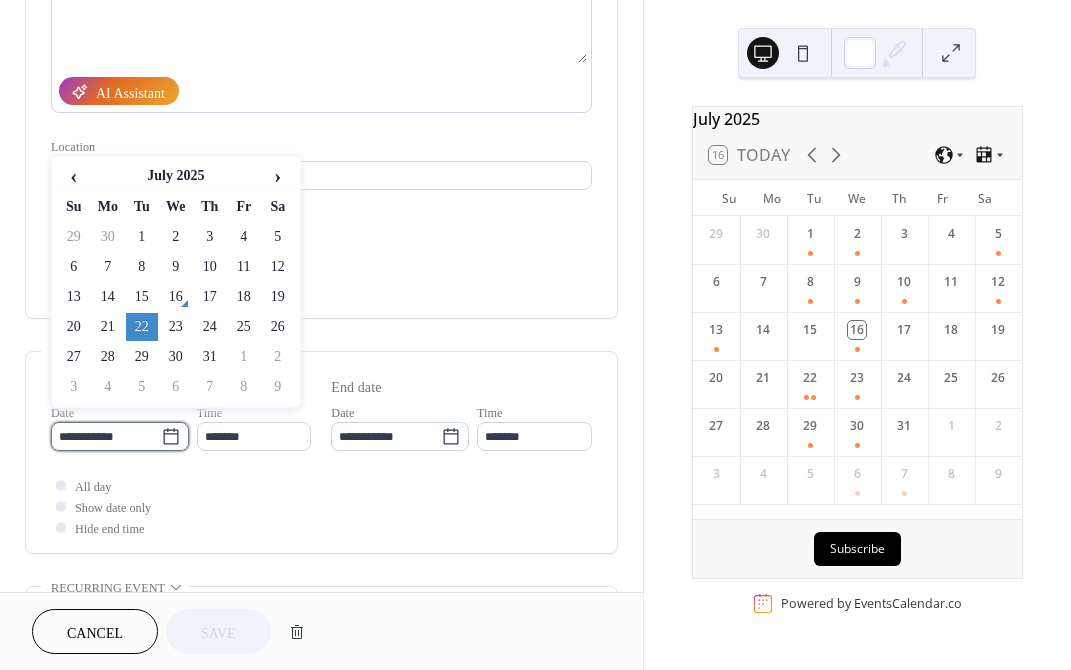 click on "**********" at bounding box center [106, 436] 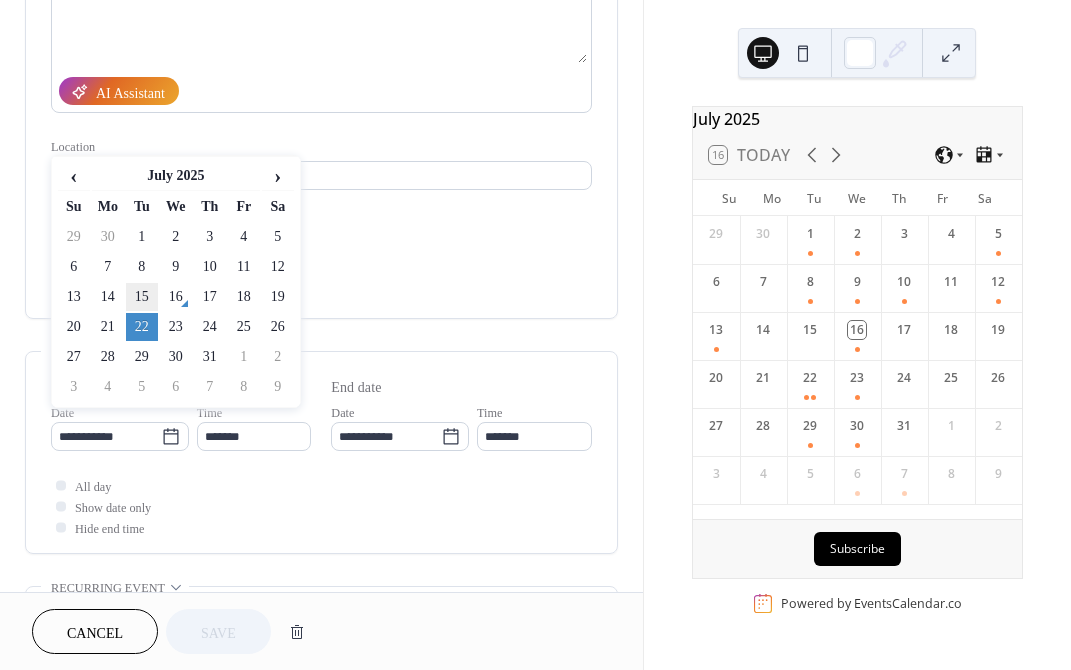 click on "15" at bounding box center [142, 297] 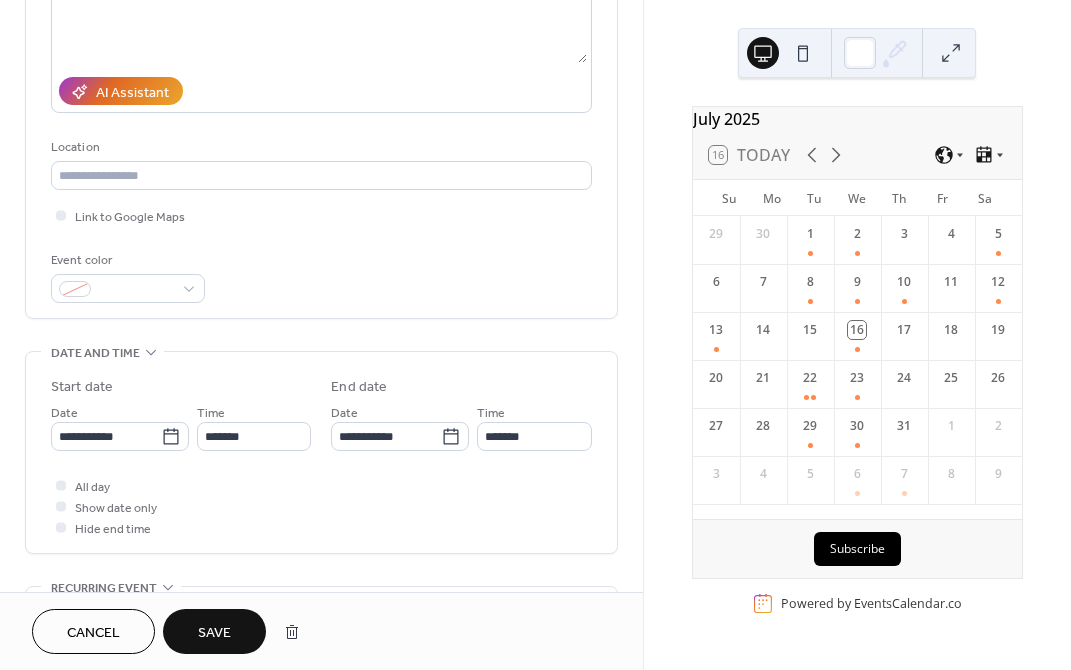 click on "Save" at bounding box center [214, 633] 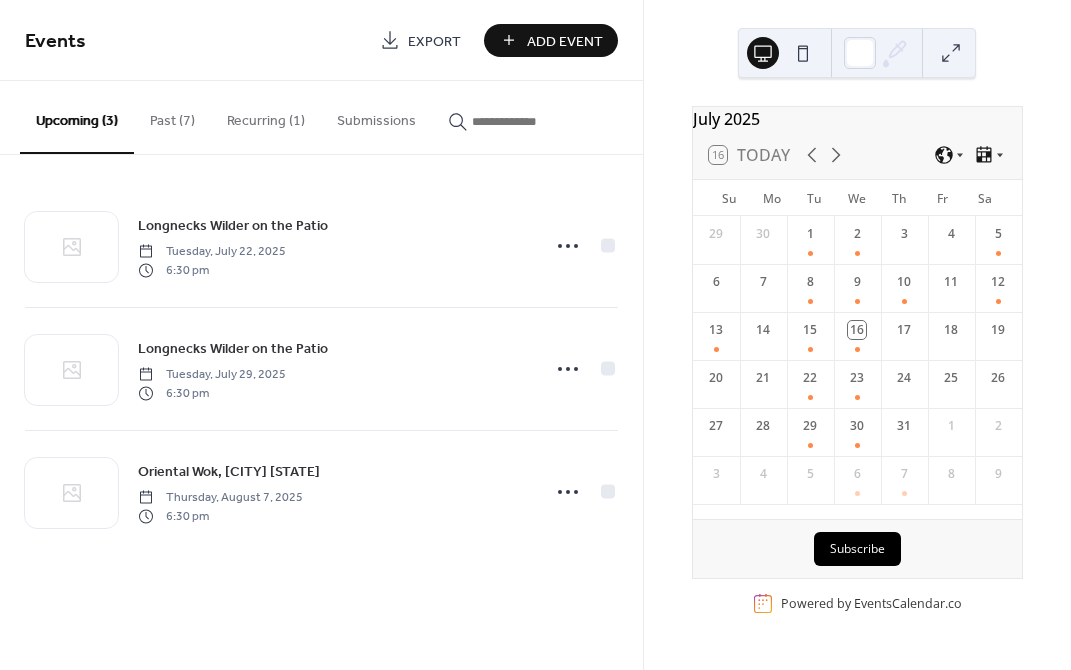 click on "5" at bounding box center (810, 474) 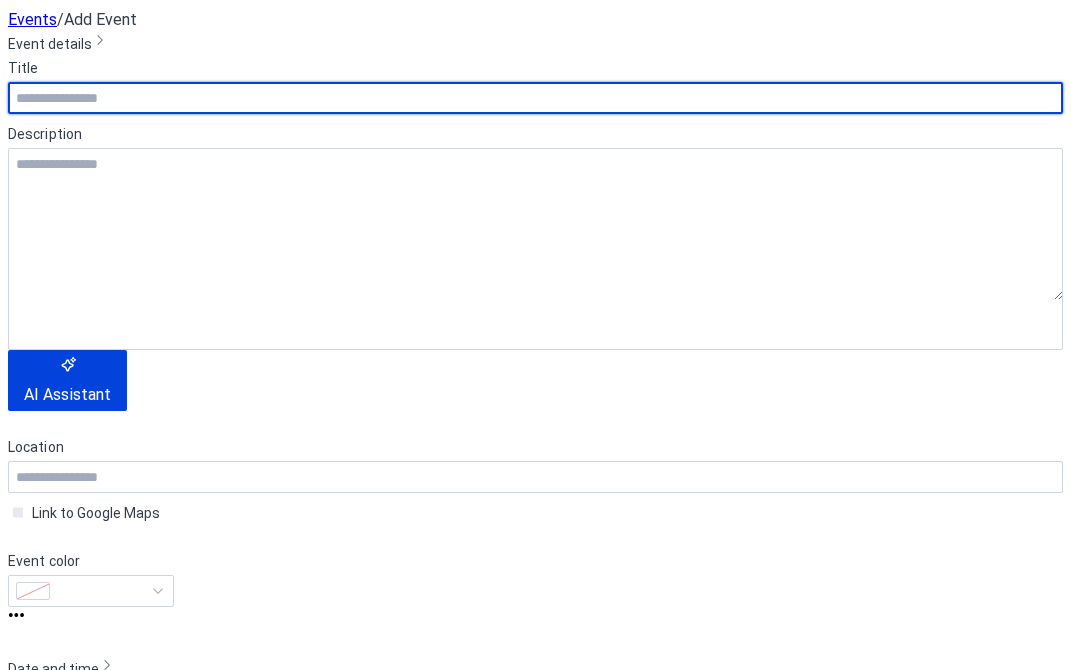 scroll, scrollTop: 0, scrollLeft: 0, axis: both 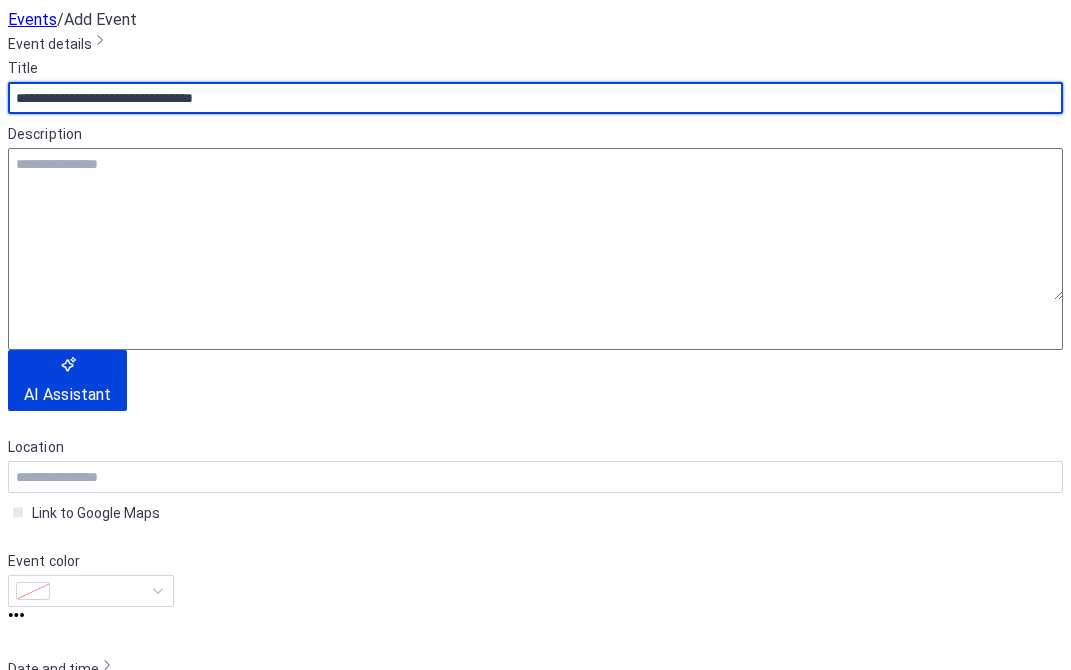 type on "**********" 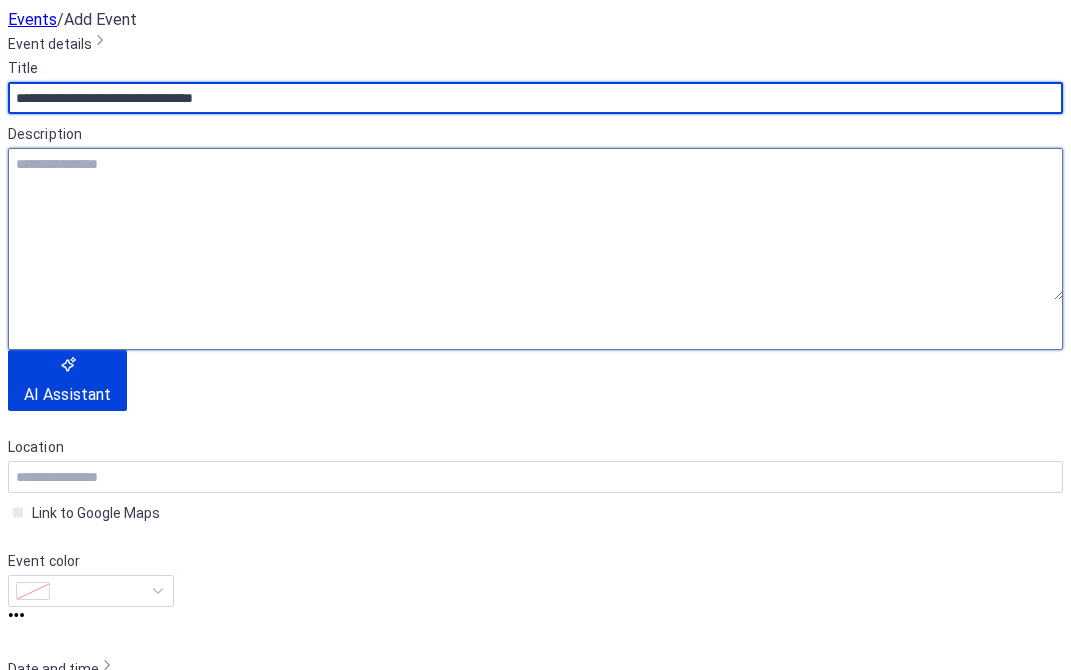 click at bounding box center [535, 224] 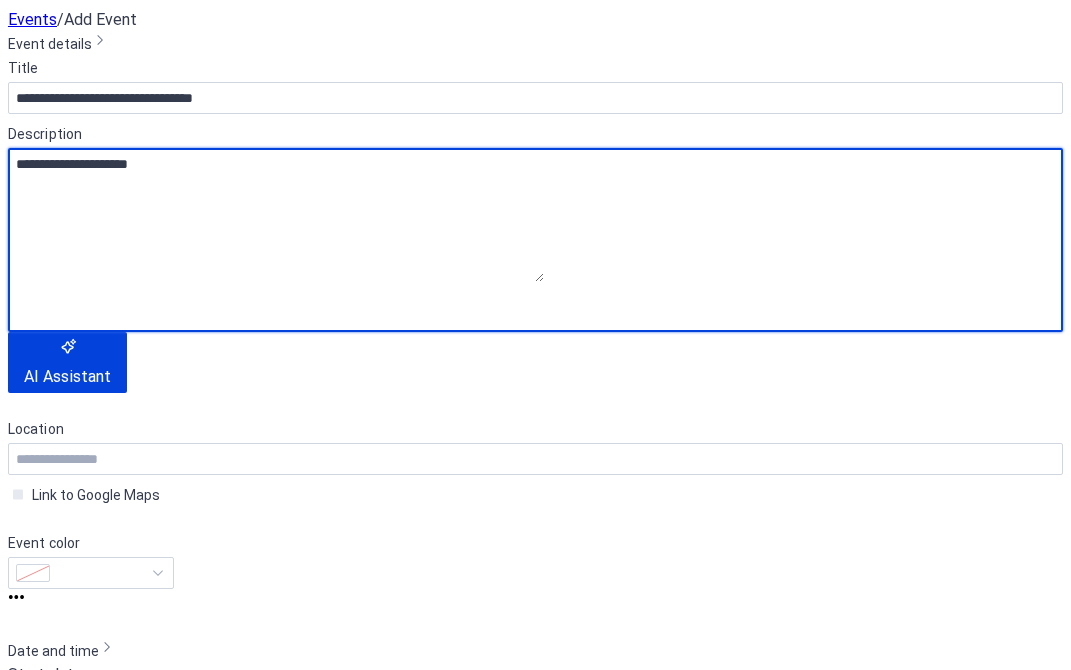 scroll, scrollTop: 200, scrollLeft: 0, axis: vertical 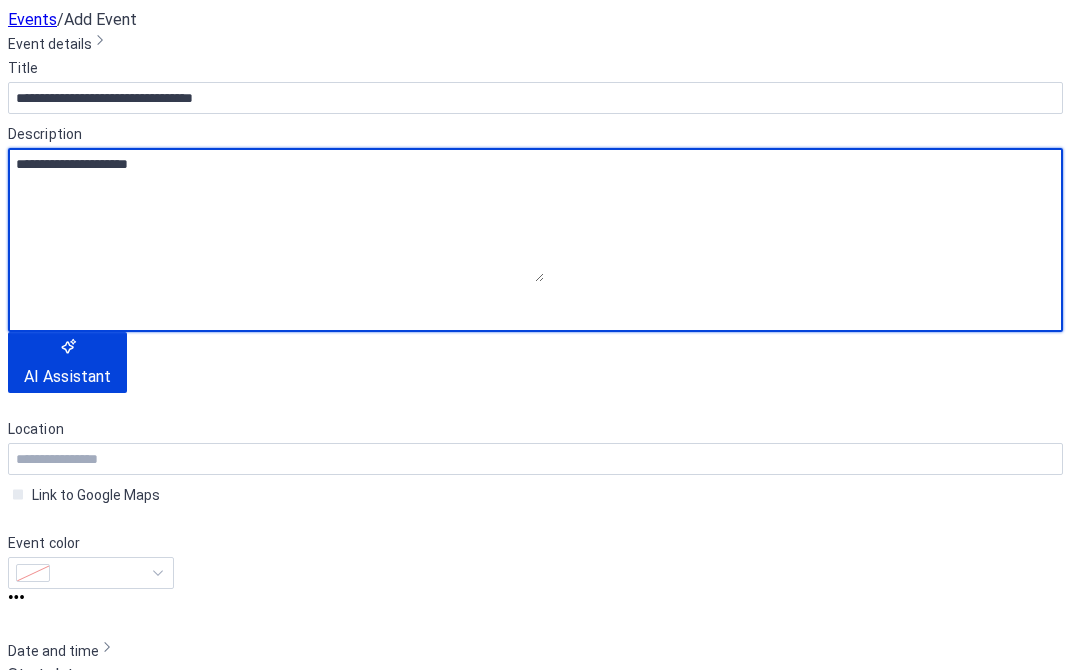 type on "**********" 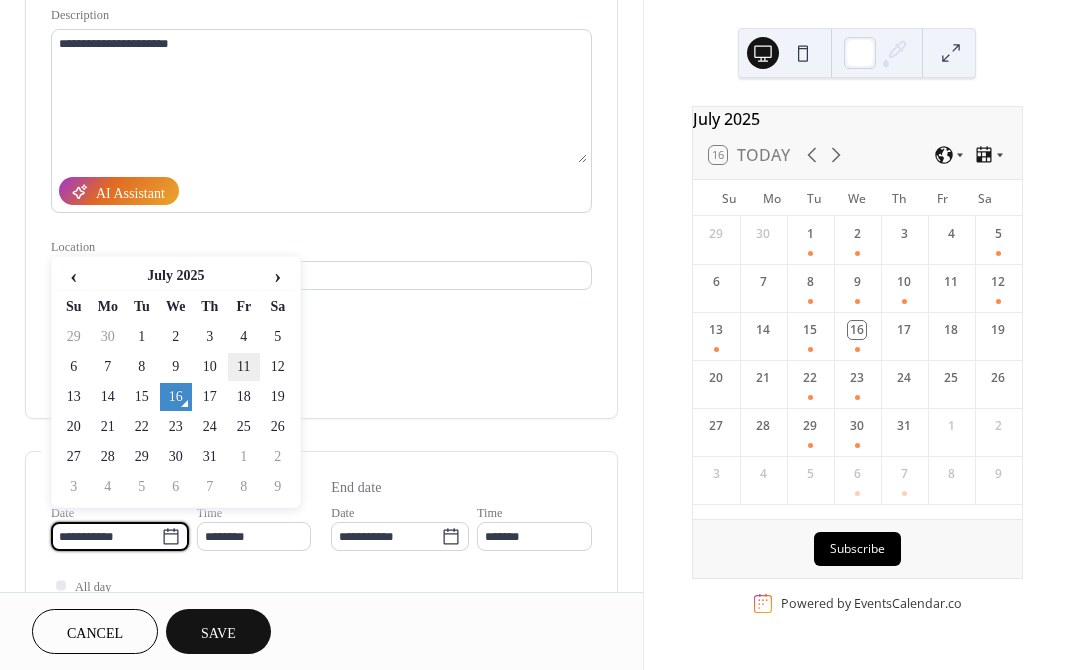 click on "11" at bounding box center [244, 367] 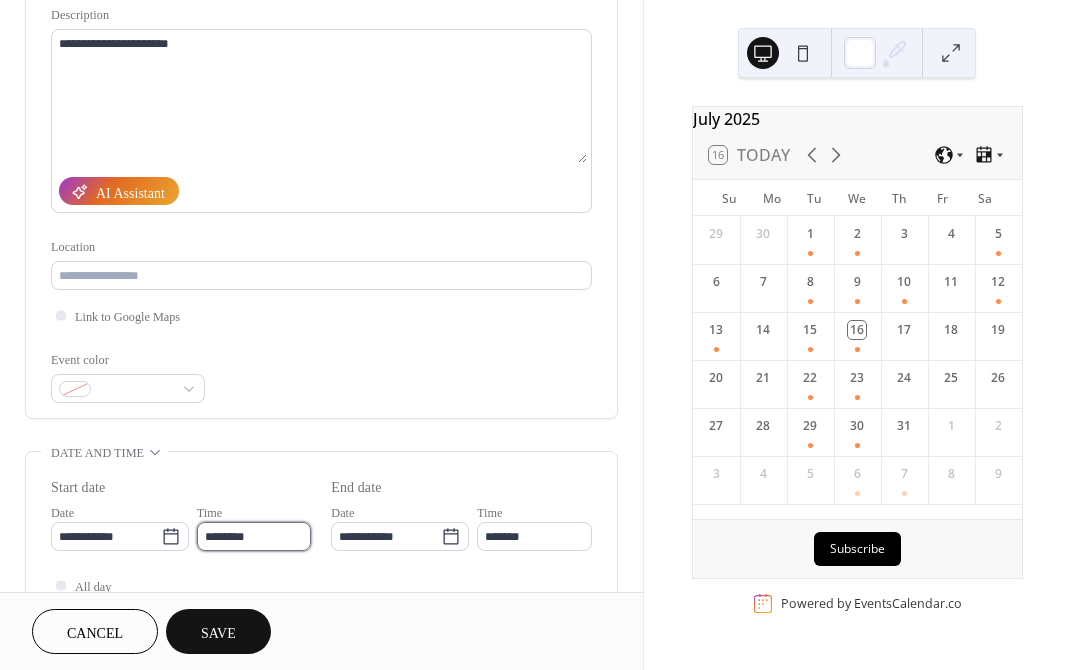 click on "********" at bounding box center (254, 536) 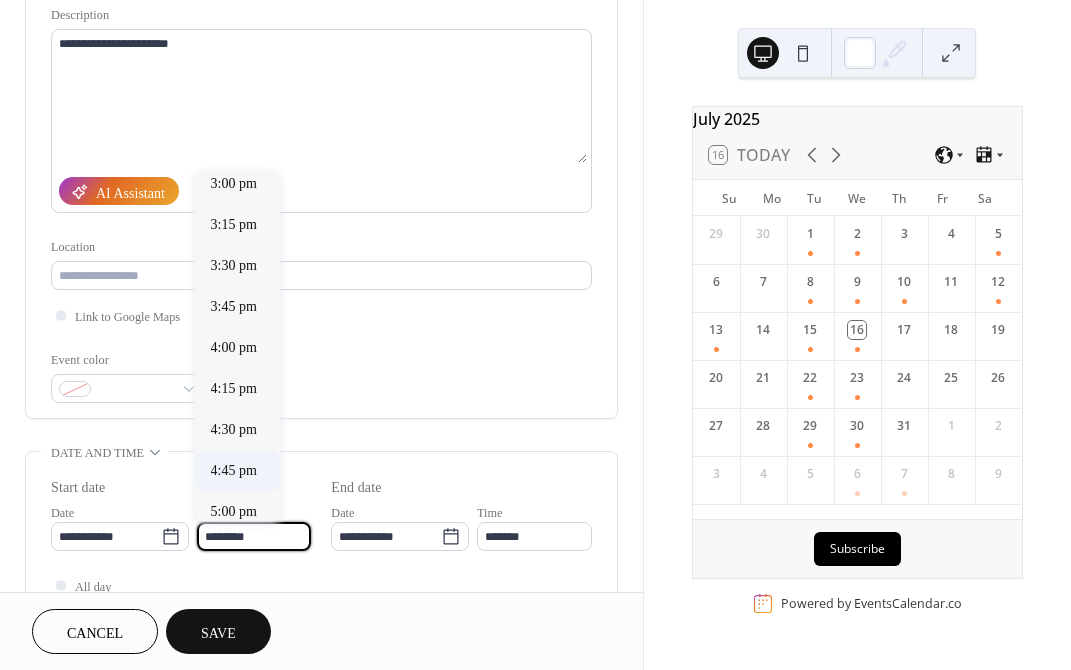 scroll, scrollTop: 2868, scrollLeft: 0, axis: vertical 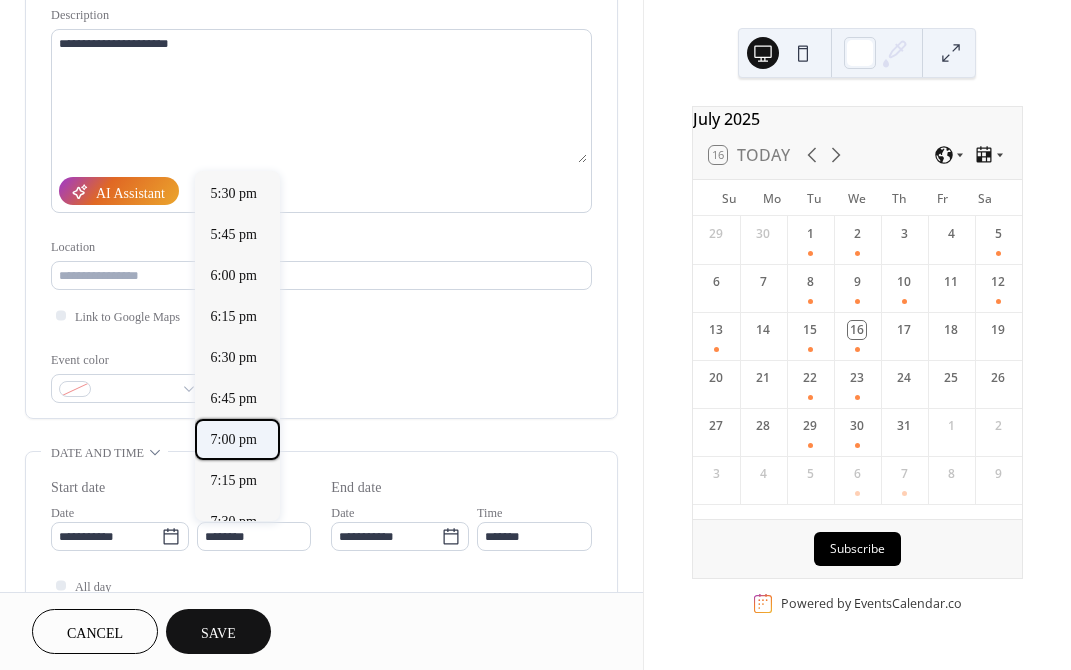 click on "7:00 pm" at bounding box center (234, 439) 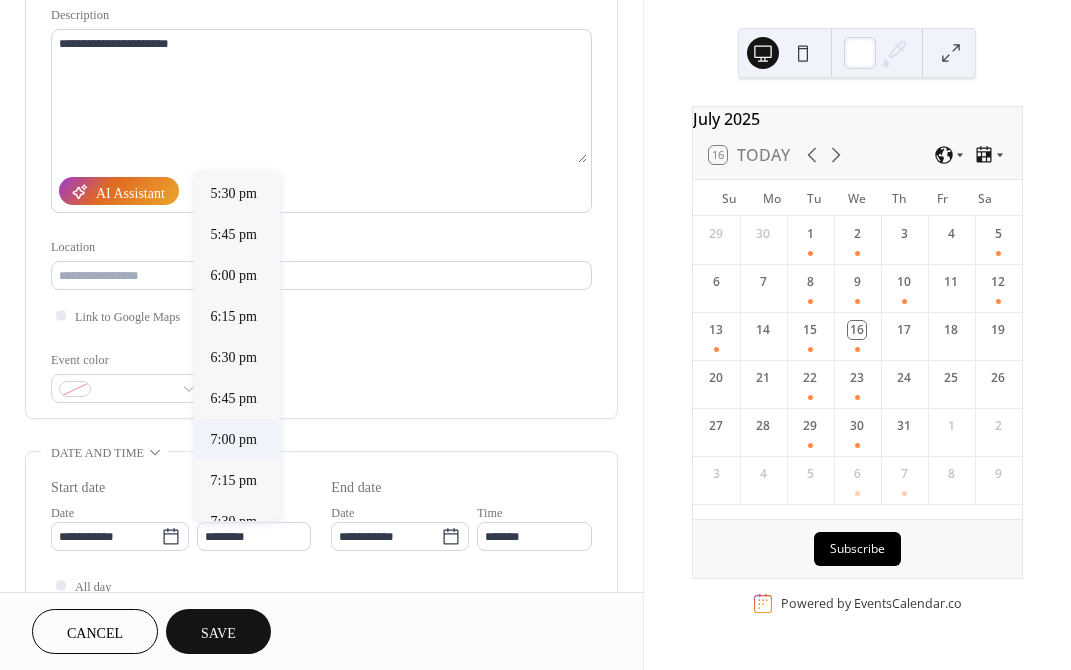 type on "*******" 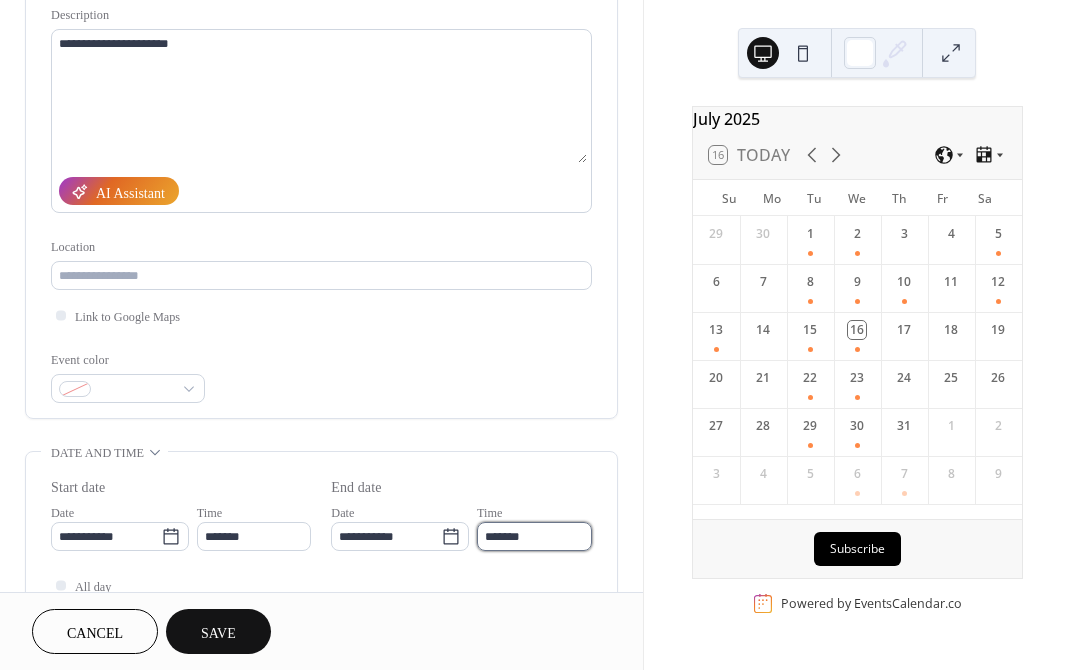 click on "*******" at bounding box center [534, 536] 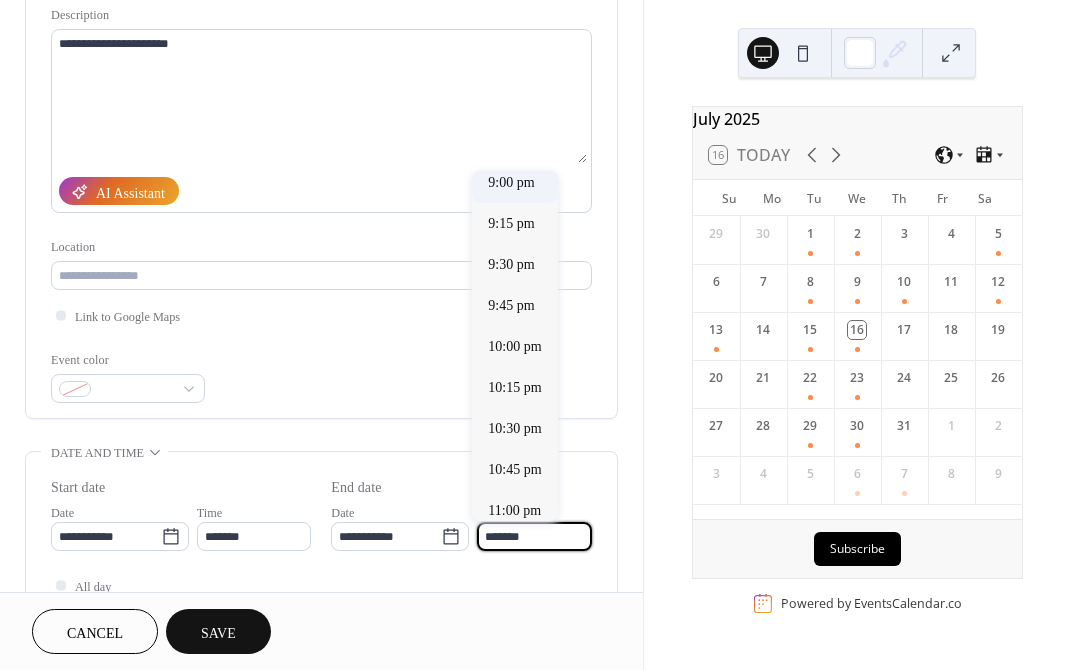 scroll, scrollTop: 300, scrollLeft: 0, axis: vertical 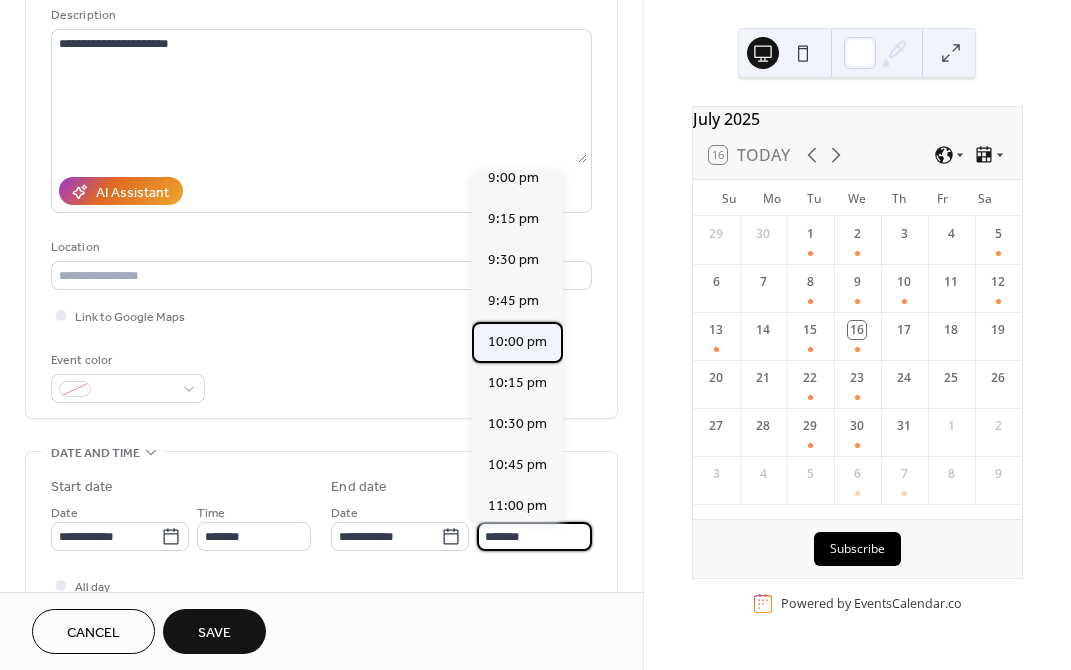 click on "10:00 pm" at bounding box center [517, 342] 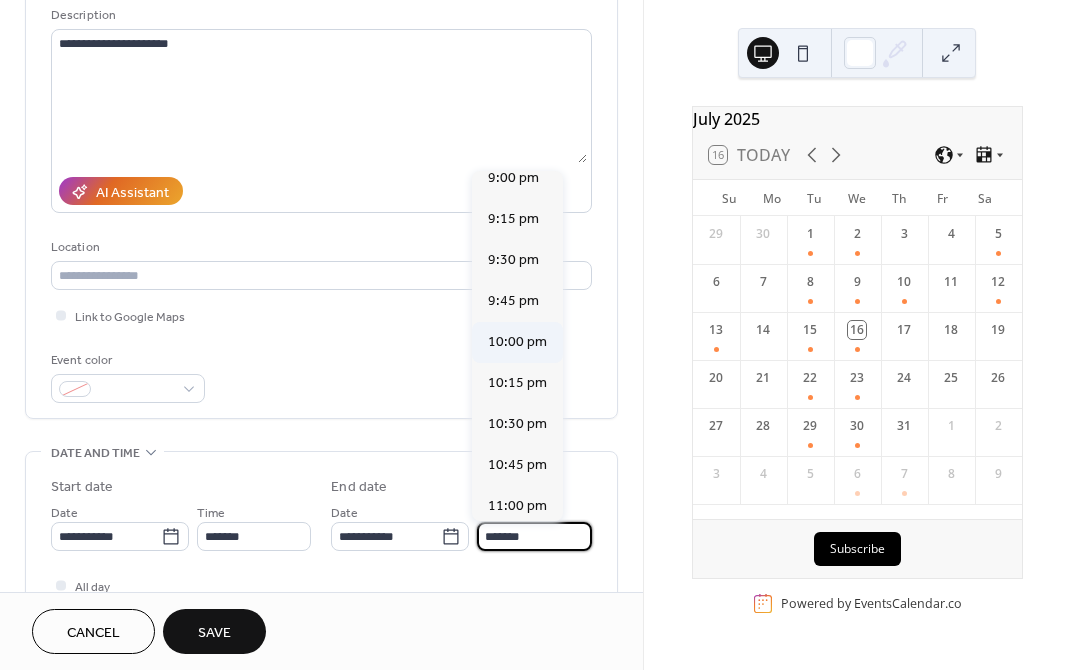 type on "********" 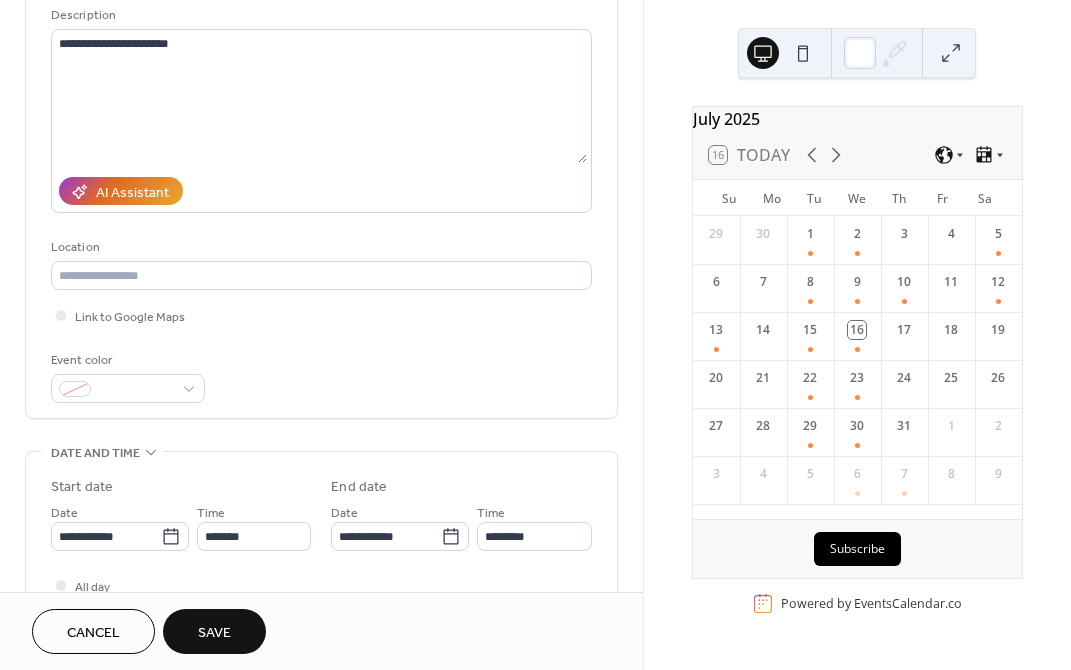 click on "Save" at bounding box center [214, 631] 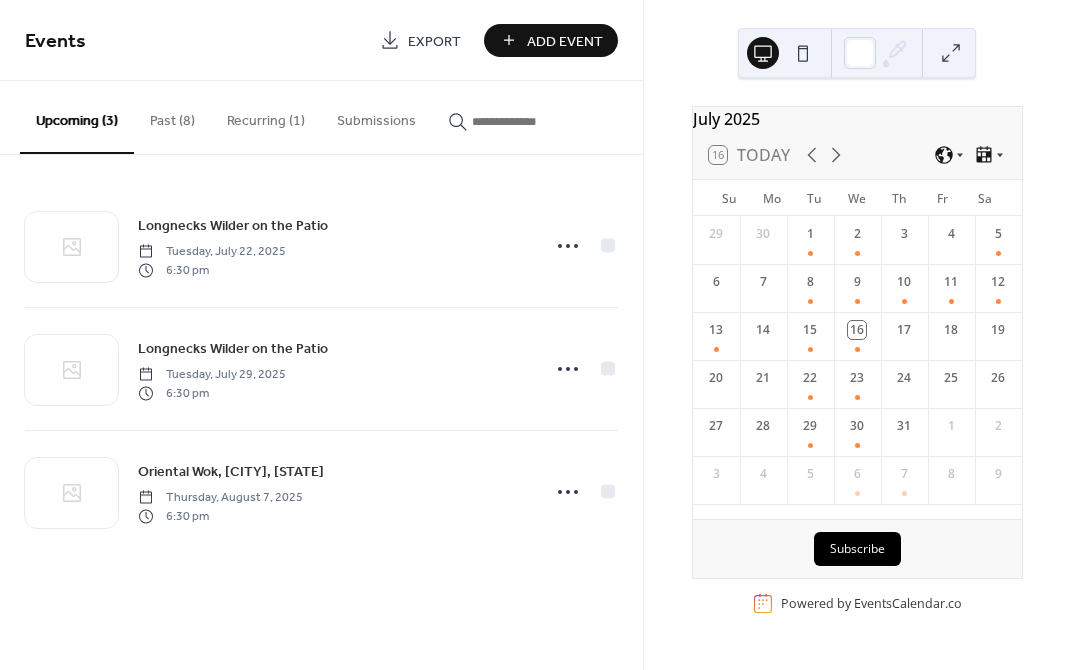 click on "Past (8)" at bounding box center (172, 116) 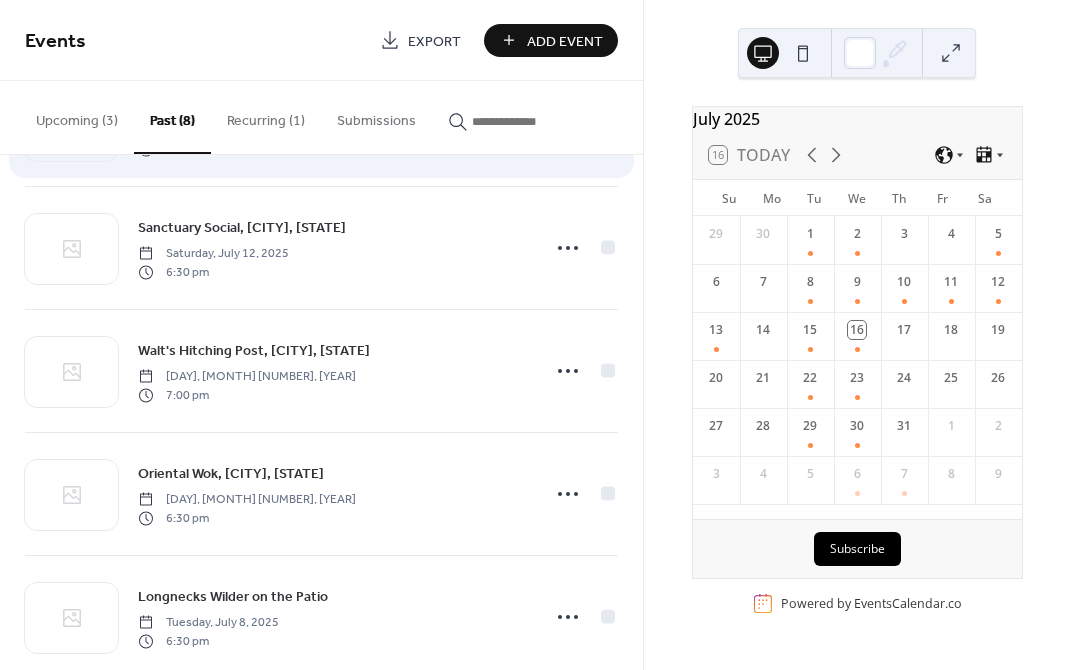 scroll, scrollTop: 300, scrollLeft: 0, axis: vertical 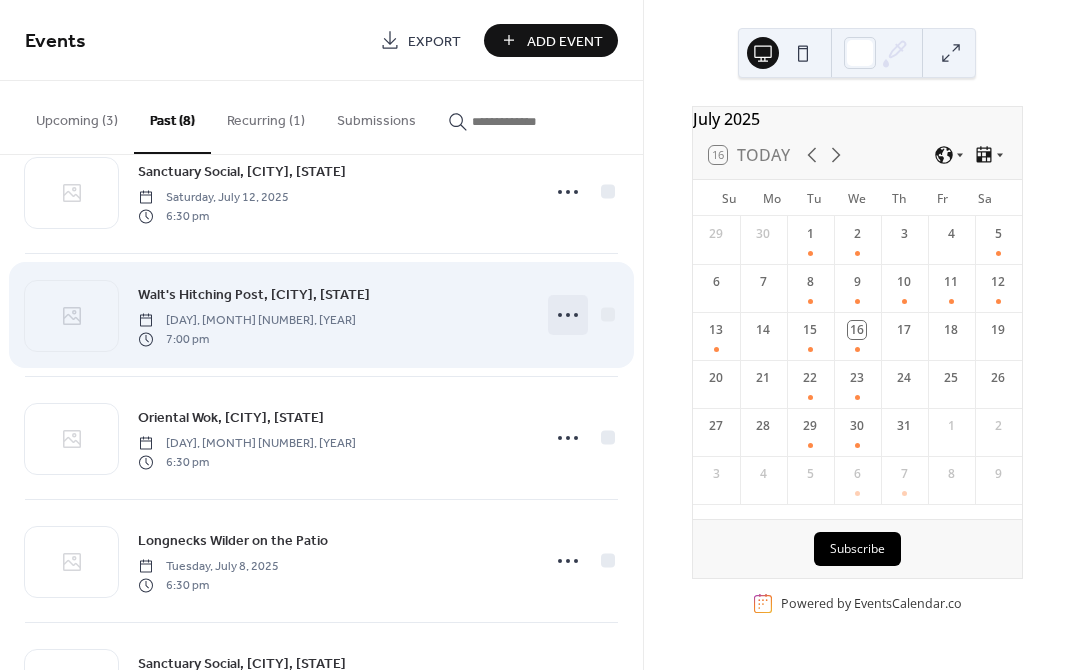 click 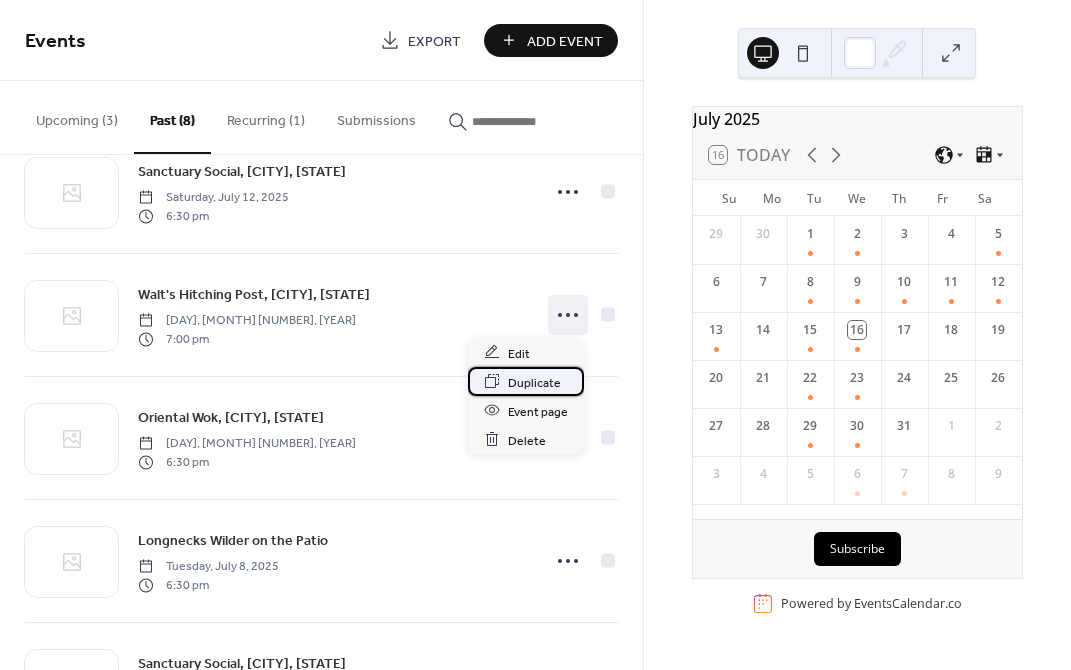 click on "Duplicate" at bounding box center (534, 382) 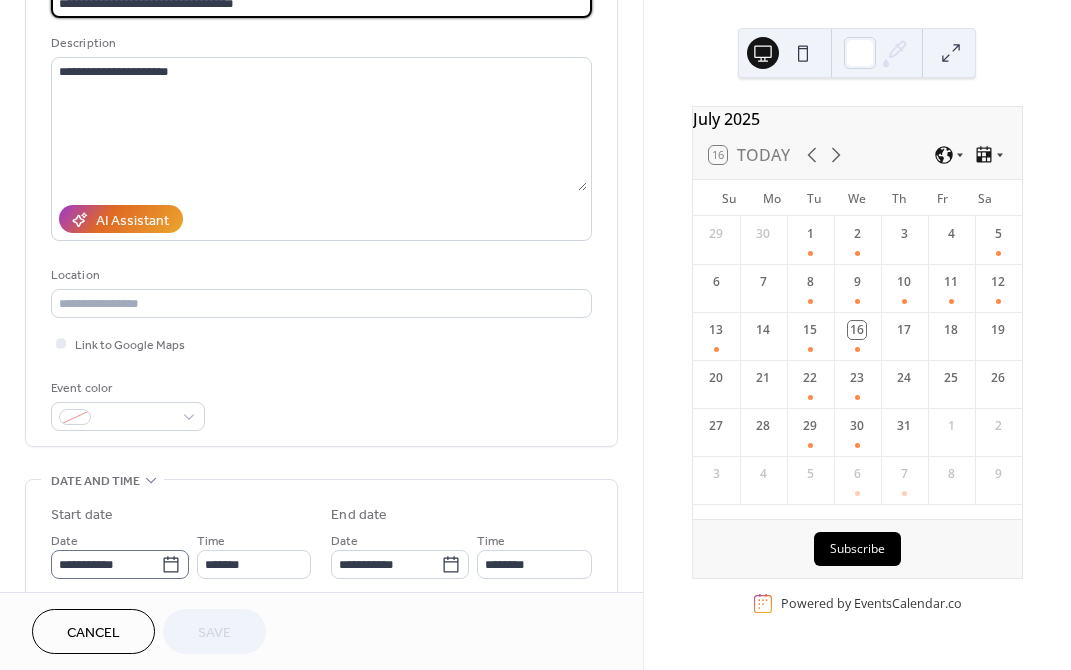 scroll, scrollTop: 300, scrollLeft: 0, axis: vertical 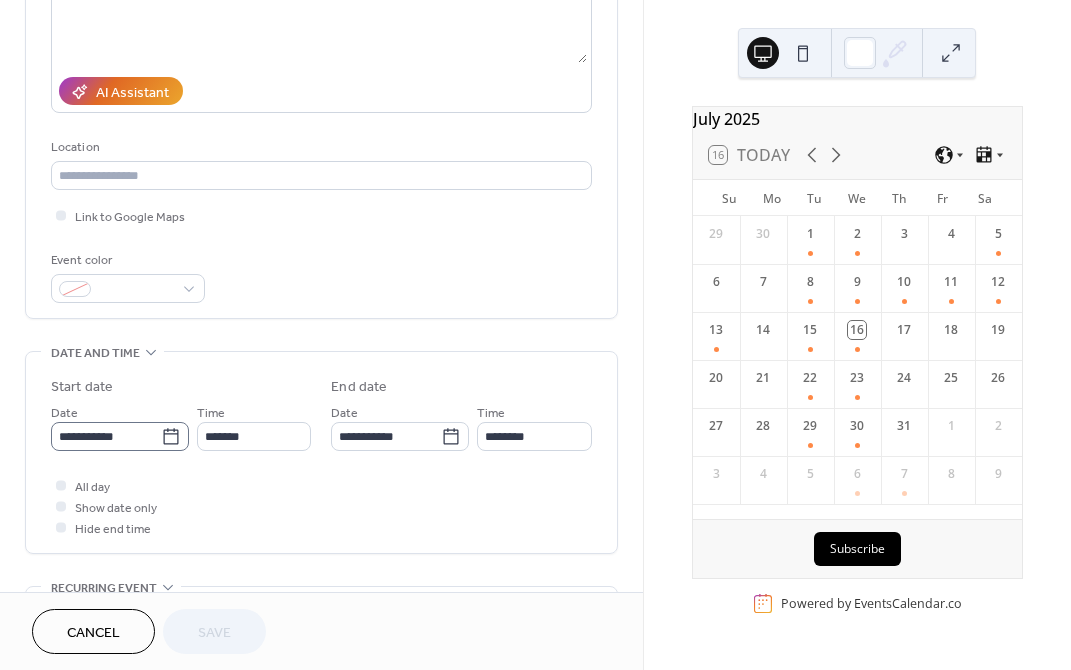click 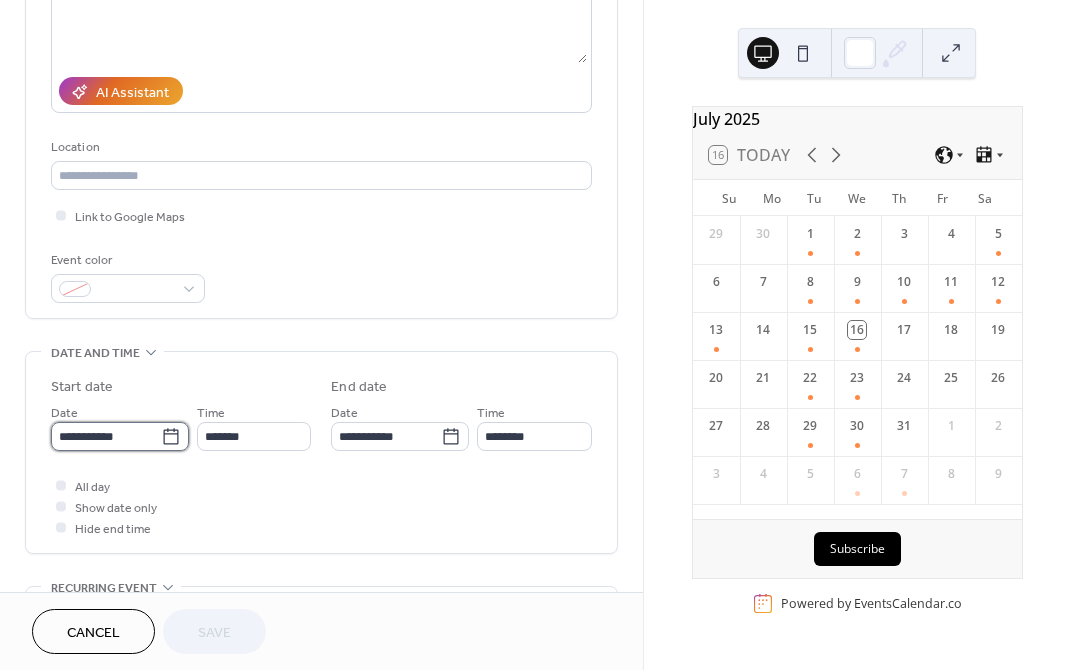 click on "**********" at bounding box center [106, 436] 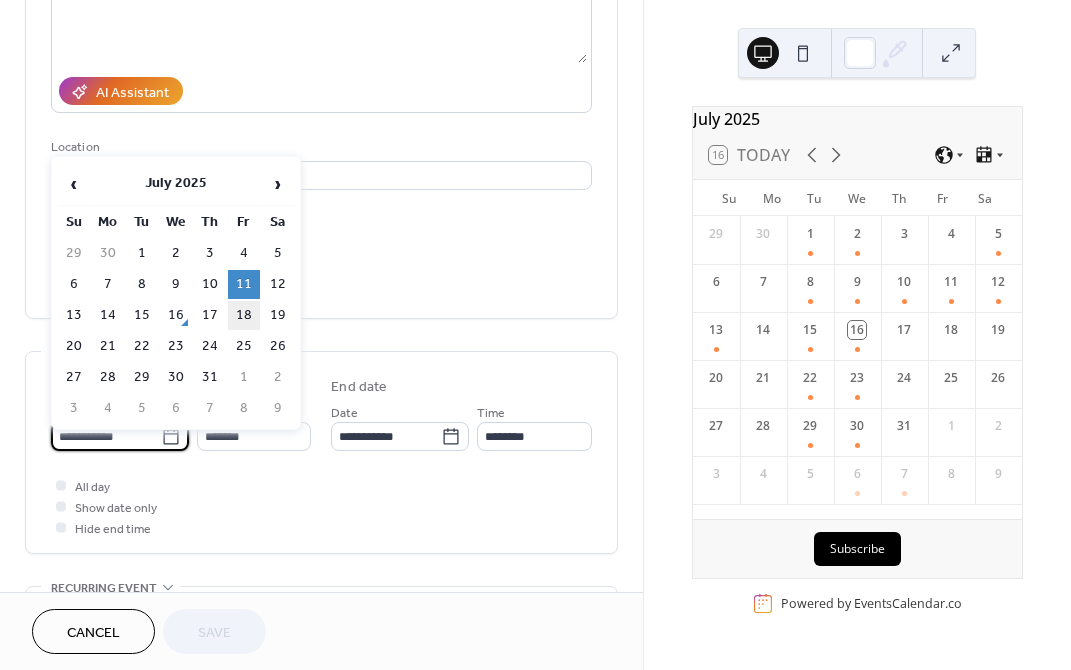 click on "18" at bounding box center [244, 315] 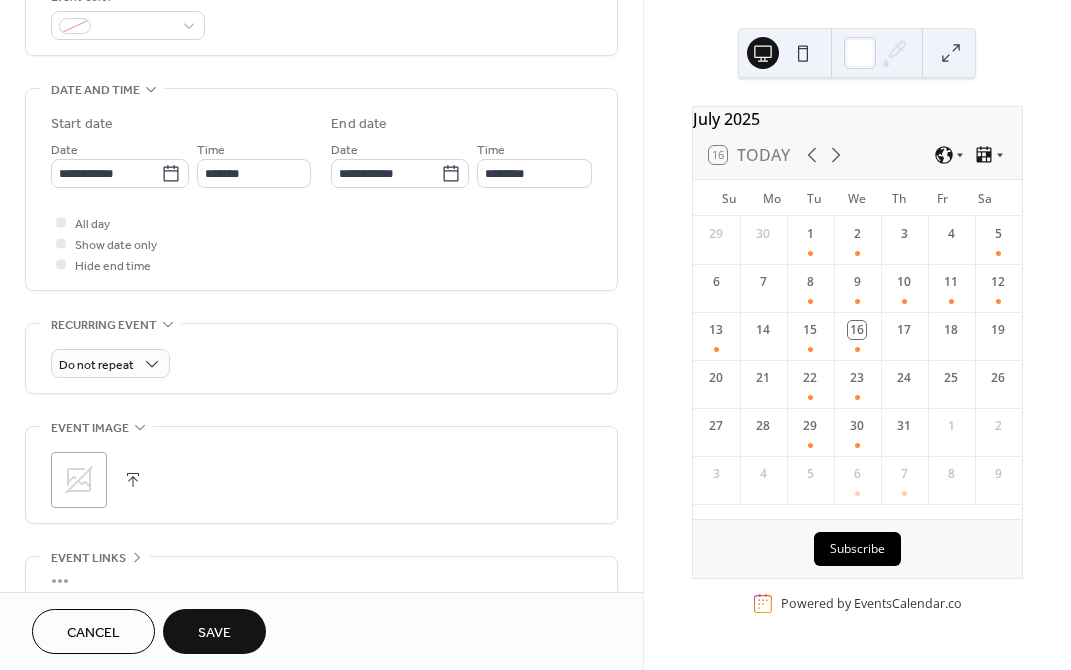 scroll, scrollTop: 600, scrollLeft: 0, axis: vertical 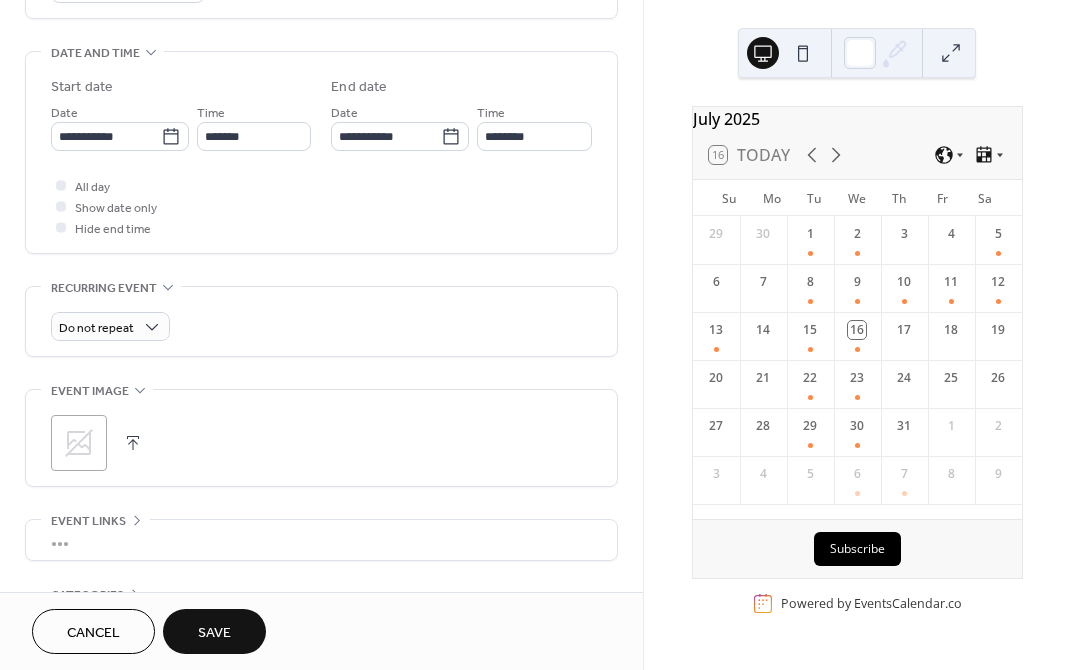 click on "Save" at bounding box center [214, 633] 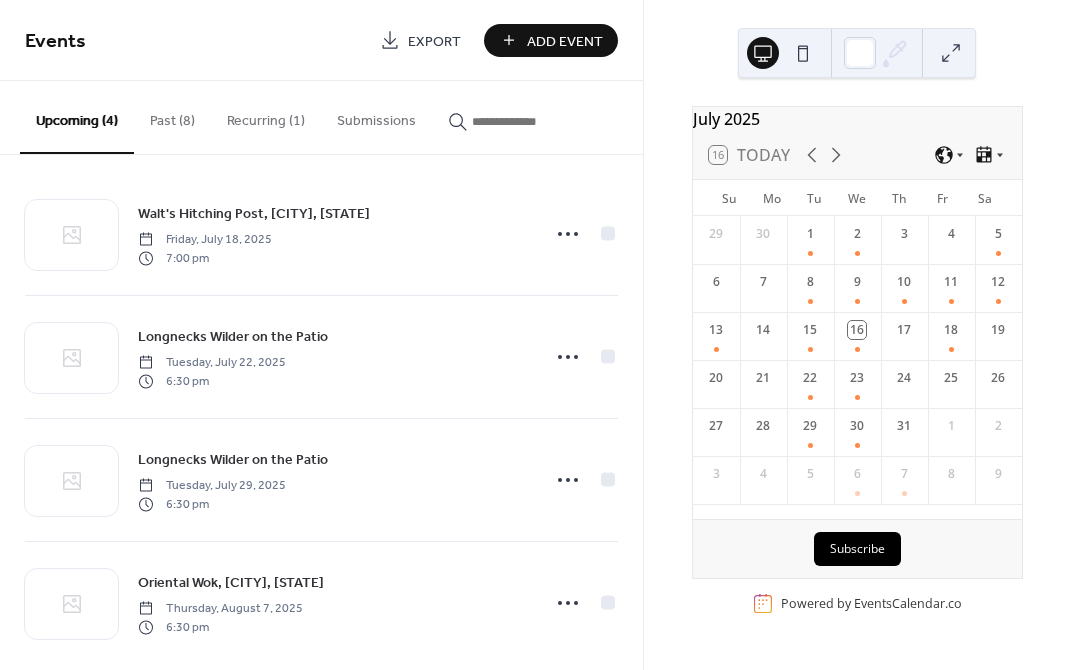 scroll, scrollTop: 34, scrollLeft: 0, axis: vertical 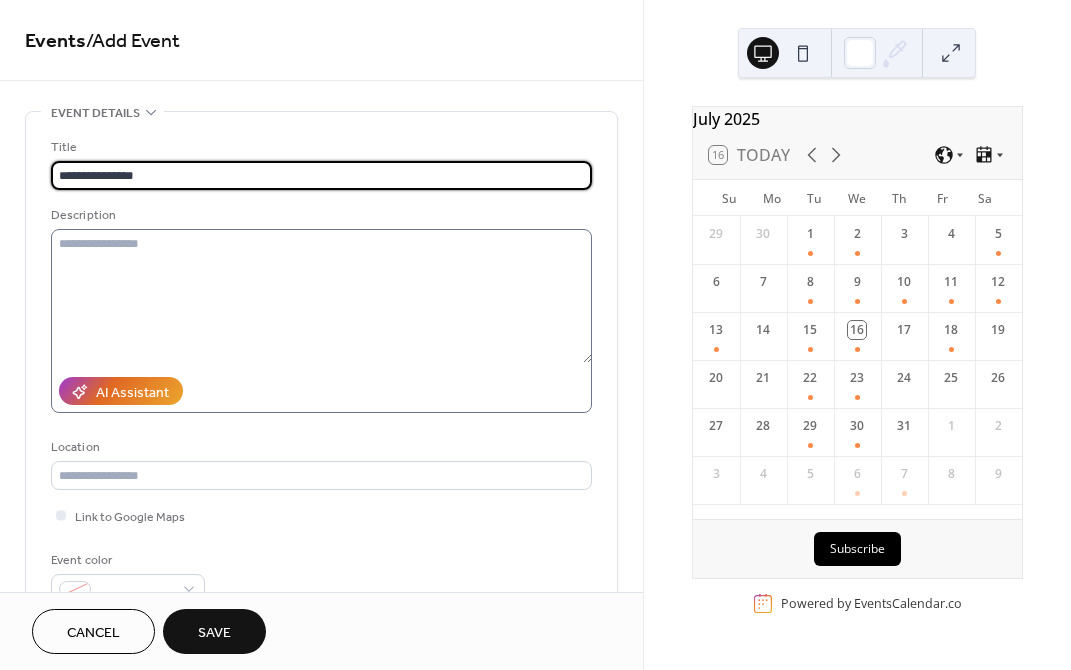 type on "**********" 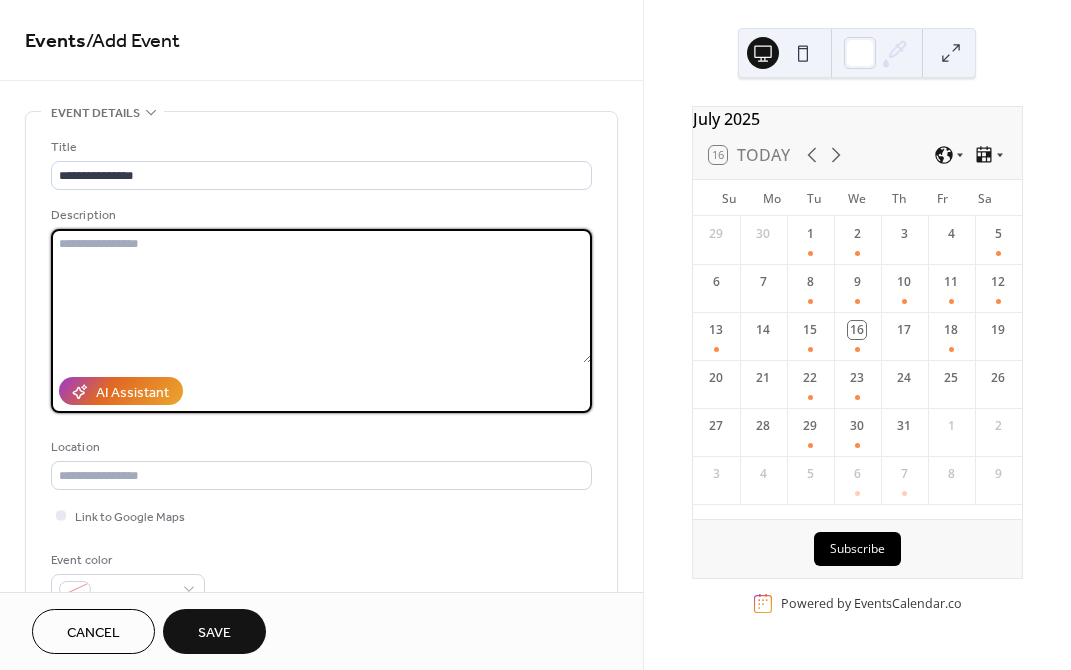click at bounding box center [321, 296] 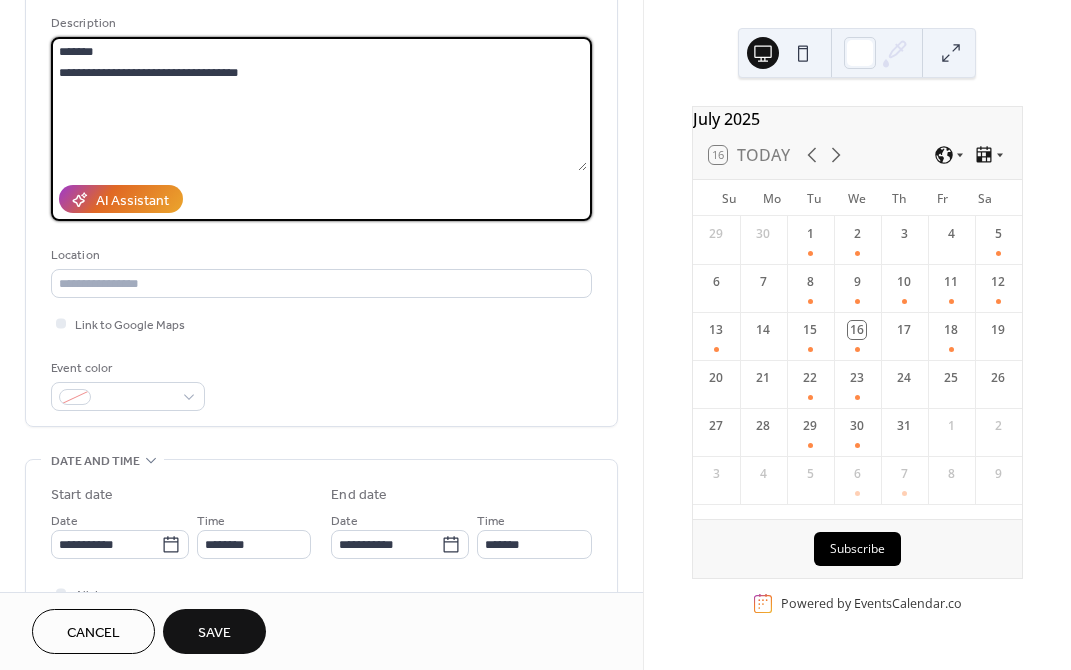 scroll, scrollTop: 200, scrollLeft: 0, axis: vertical 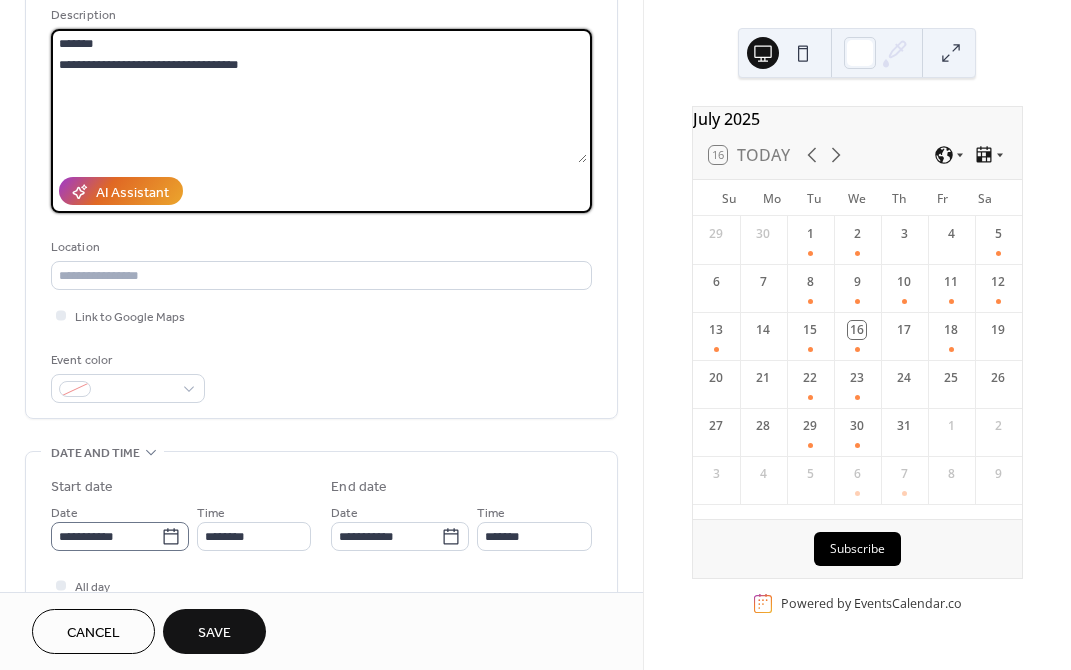 type on "**********" 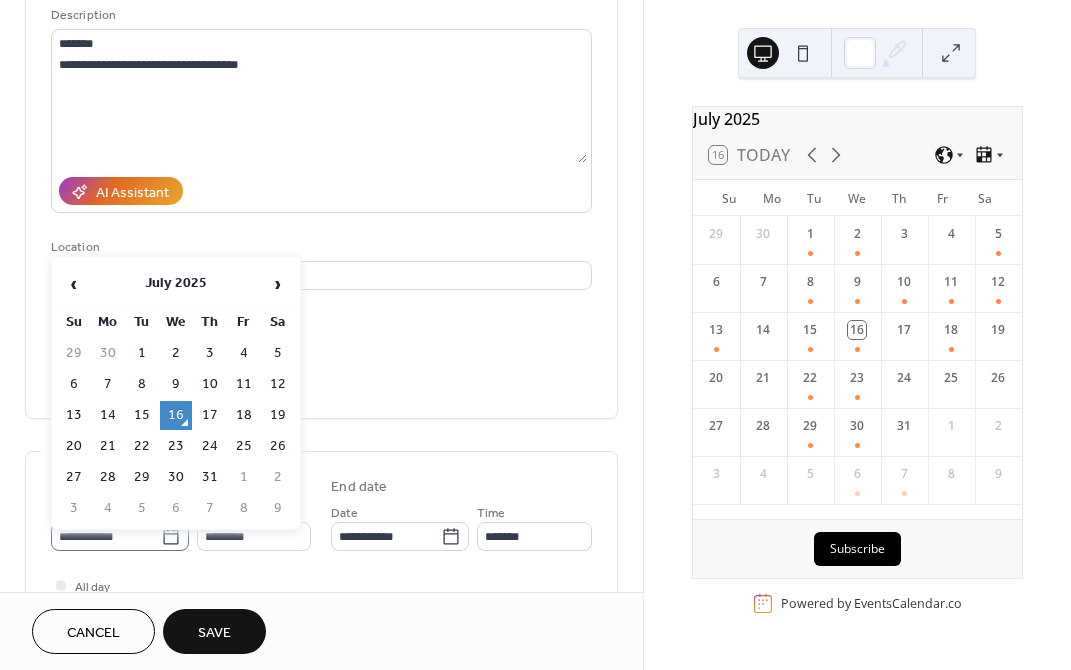 click 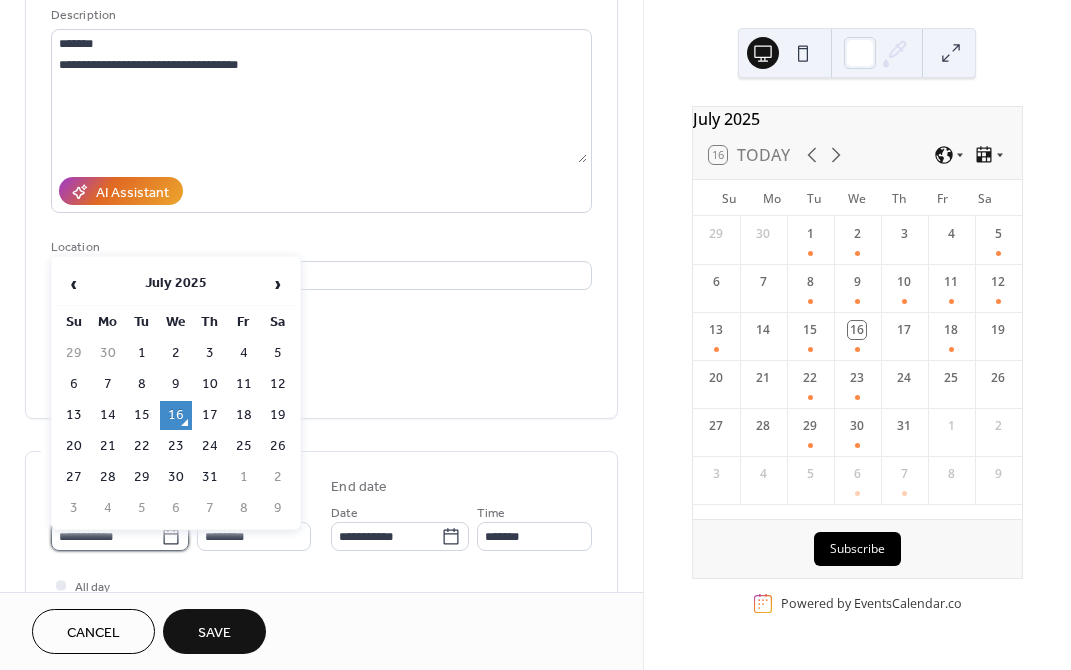 click on "**********" at bounding box center [106, 536] 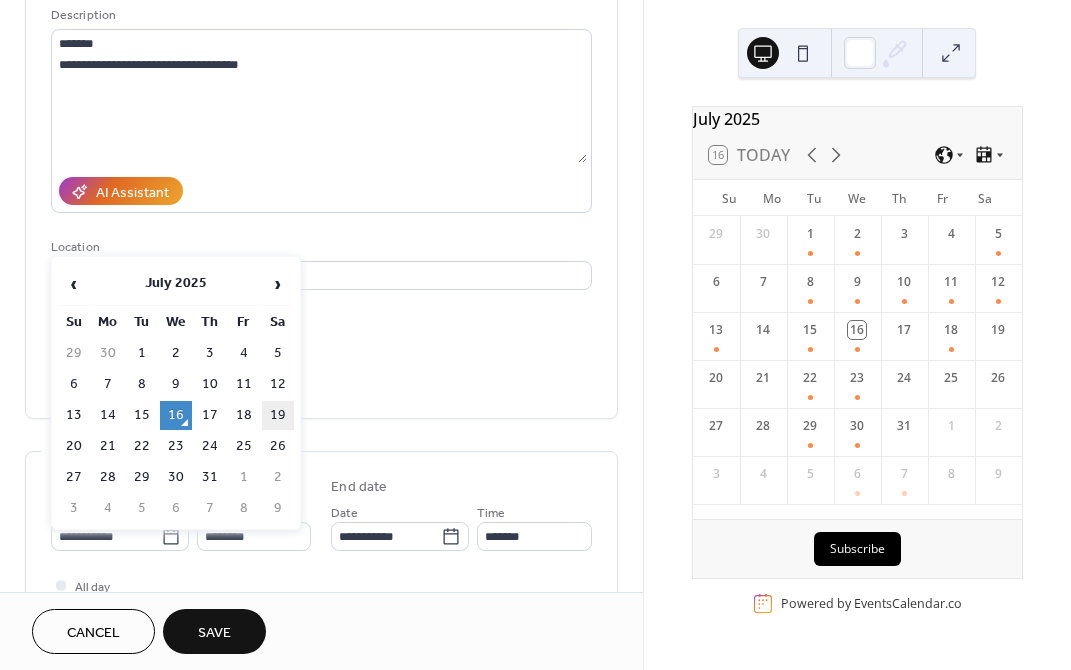 click on "19" at bounding box center [278, 415] 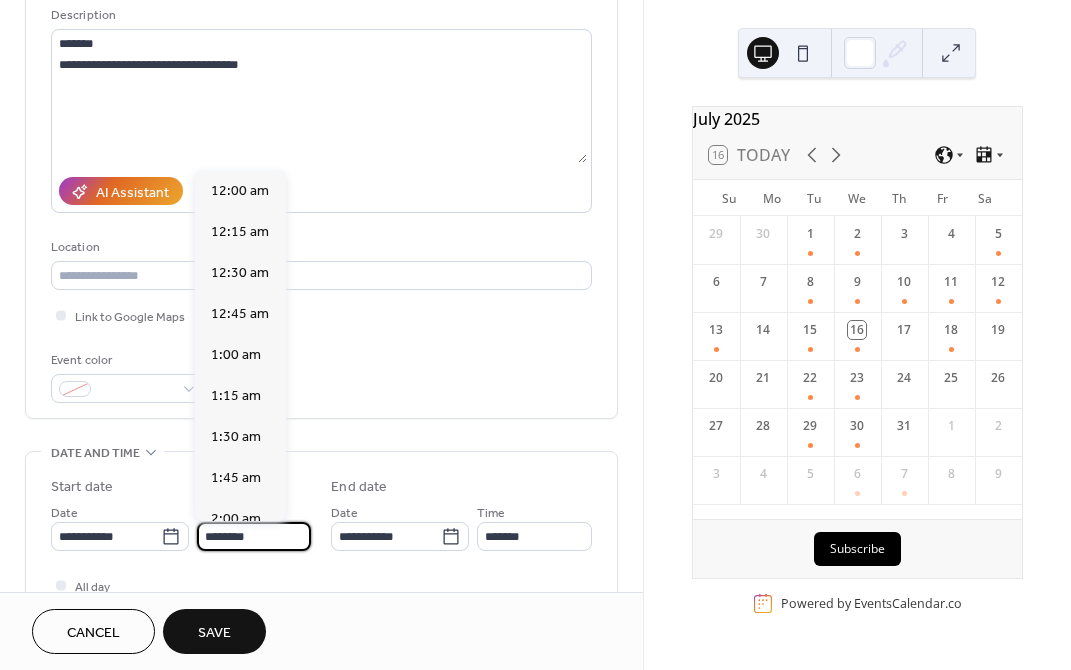 click on "********" at bounding box center [254, 536] 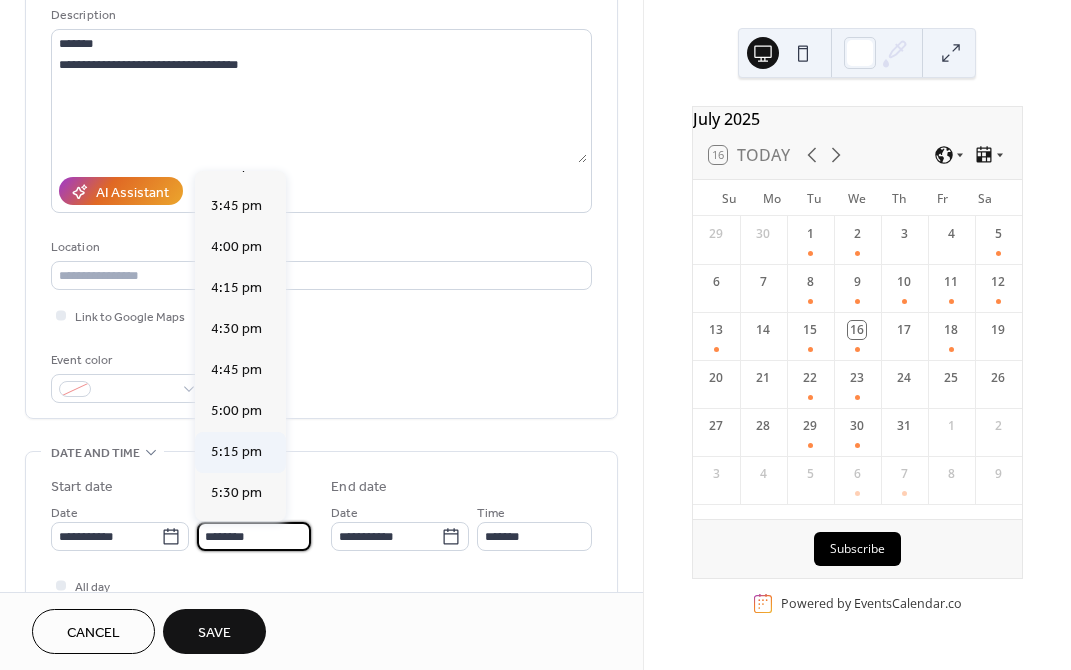 scroll, scrollTop: 3068, scrollLeft: 0, axis: vertical 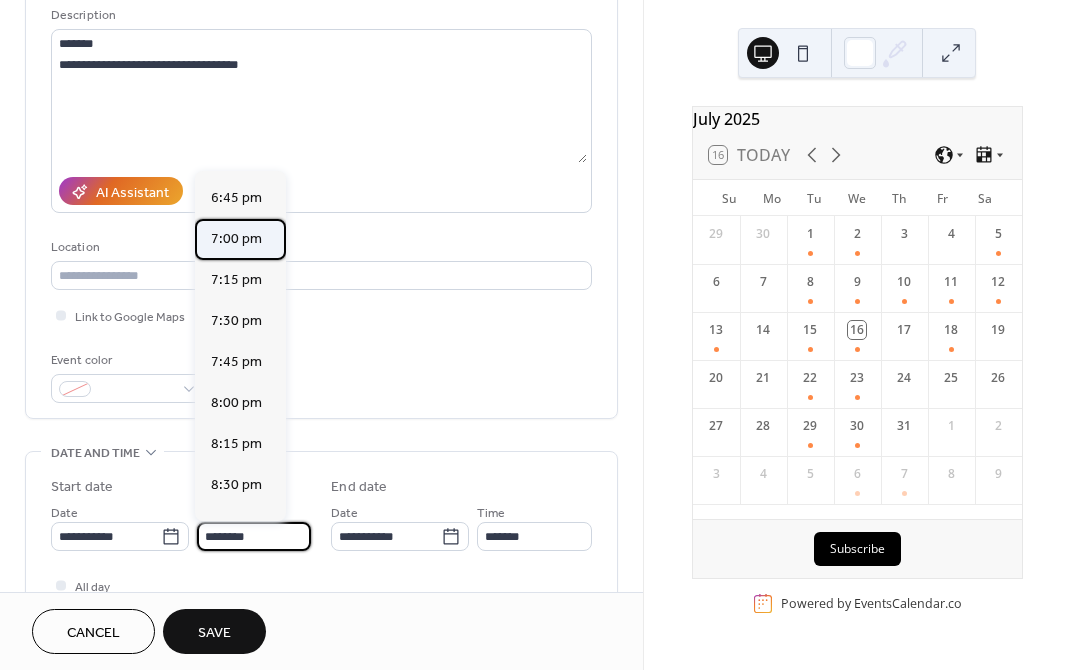 click on "7:00 pm" at bounding box center (236, 239) 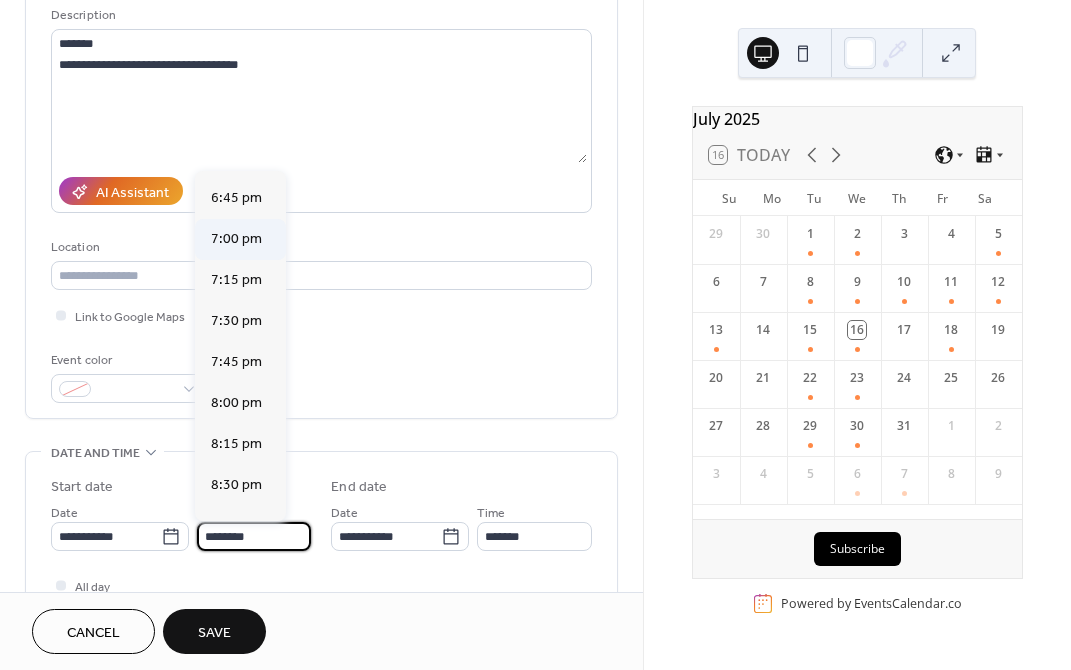 type on "*******" 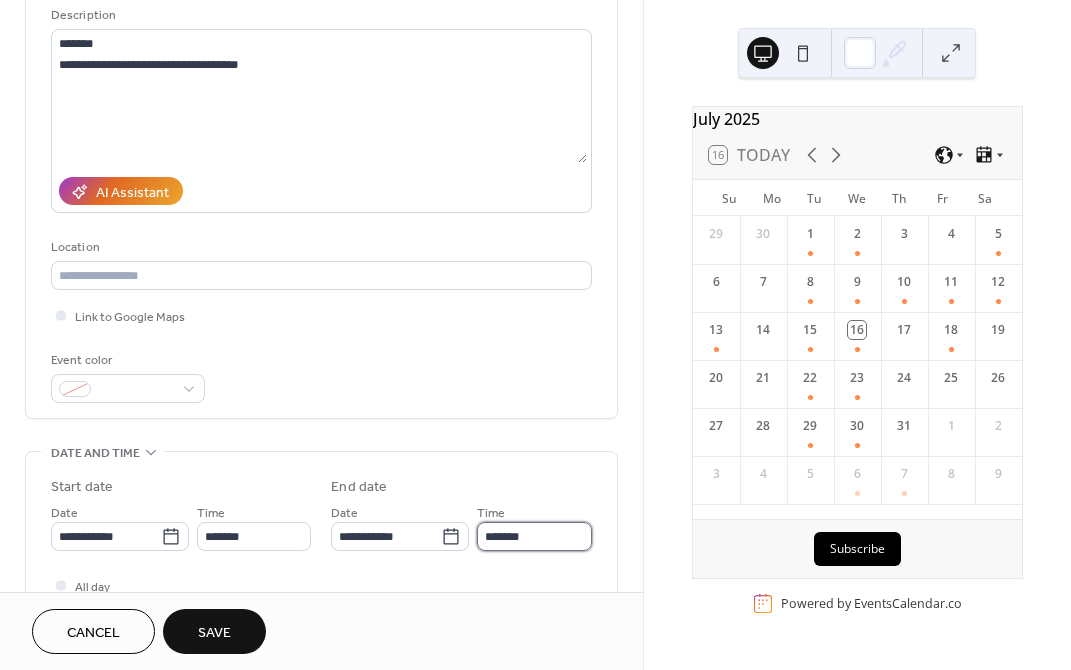 click on "*******" at bounding box center [534, 536] 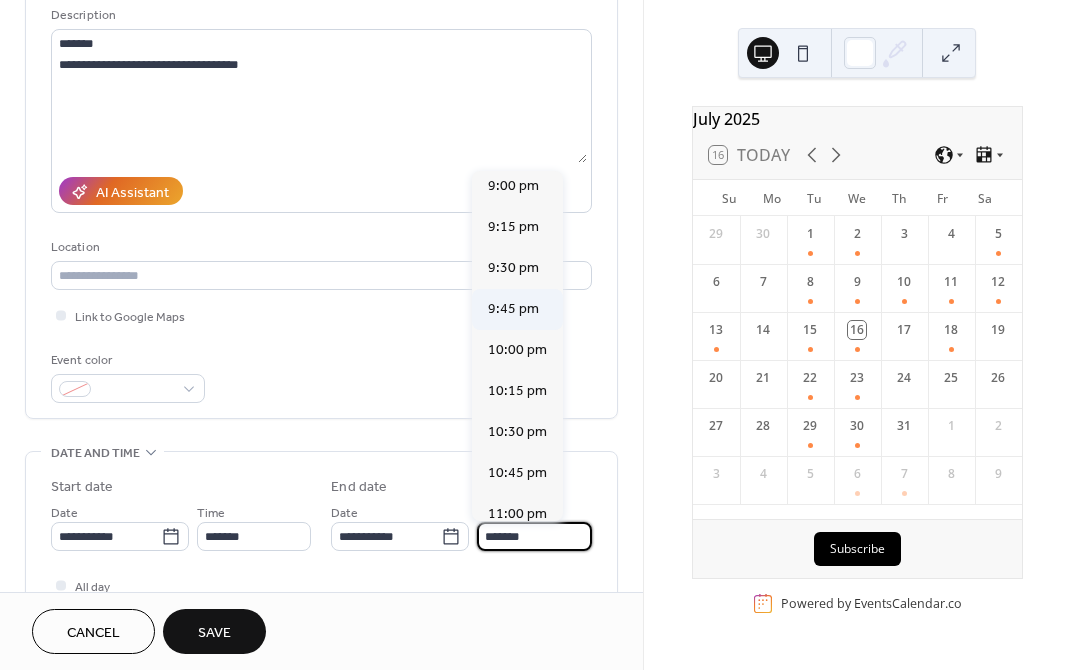 scroll, scrollTop: 300, scrollLeft: 0, axis: vertical 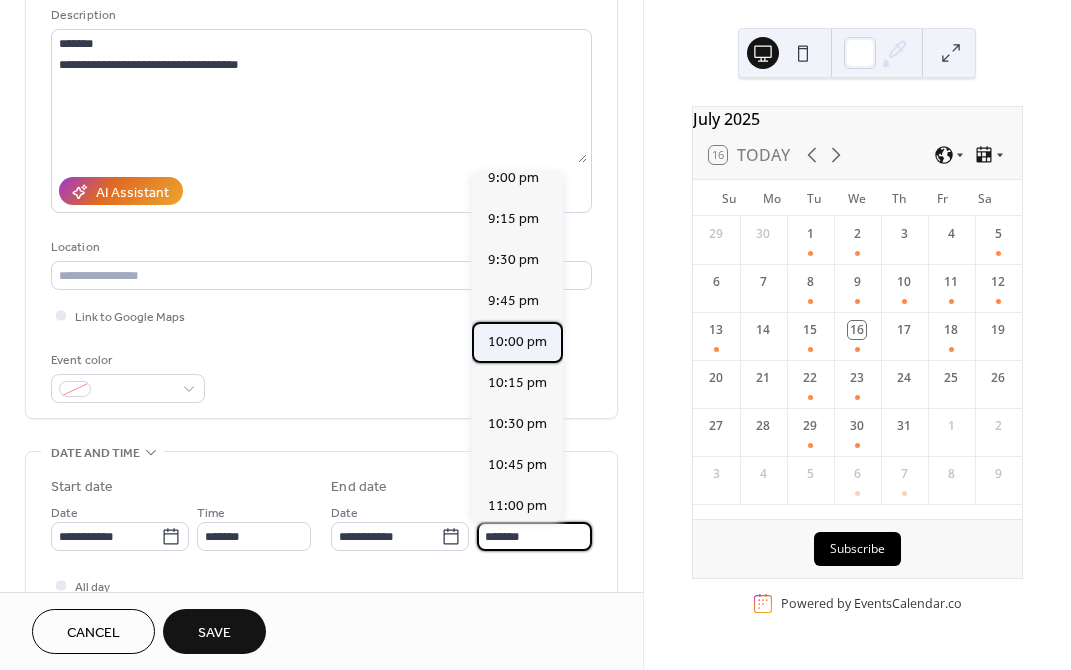 click on "10:00 pm" at bounding box center [517, 342] 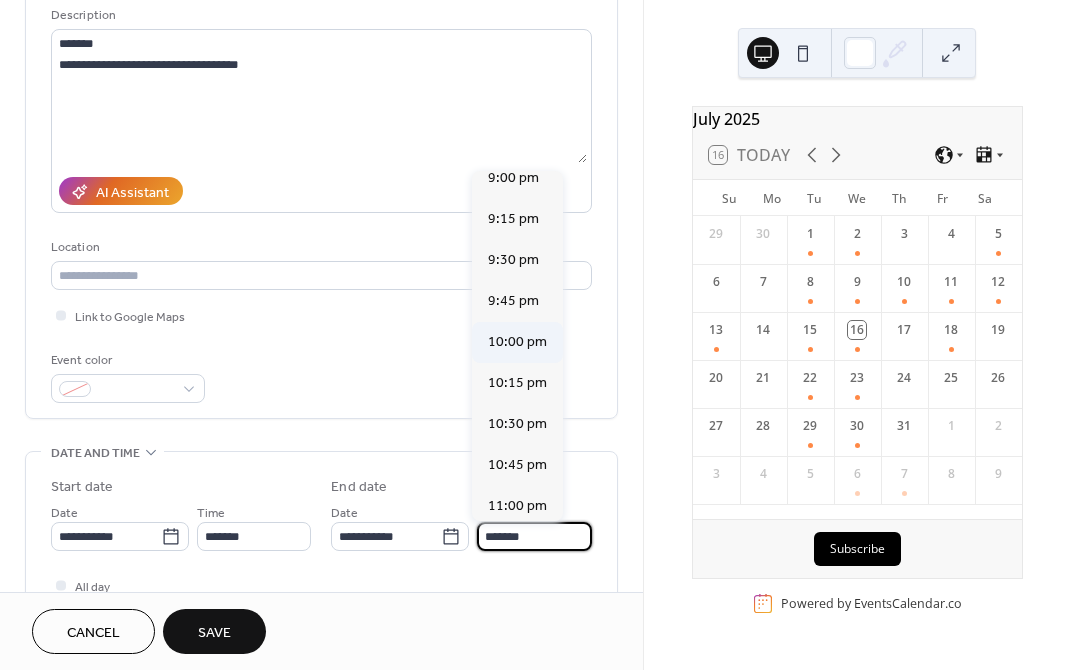 type on "********" 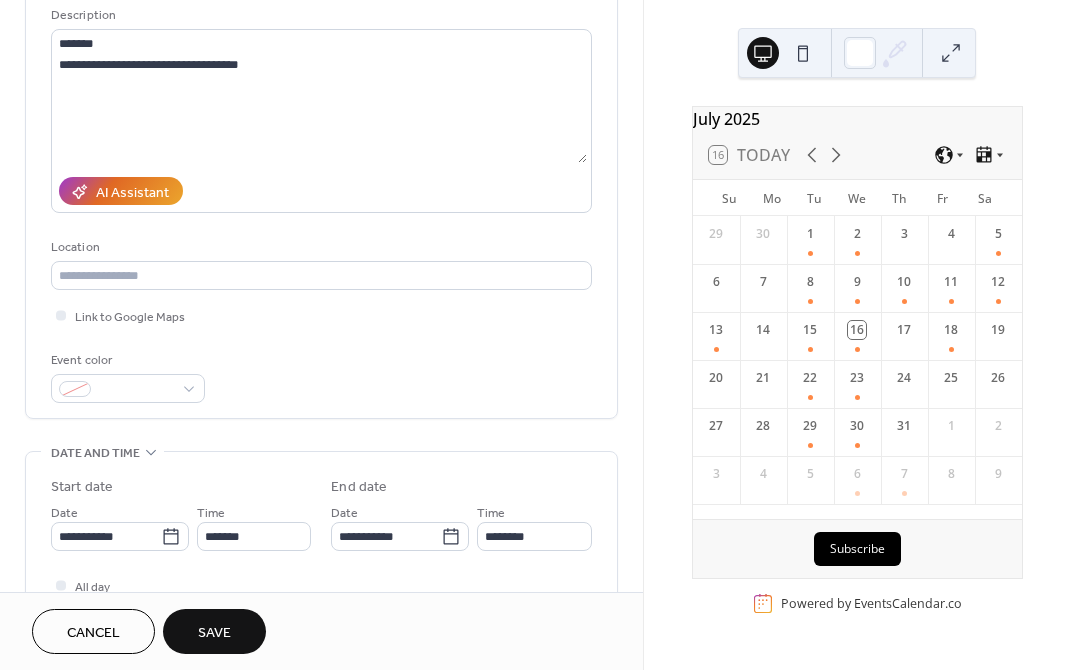 click on "Save" at bounding box center [214, 631] 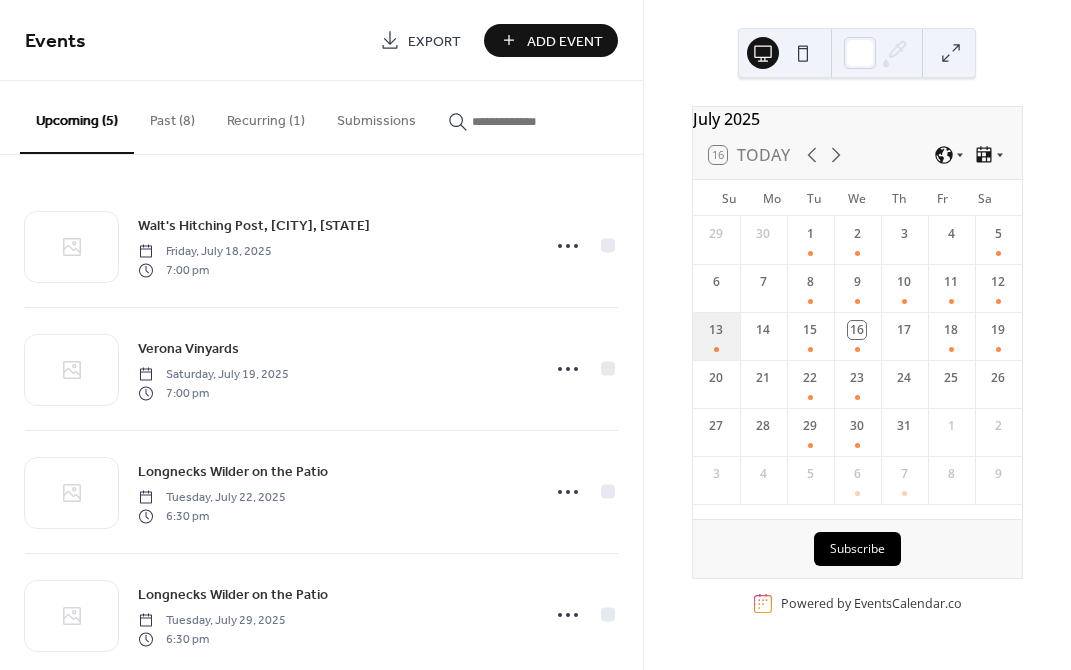 click on "13" at bounding box center (716, 336) 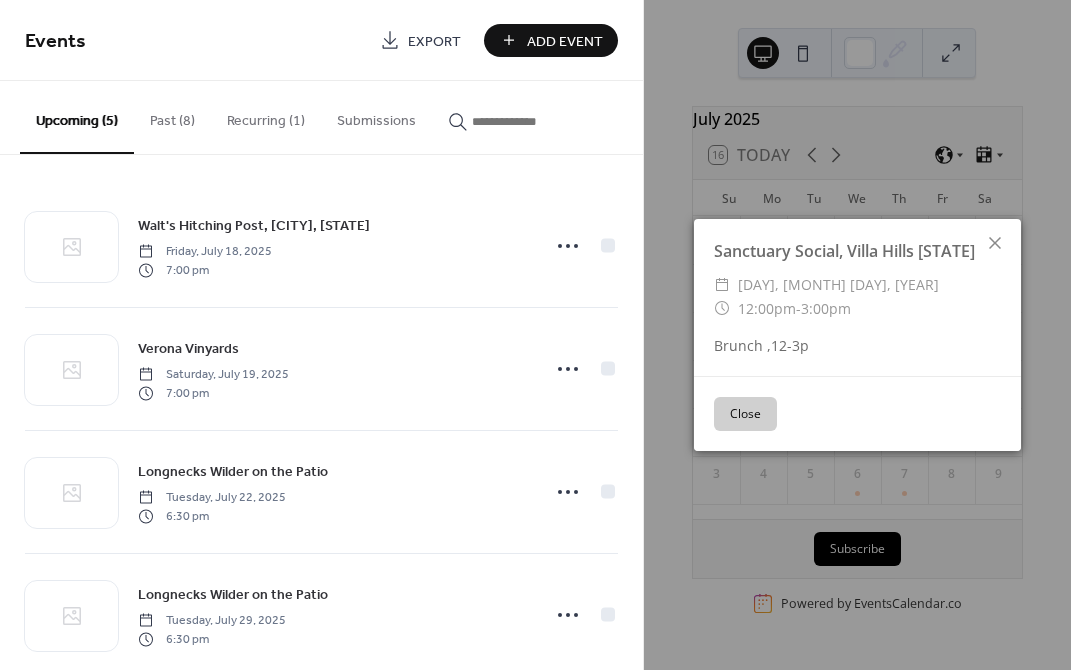click on "Close" at bounding box center [745, 414] 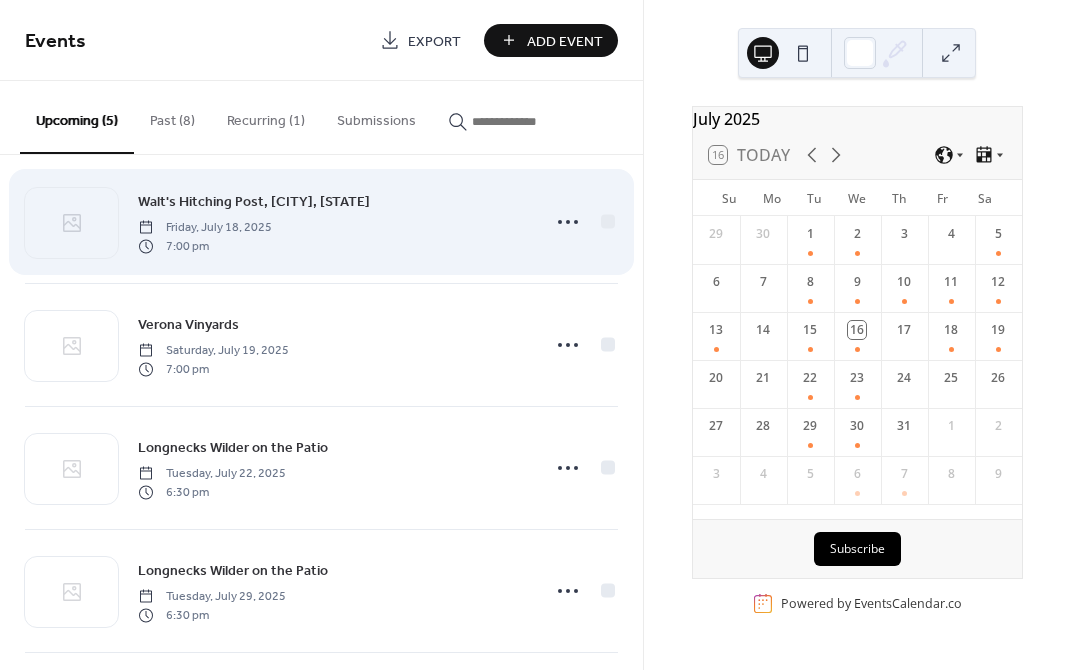 scroll, scrollTop: 0, scrollLeft: 0, axis: both 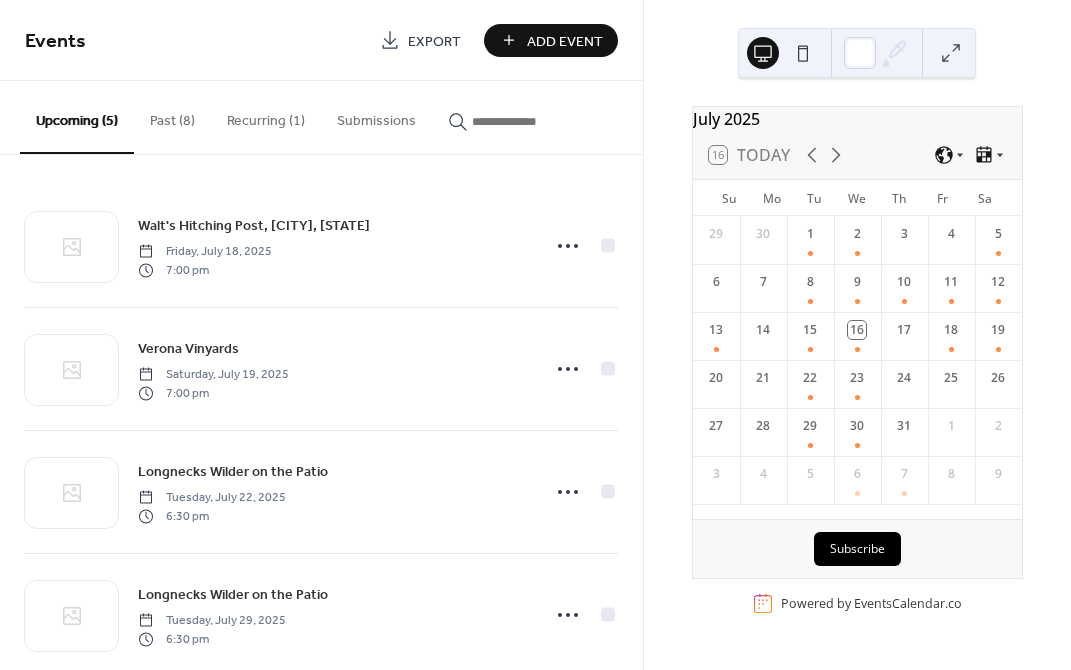 click on "Past (8)" at bounding box center (172, 116) 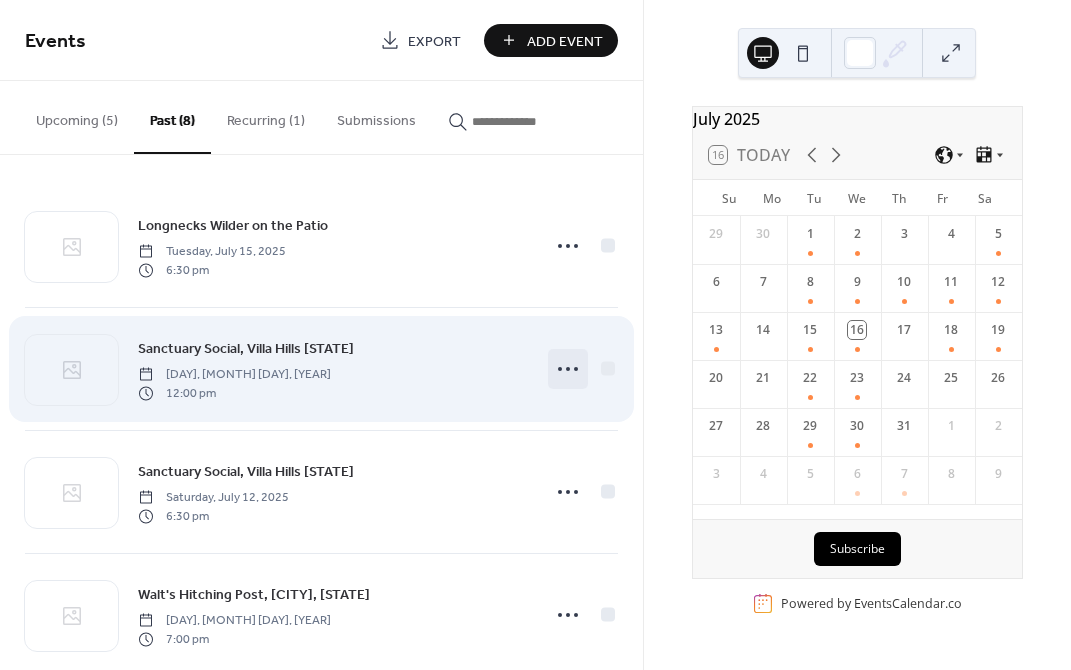 click 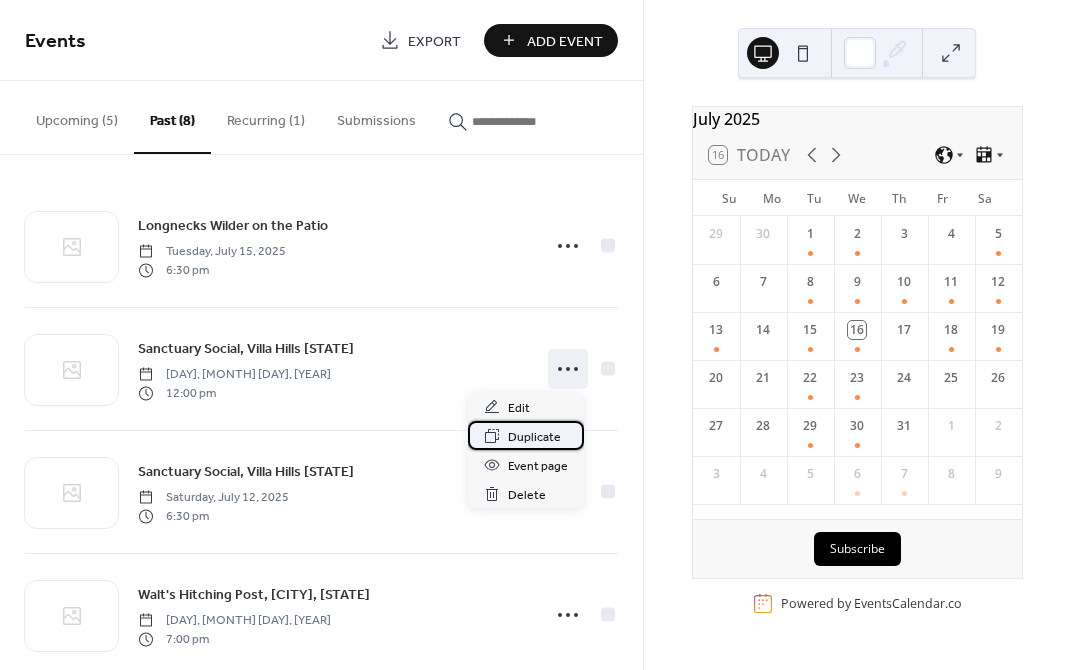 click on "Duplicate" at bounding box center [534, 437] 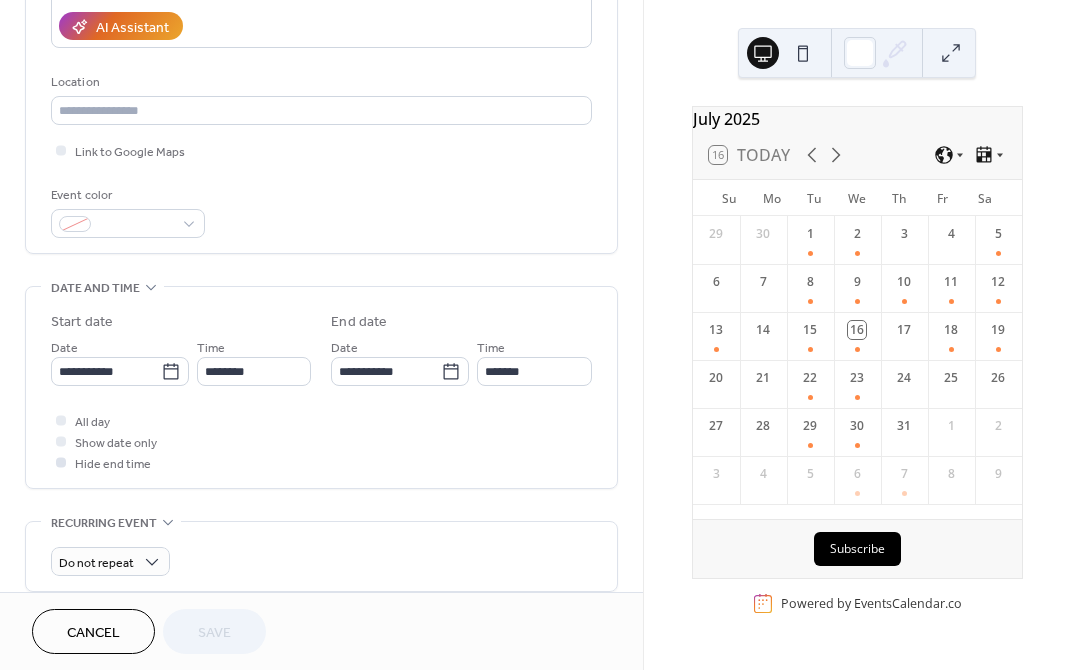 scroll, scrollTop: 400, scrollLeft: 0, axis: vertical 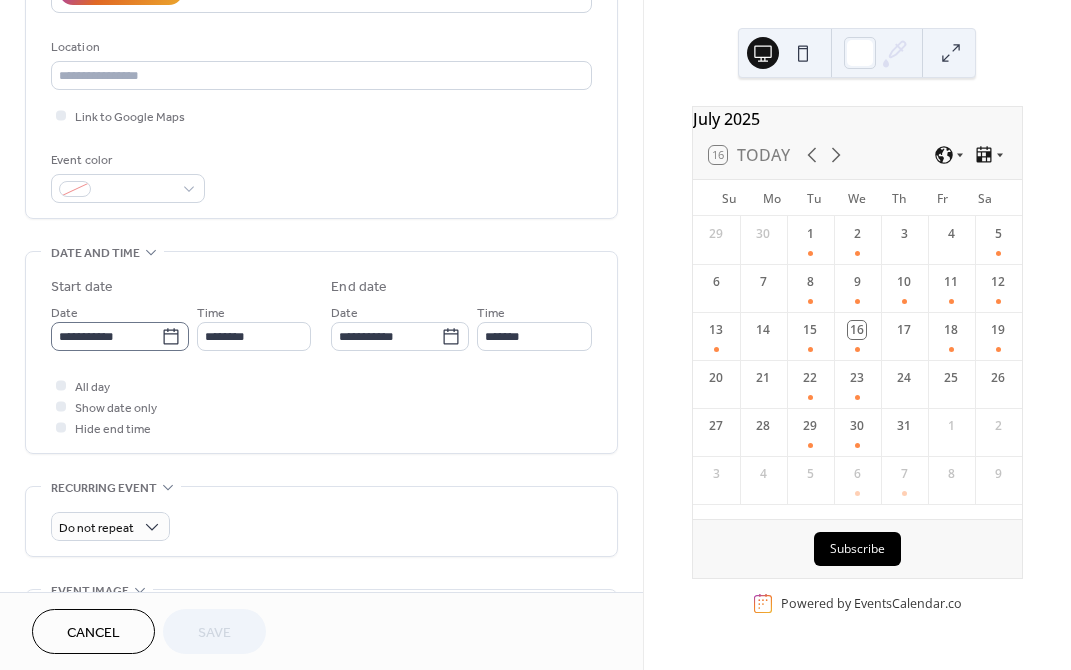 click 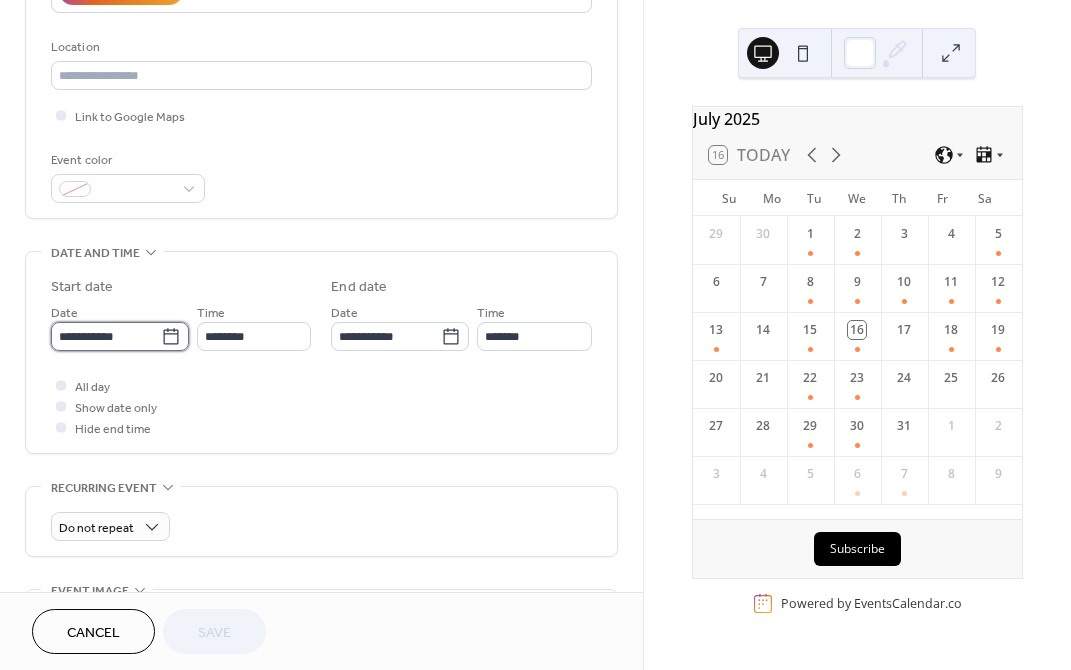 click on "**********" at bounding box center (106, 336) 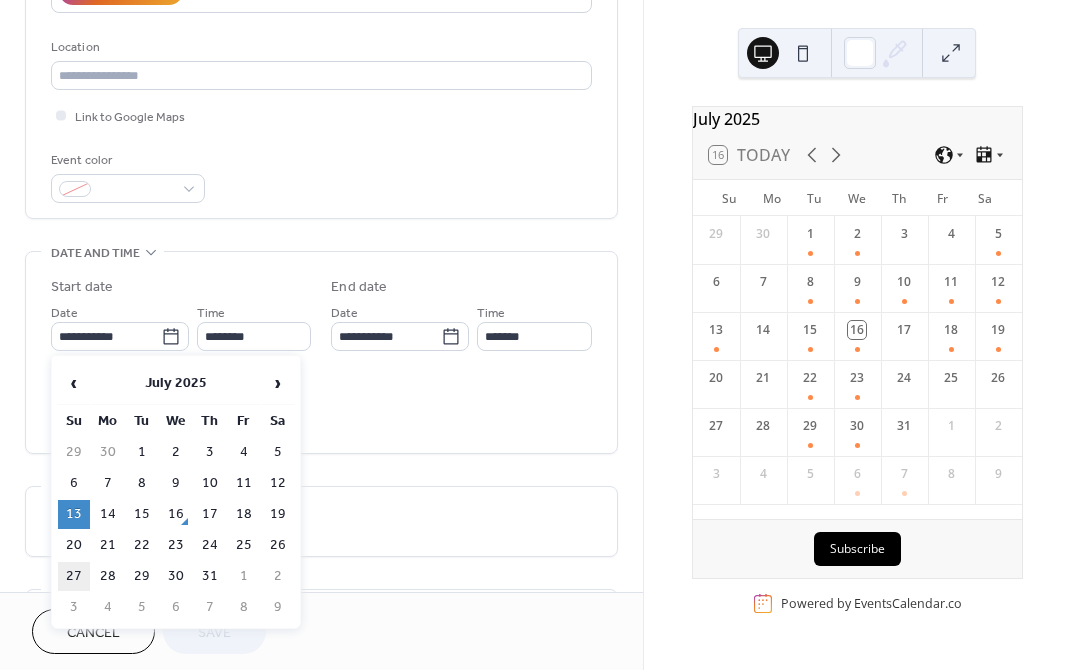 click on "27" at bounding box center [74, 576] 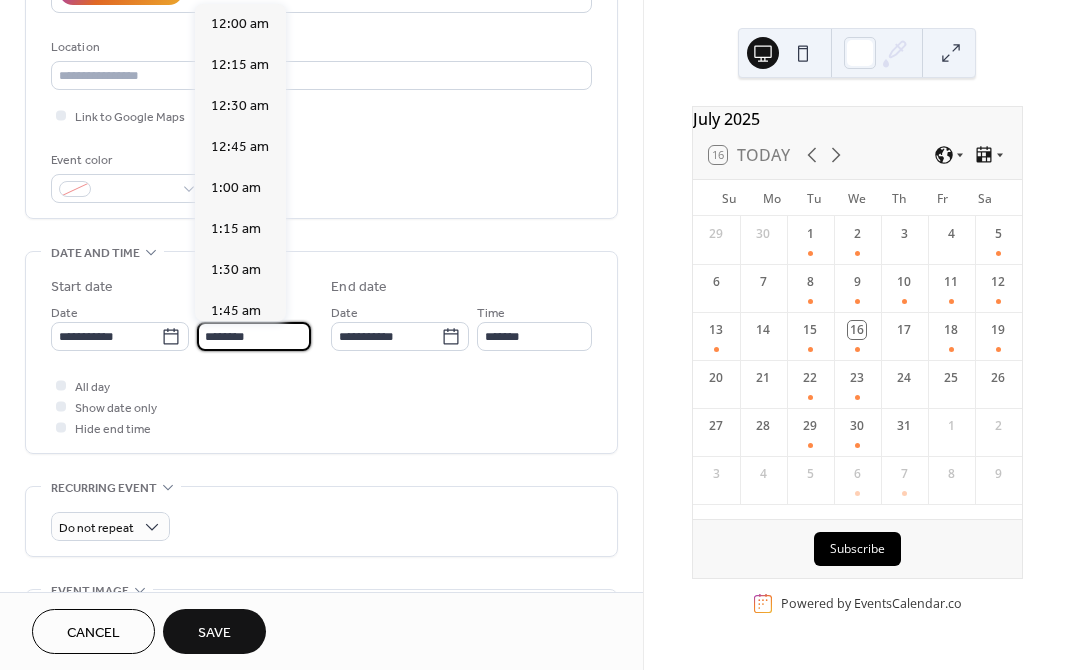 click on "********" at bounding box center (254, 336) 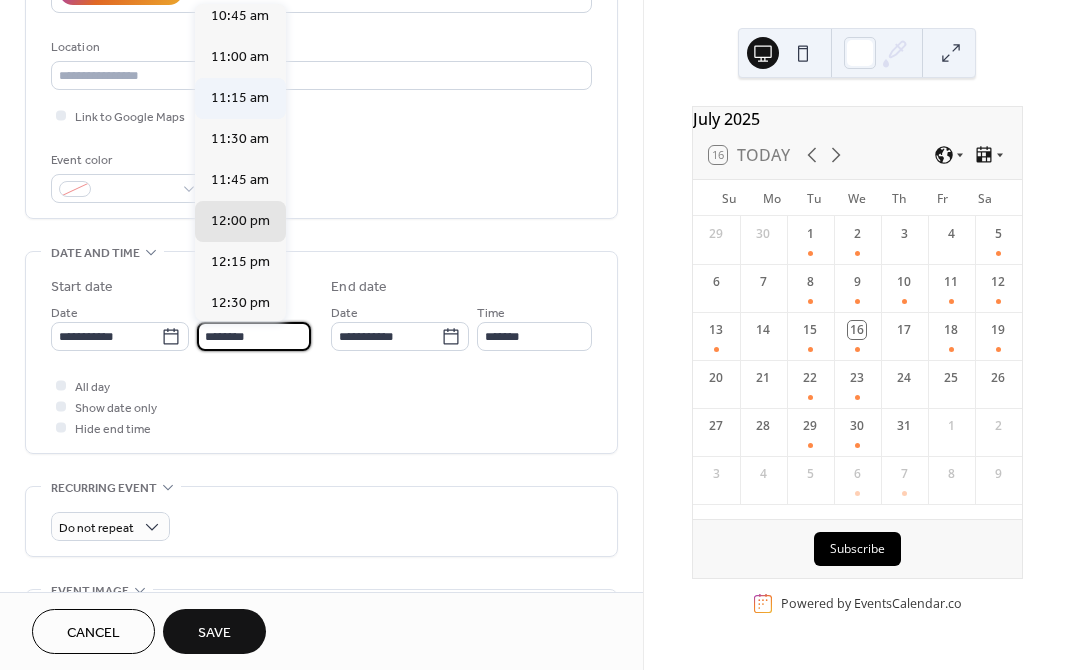 scroll, scrollTop: 1768, scrollLeft: 0, axis: vertical 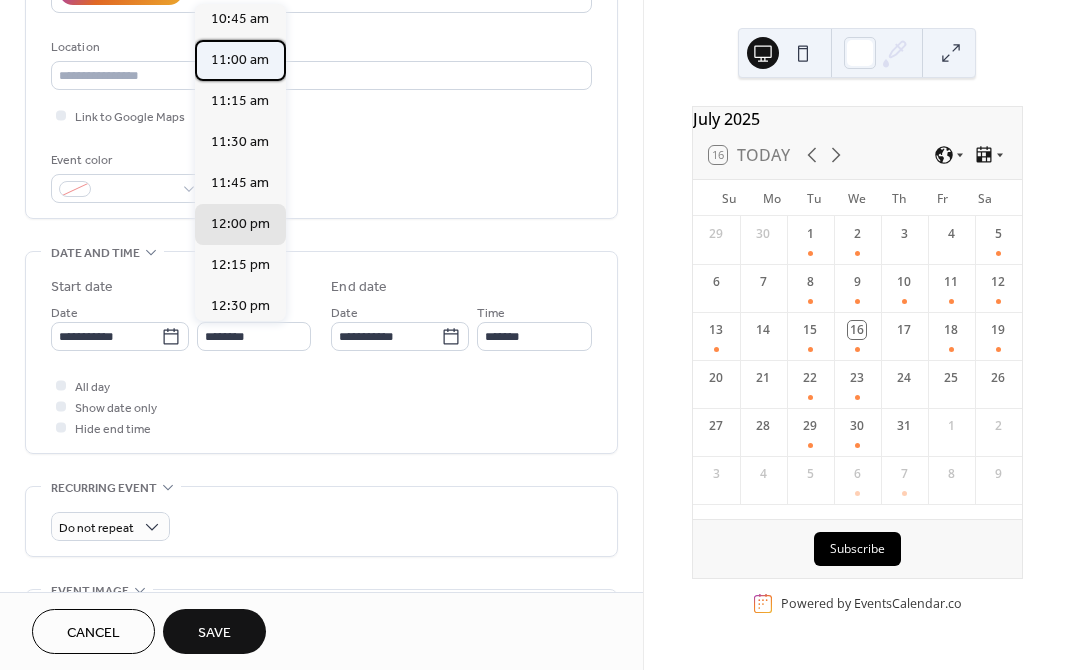 click on "11:00 am" at bounding box center (240, 60) 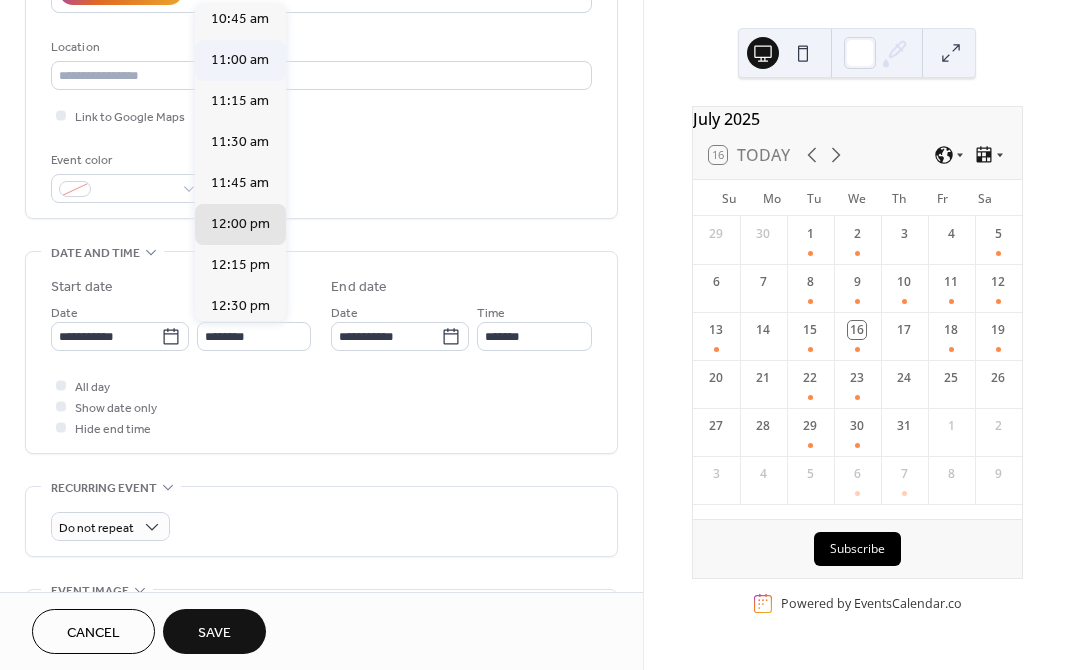 type on "********" 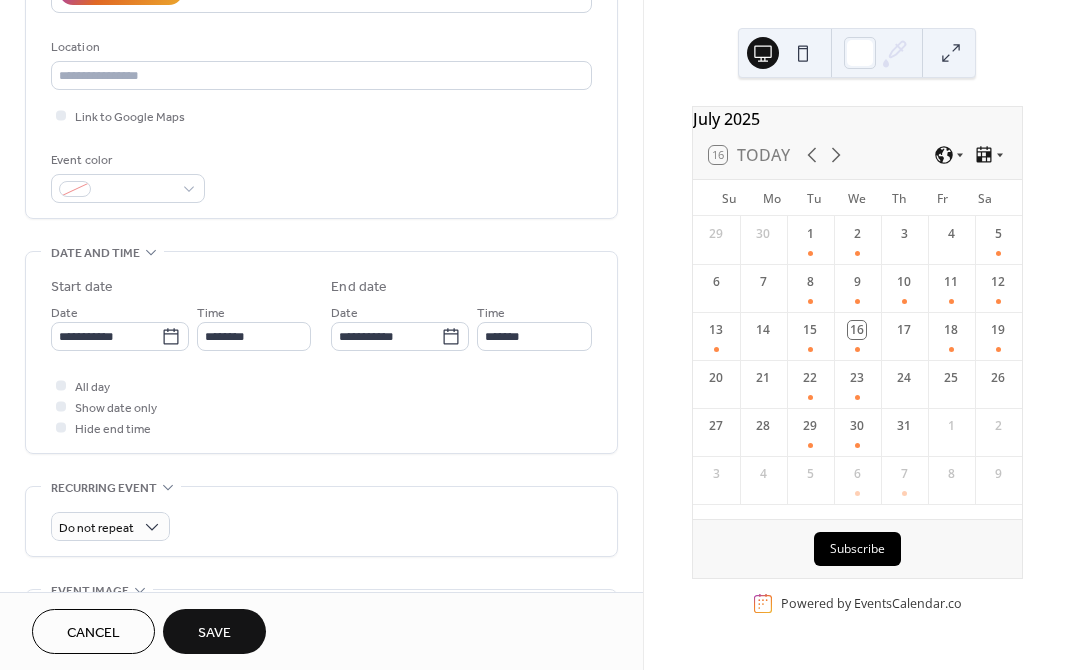 drag, startPoint x: 250, startPoint y: 622, endPoint x: 238, endPoint y: 622, distance: 12 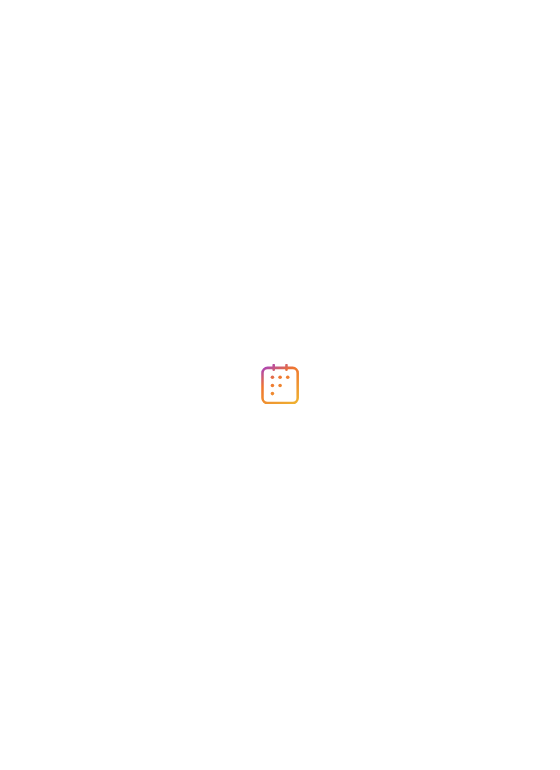 scroll, scrollTop: 0, scrollLeft: 0, axis: both 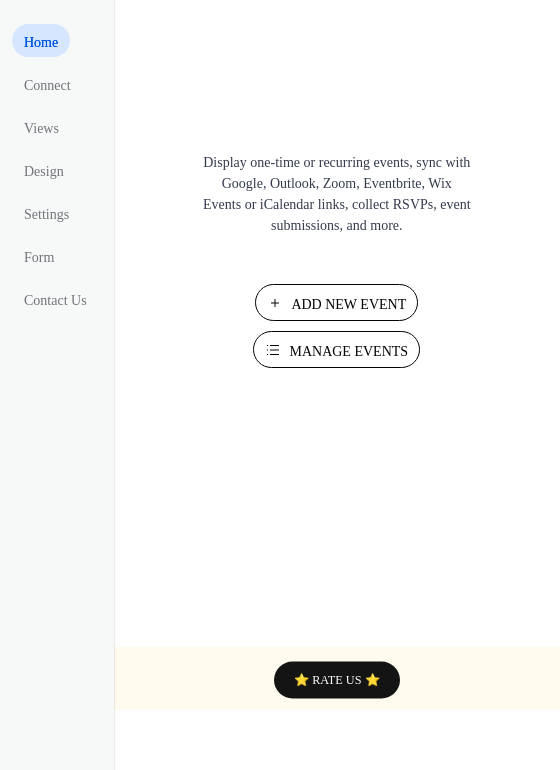 click on "Manage Events" at bounding box center [348, 351] 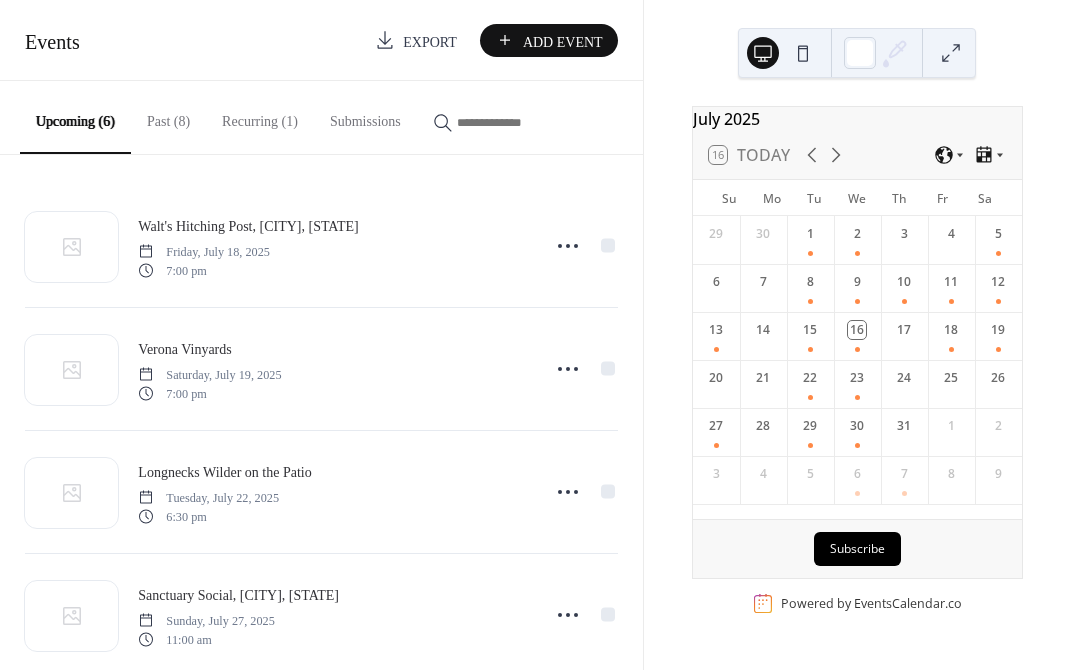 scroll, scrollTop: 0, scrollLeft: 0, axis: both 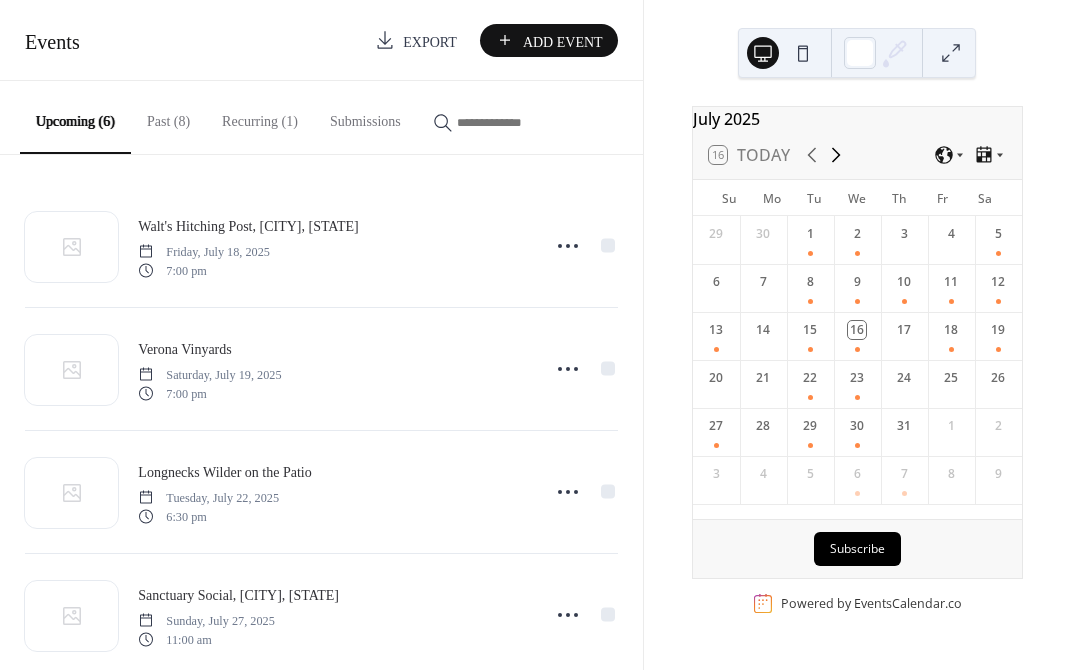 click 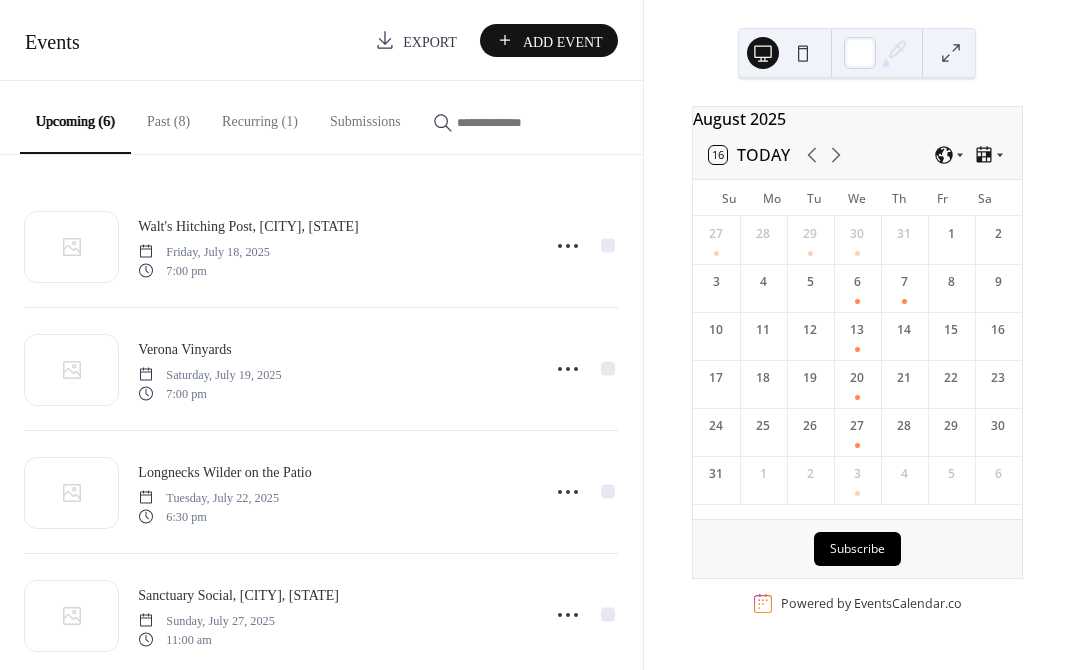 click on "5" at bounding box center (810, 282) 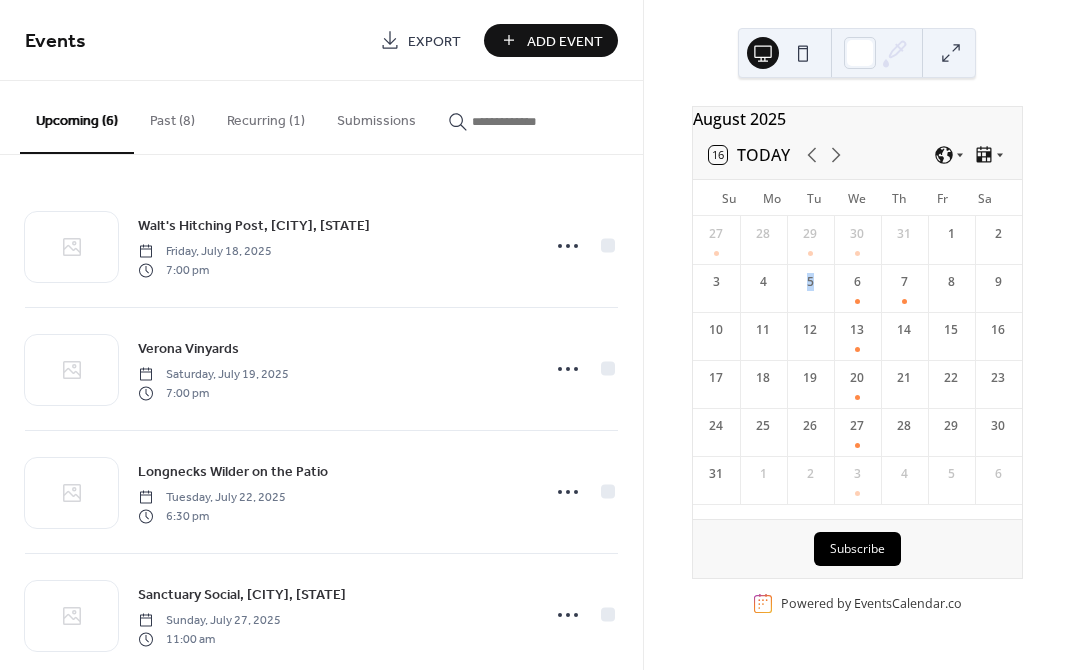 click on "5" at bounding box center (810, 282) 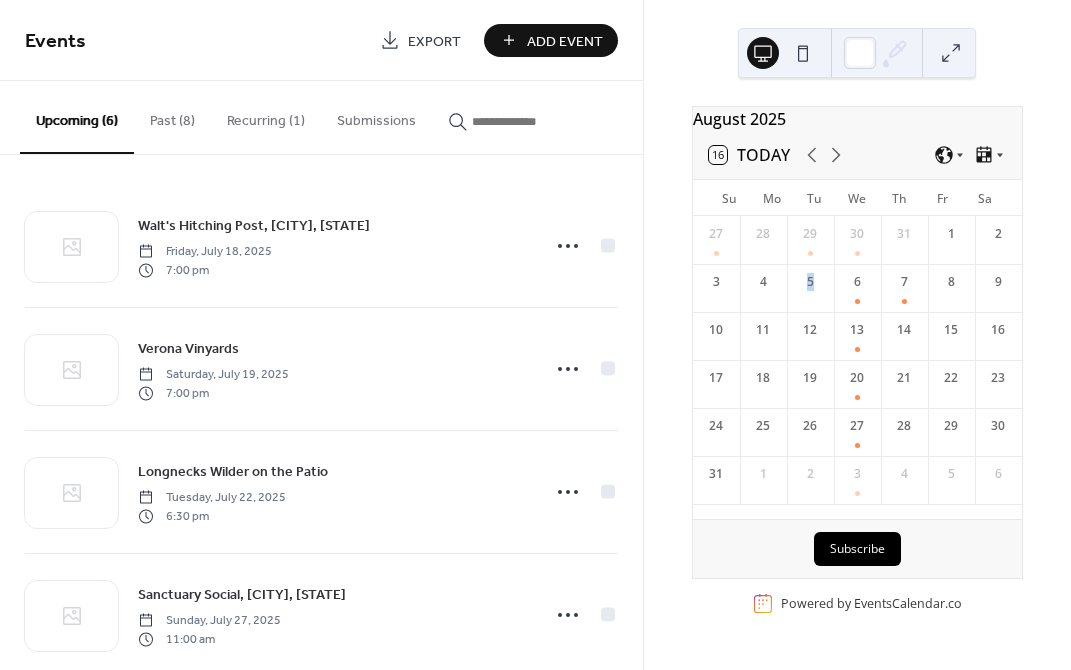 click on "Add Event" at bounding box center [565, 41] 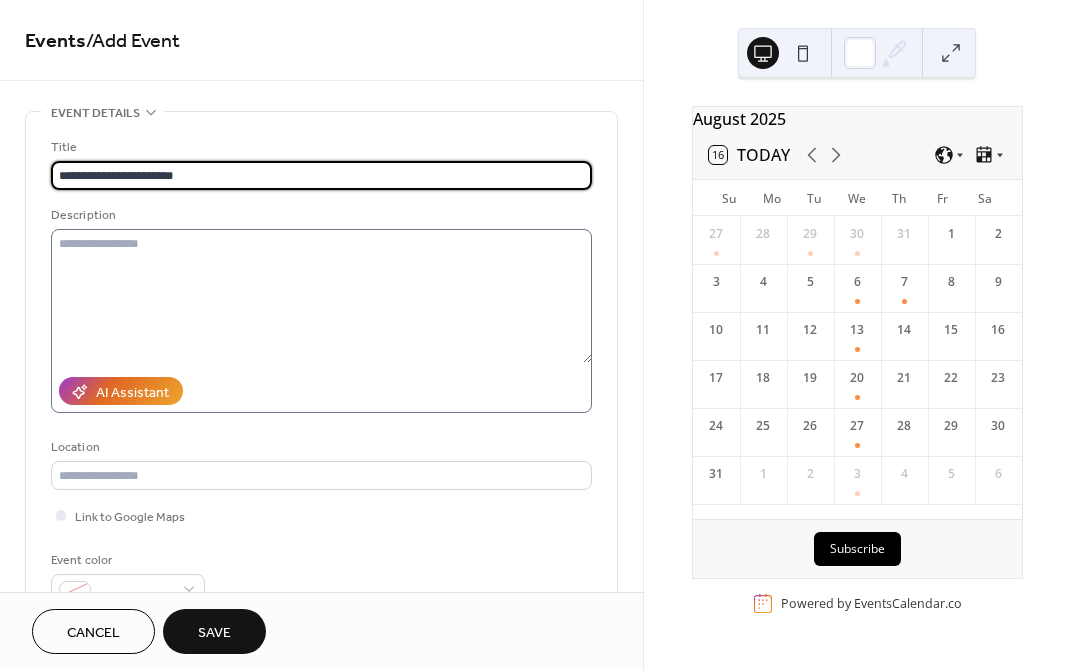 type on "**********" 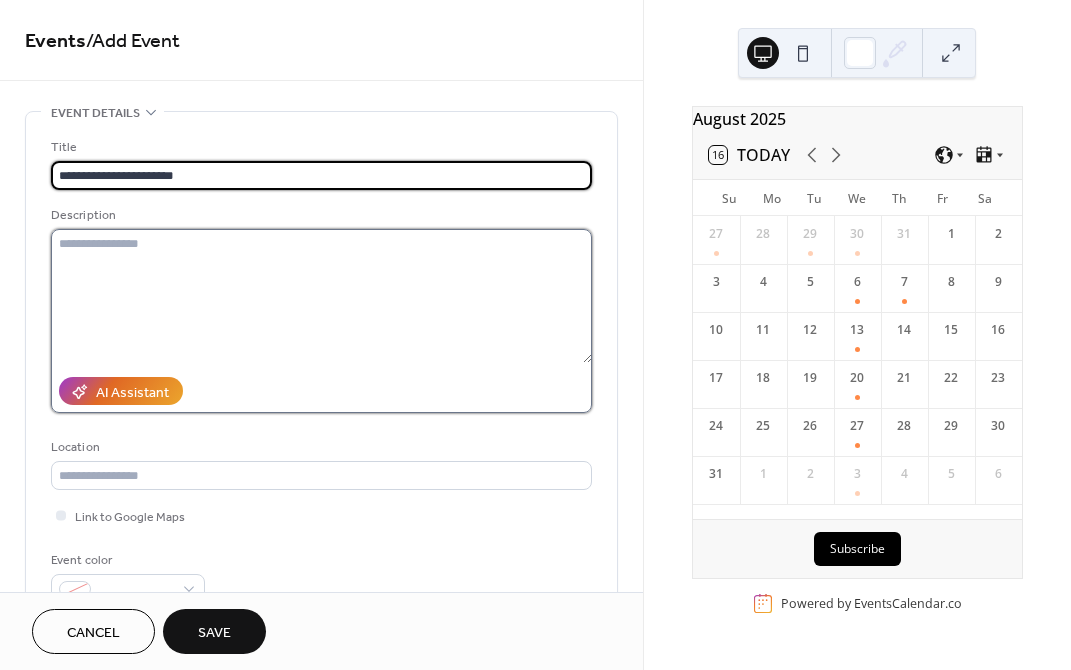click at bounding box center (321, 296) 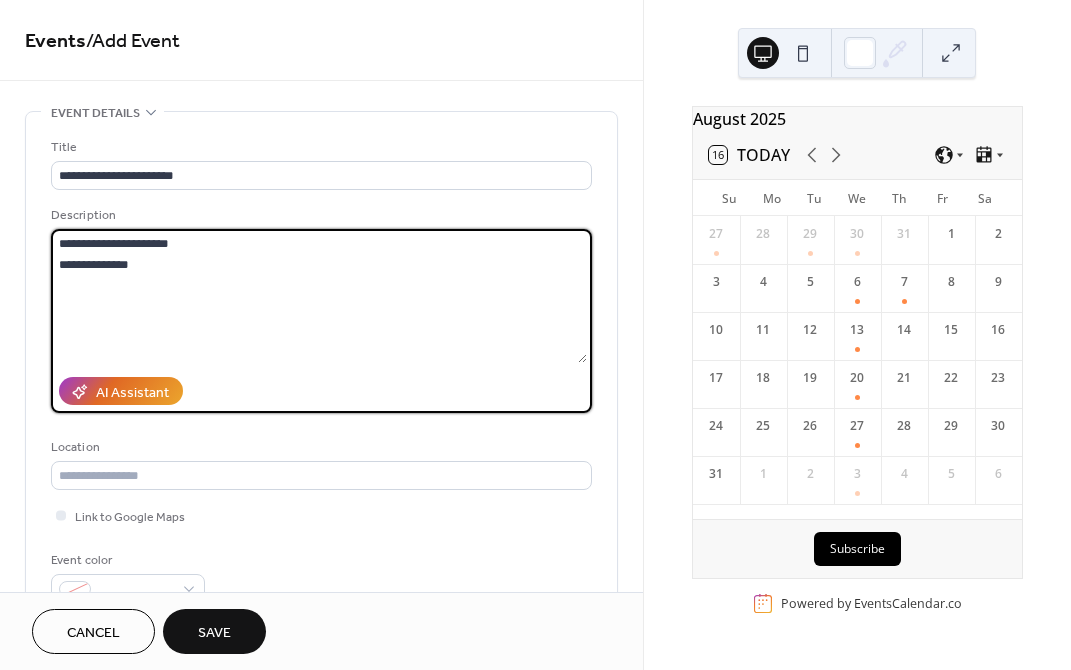 click on "**********" at bounding box center [319, 296] 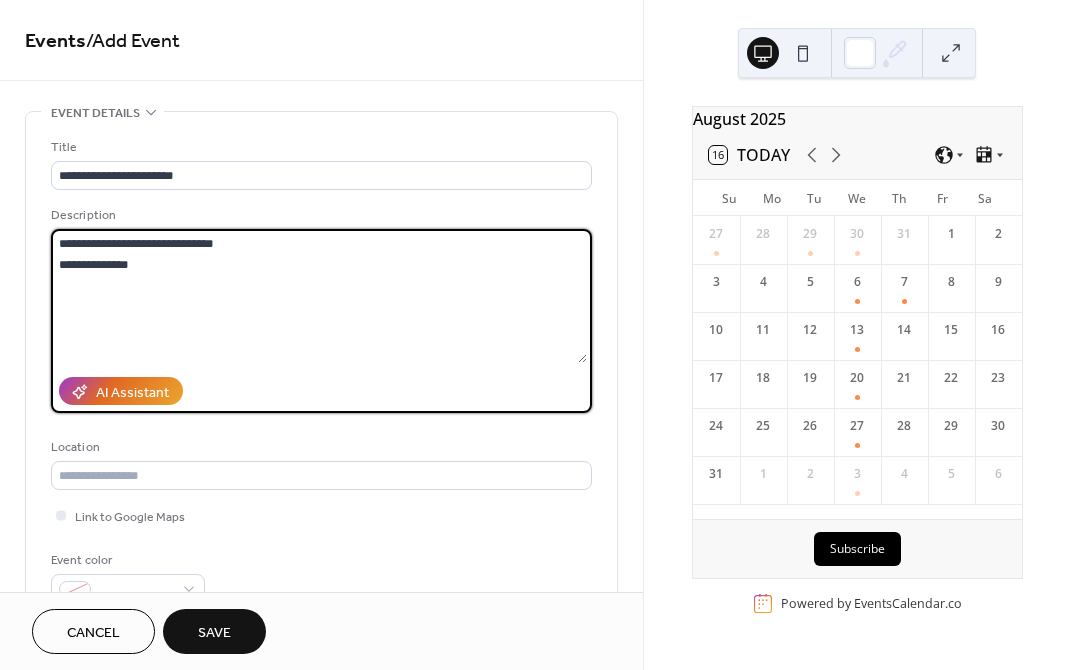 click on "**********" at bounding box center [319, 296] 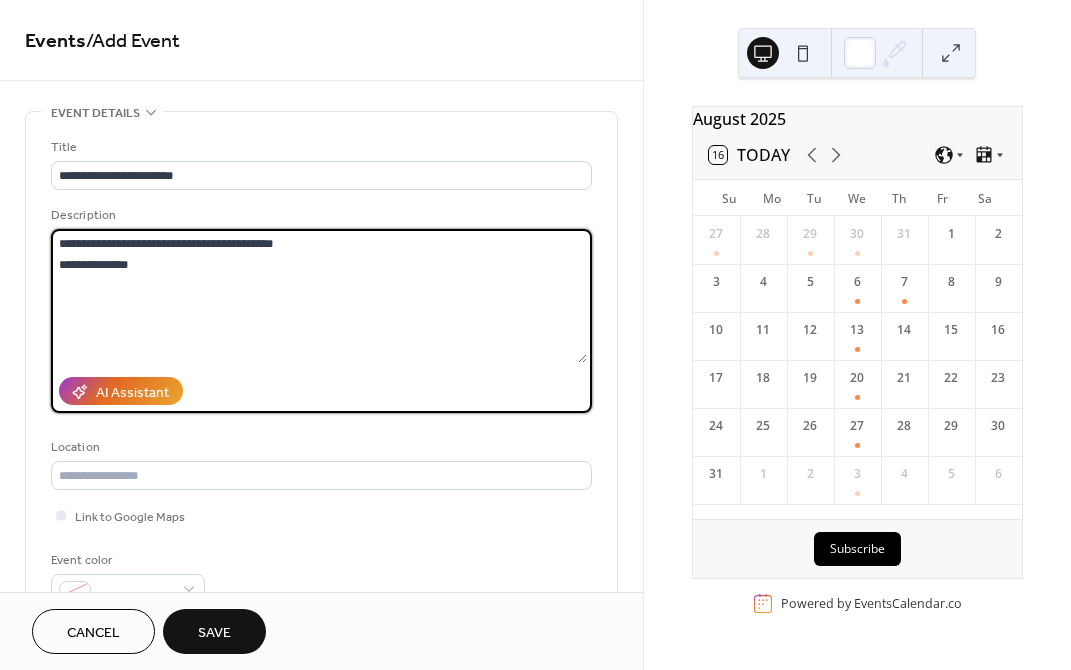 click on "**********" at bounding box center (319, 296) 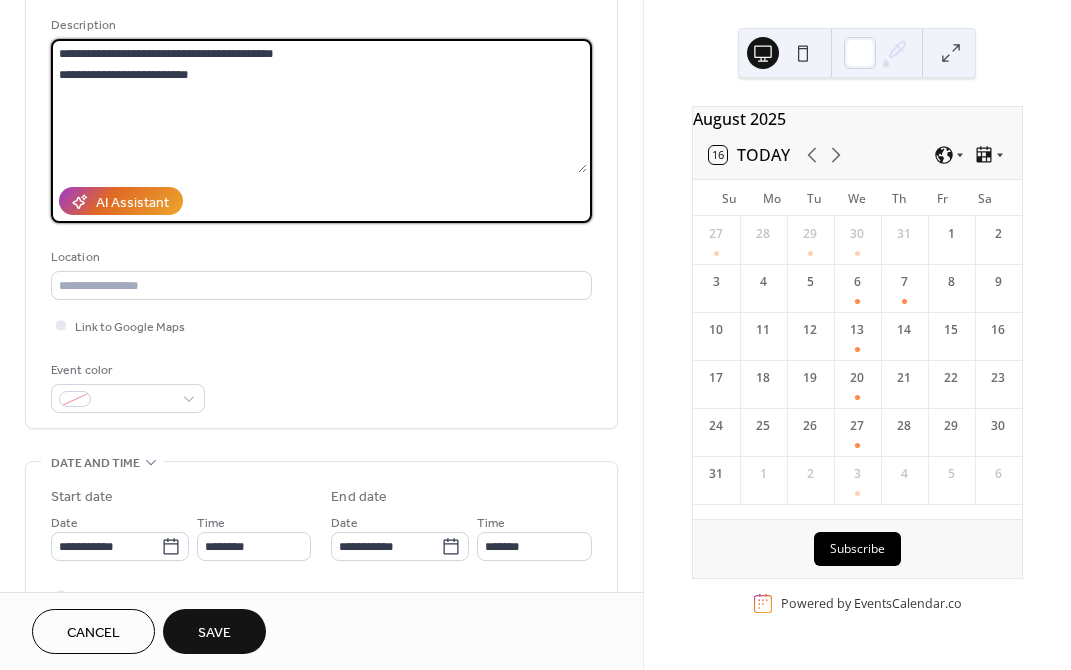 scroll, scrollTop: 200, scrollLeft: 0, axis: vertical 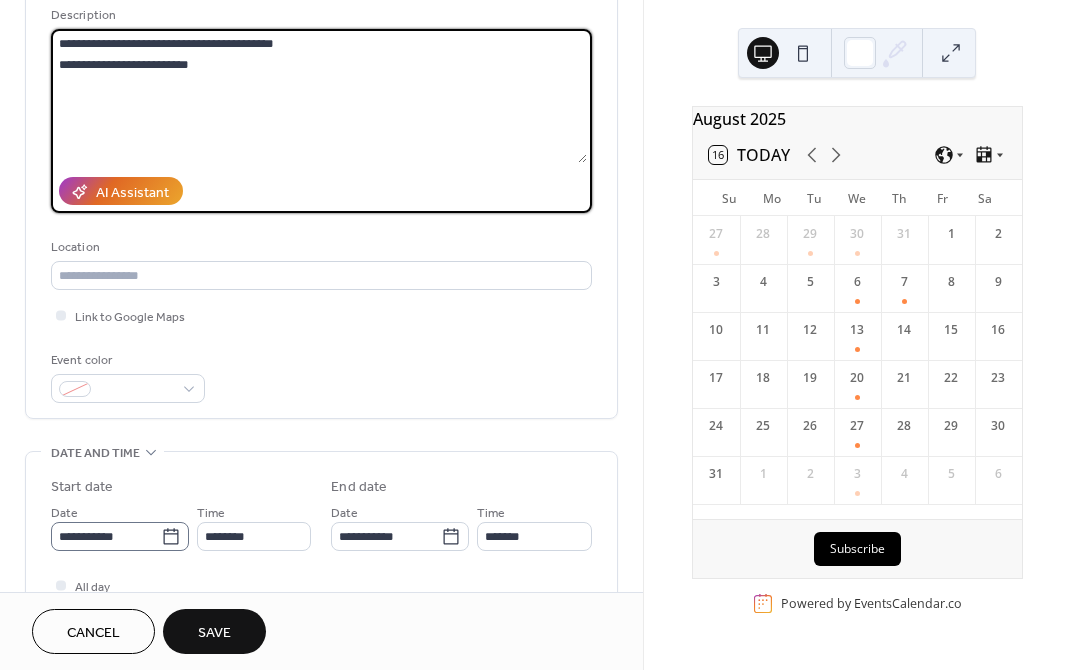 type on "**********" 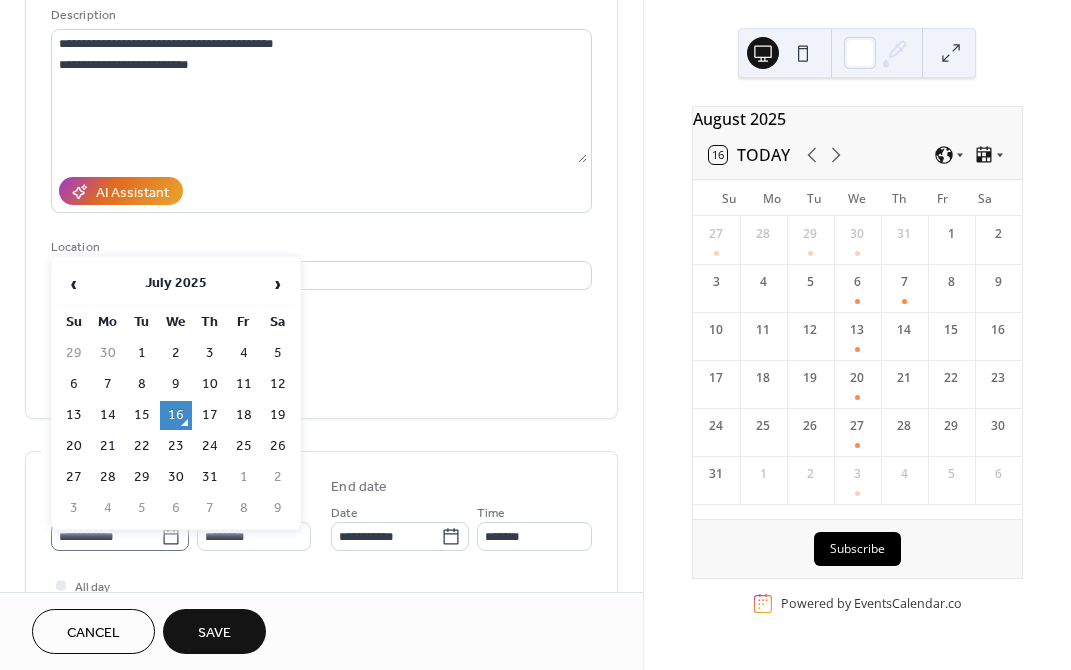 click 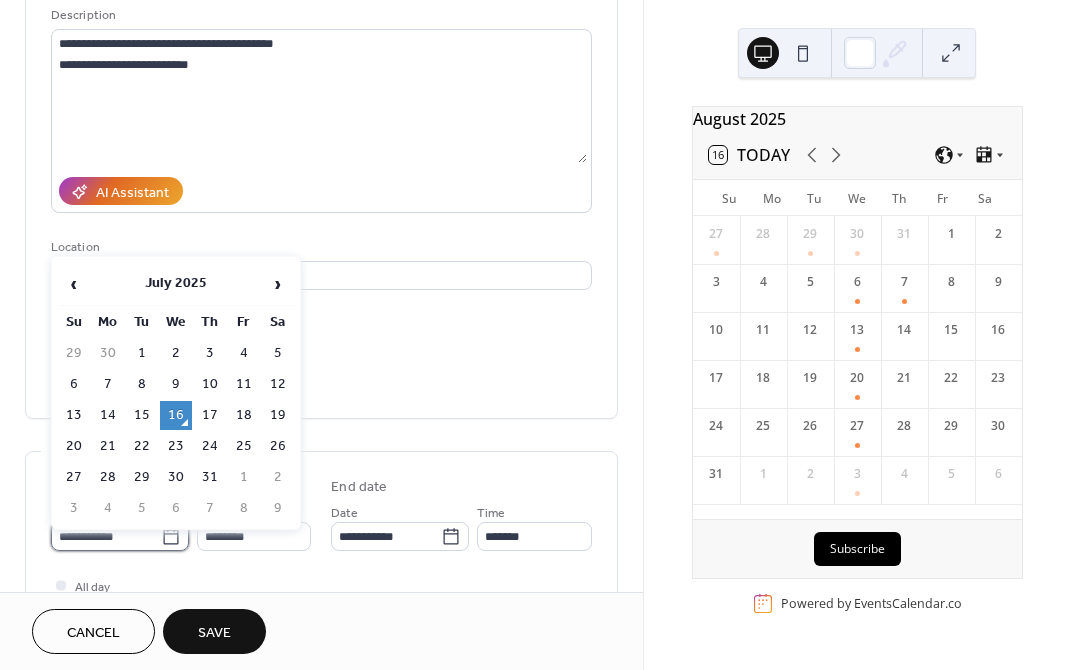 click on "**********" at bounding box center [106, 536] 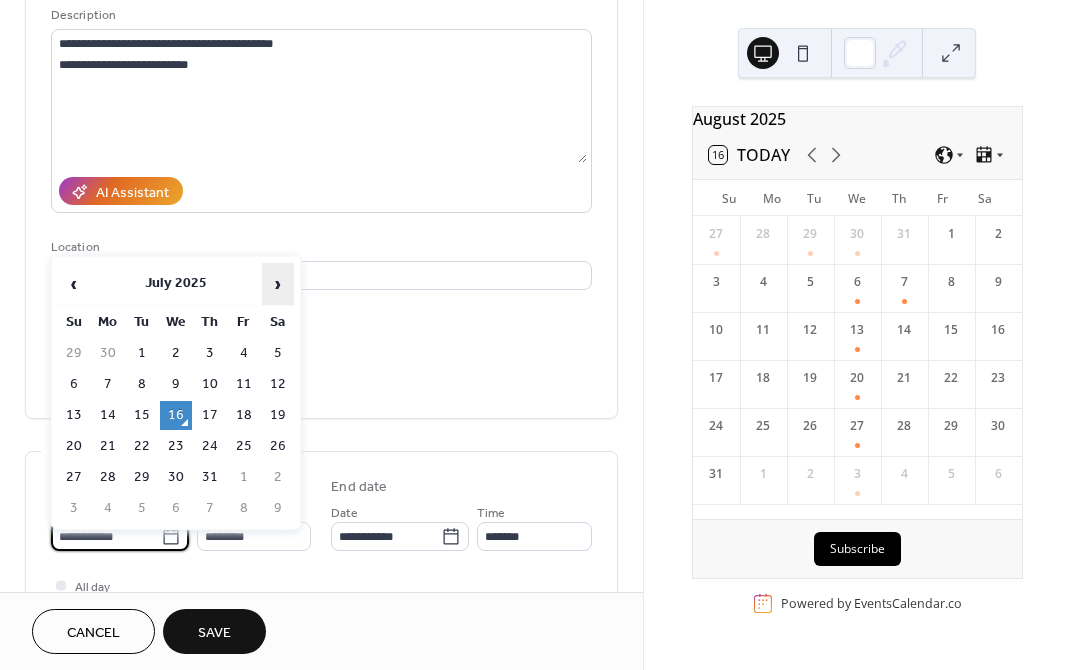 click on "›" at bounding box center [278, 284] 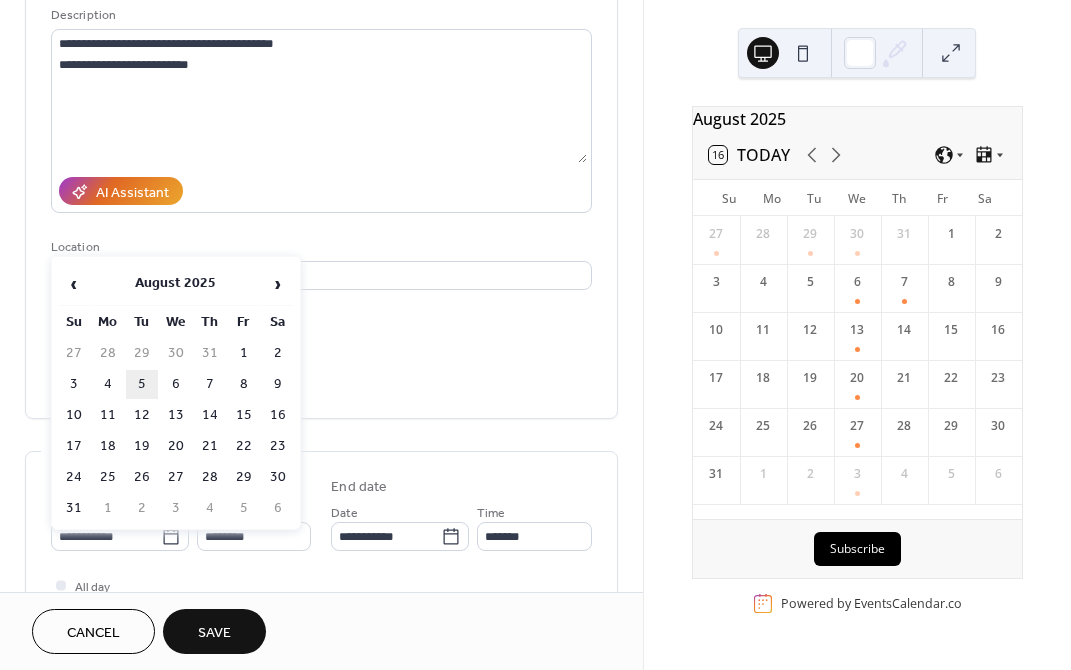 click on "5" at bounding box center (142, 384) 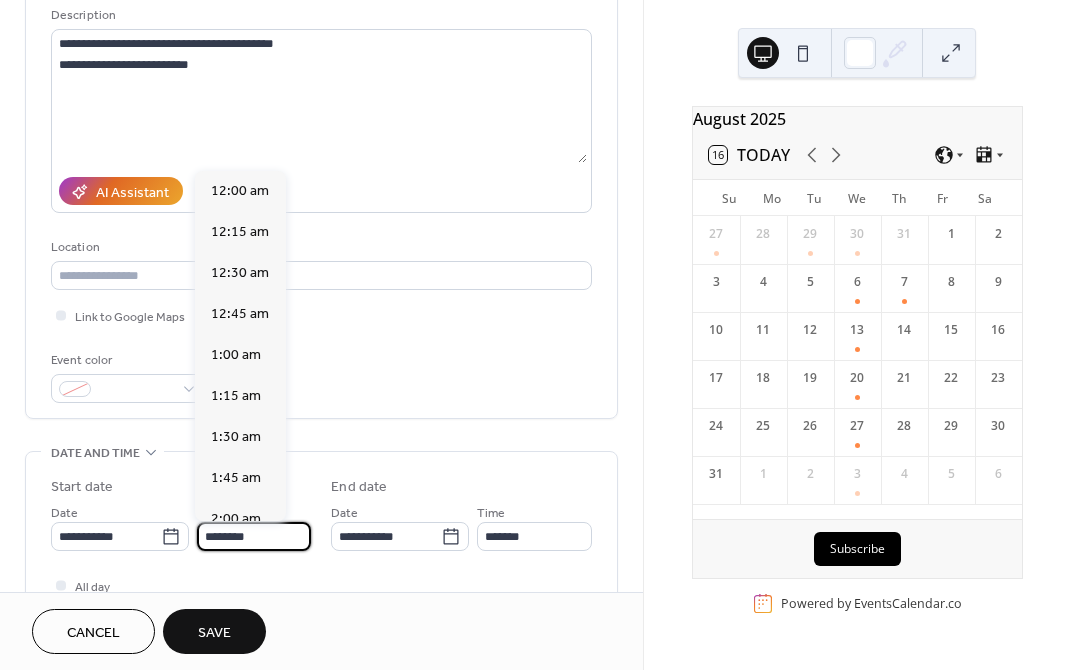 click on "********" at bounding box center [254, 536] 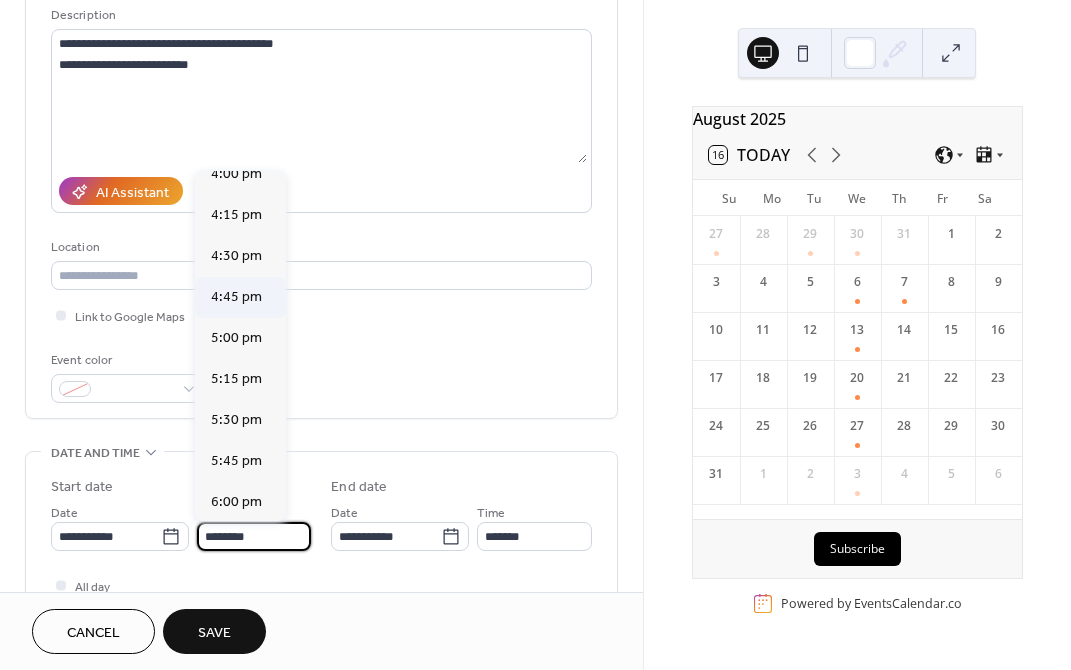 scroll, scrollTop: 2968, scrollLeft: 0, axis: vertical 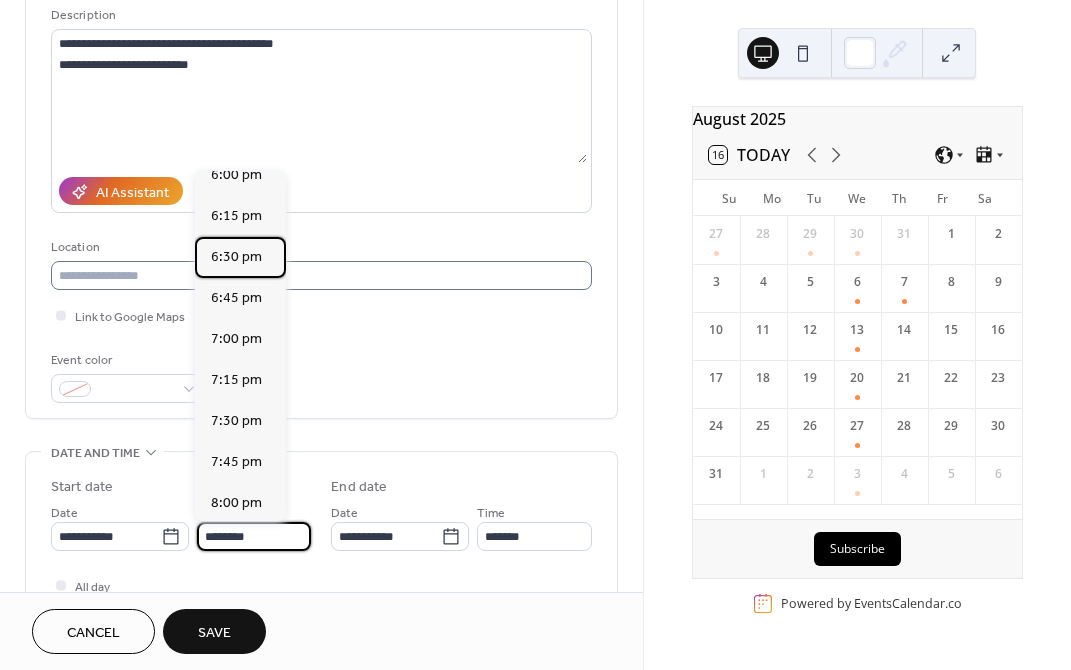 click on "6:30 pm" at bounding box center (236, 257) 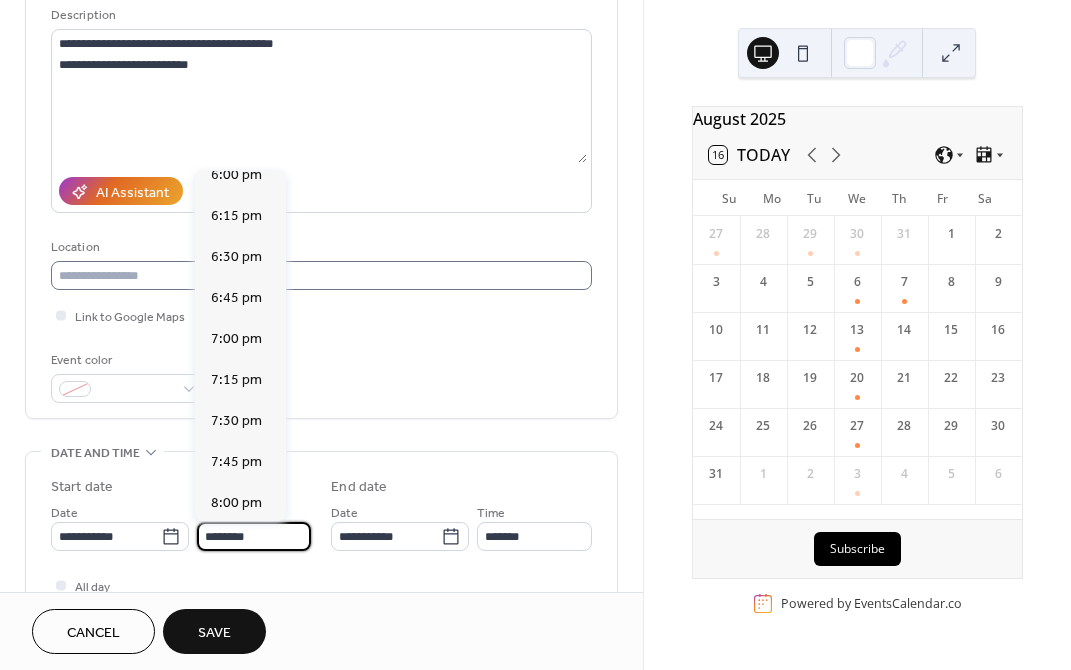 type on "*******" 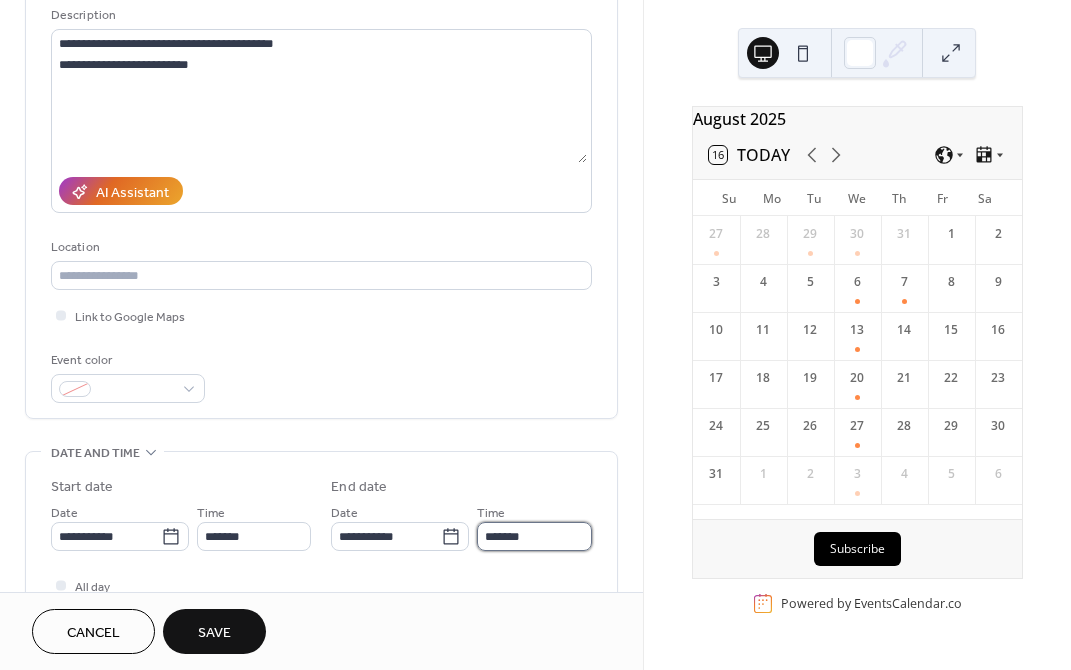 click on "*******" at bounding box center (534, 536) 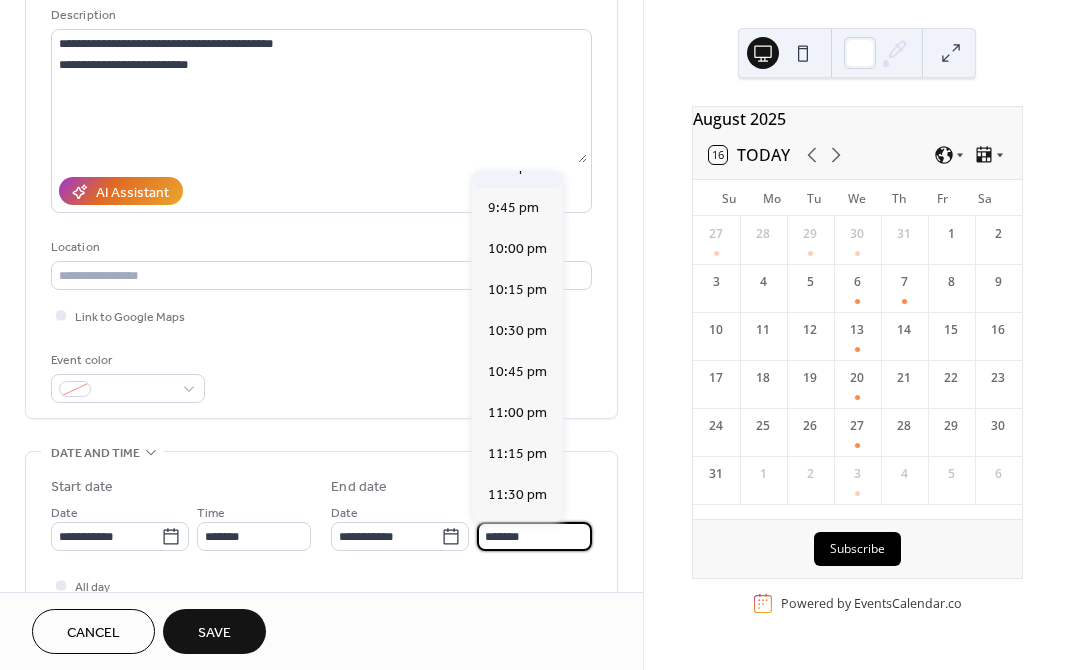 scroll, scrollTop: 400, scrollLeft: 0, axis: vertical 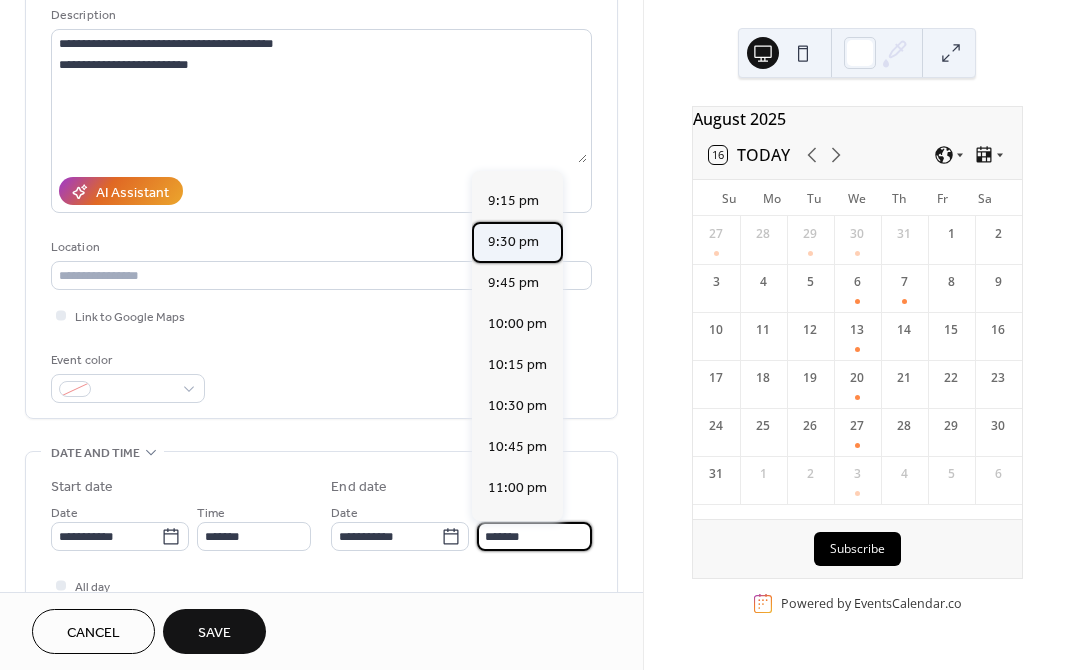 click on "9:30 pm" at bounding box center [513, 242] 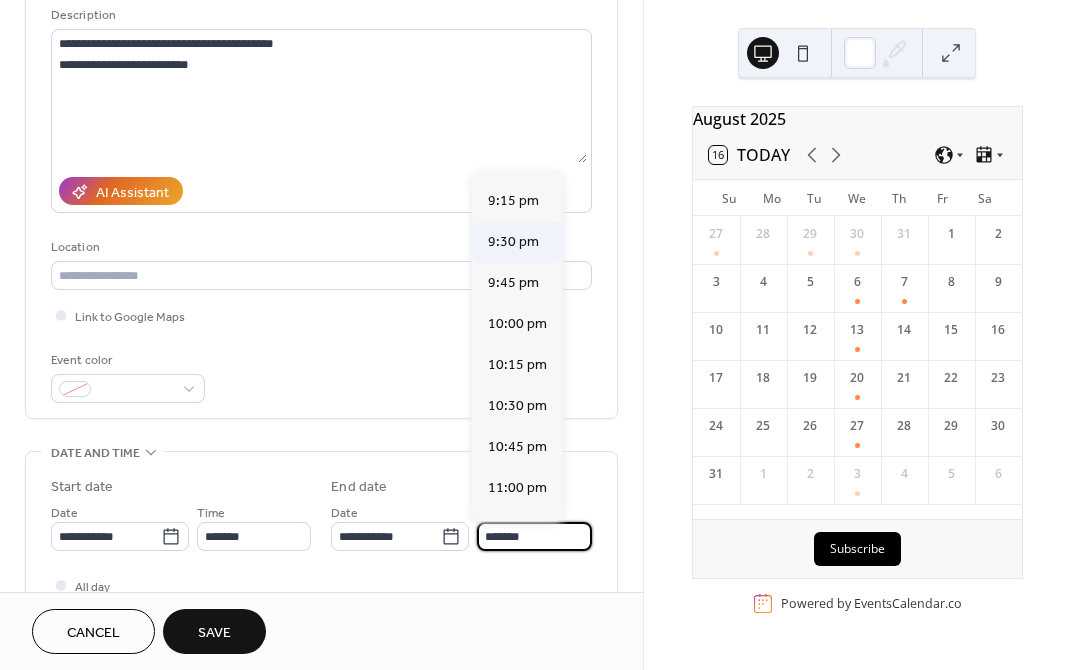 type on "*******" 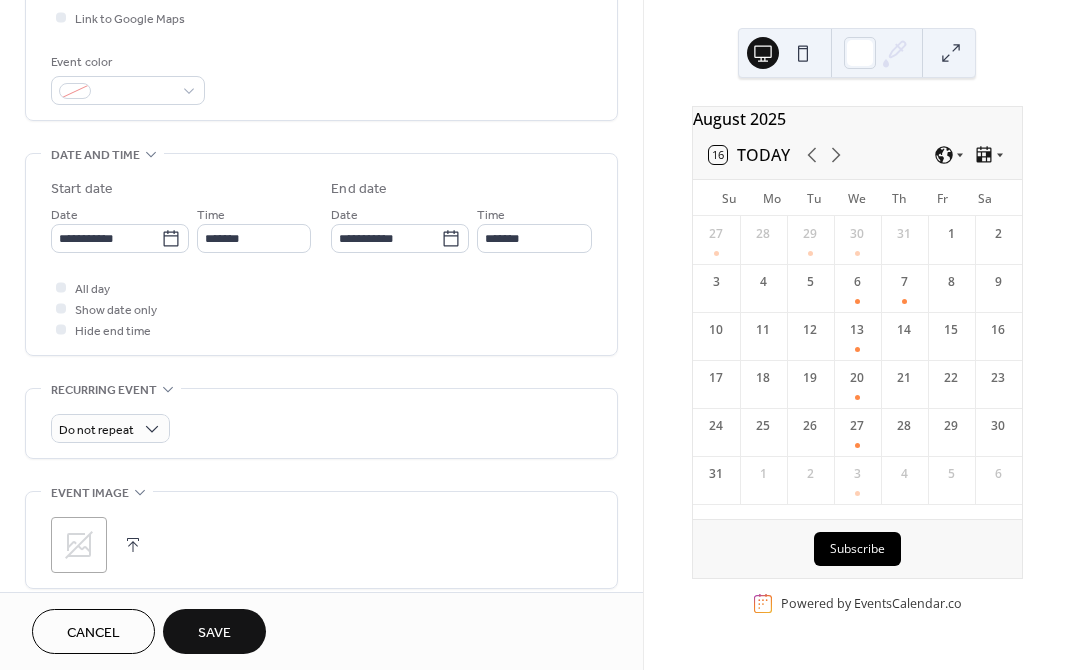 scroll, scrollTop: 500, scrollLeft: 0, axis: vertical 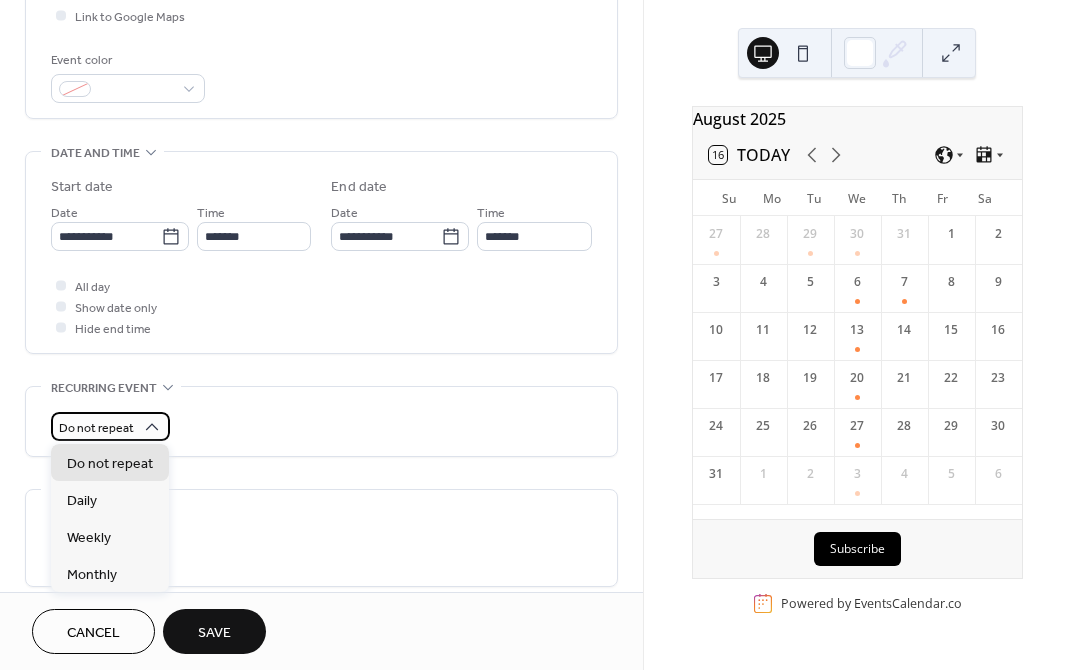 click on "Do not repeat" at bounding box center (110, 426) 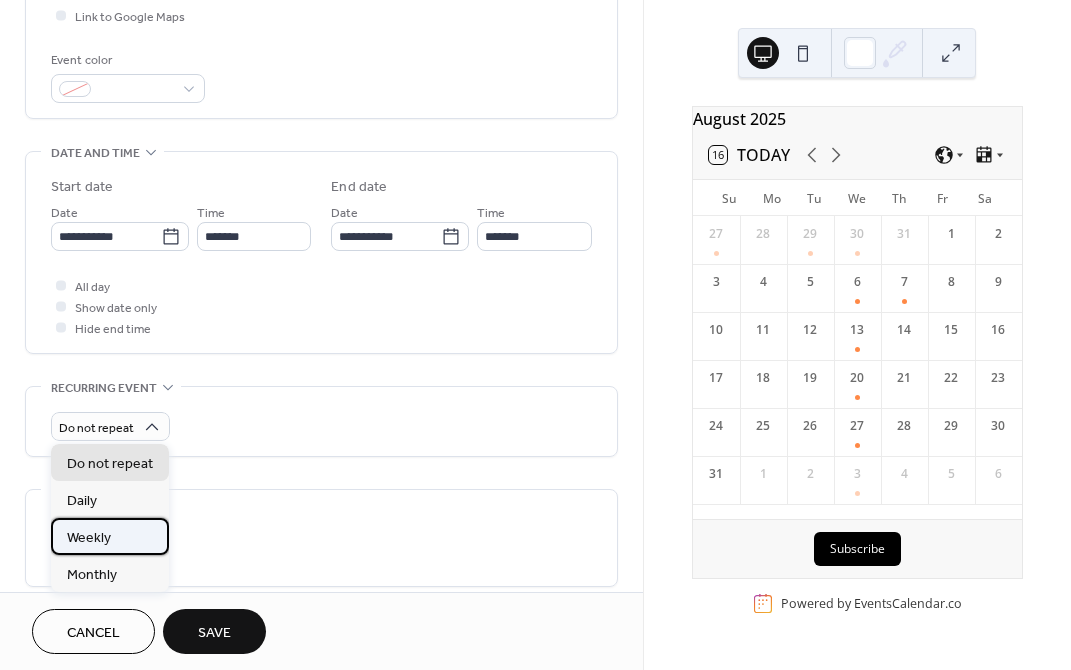 click on "Weekly" at bounding box center (89, 537) 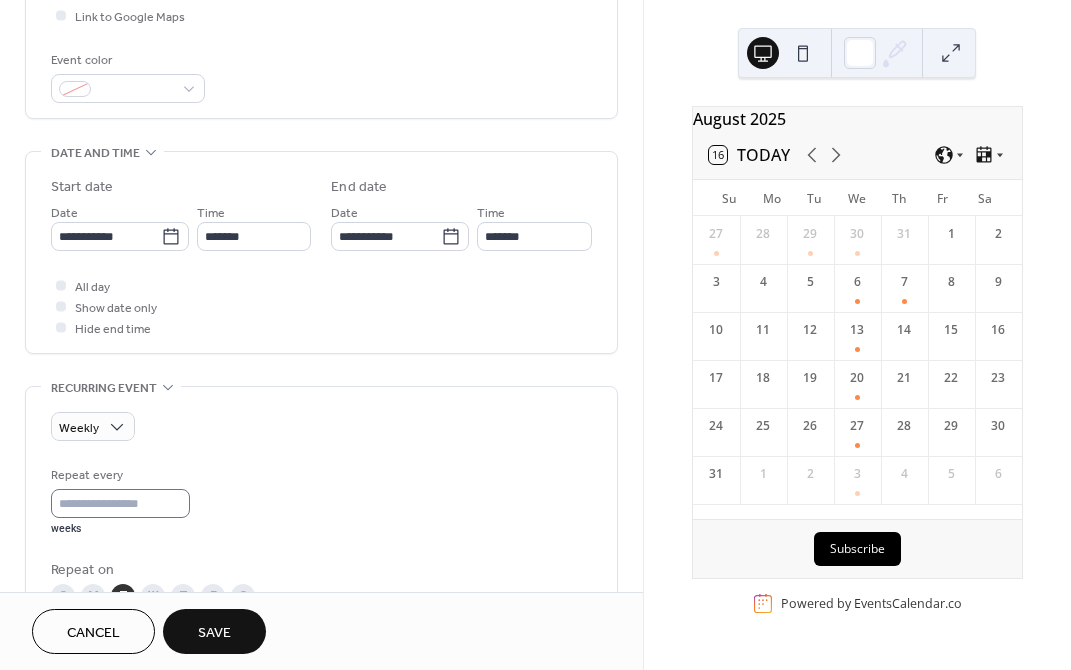 scroll, scrollTop: 1, scrollLeft: 0, axis: vertical 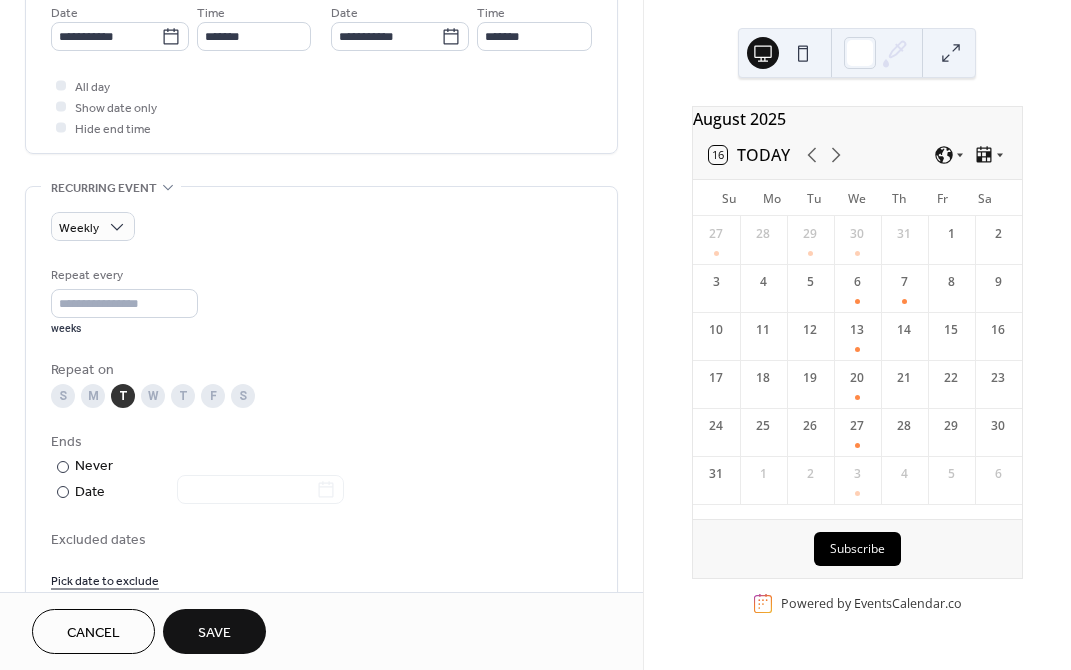 click on "Save" at bounding box center [214, 633] 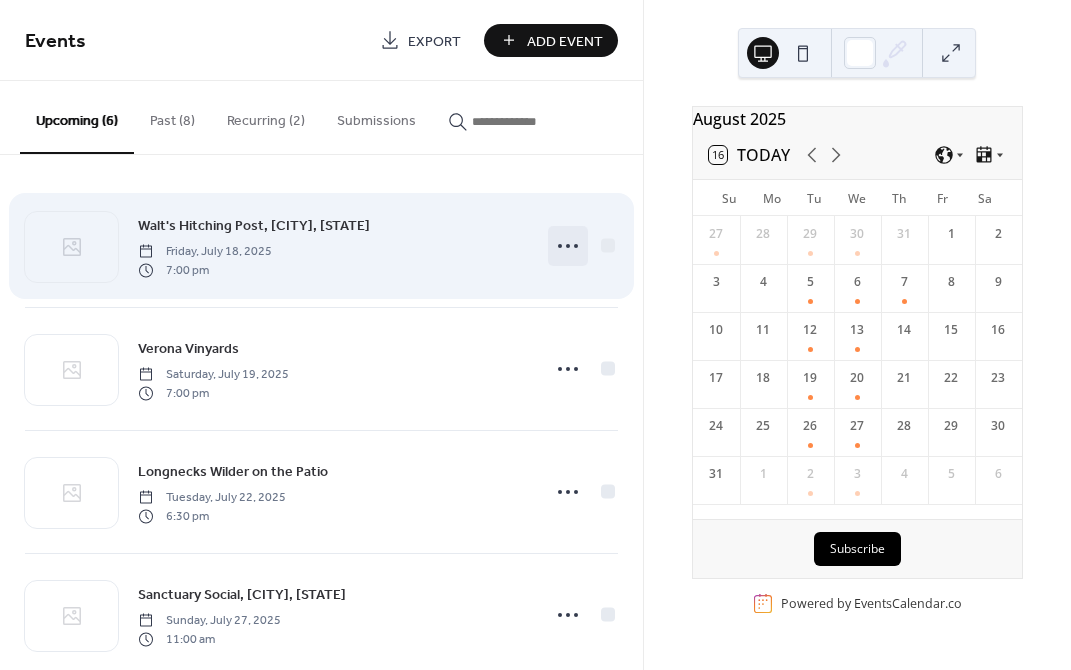 click 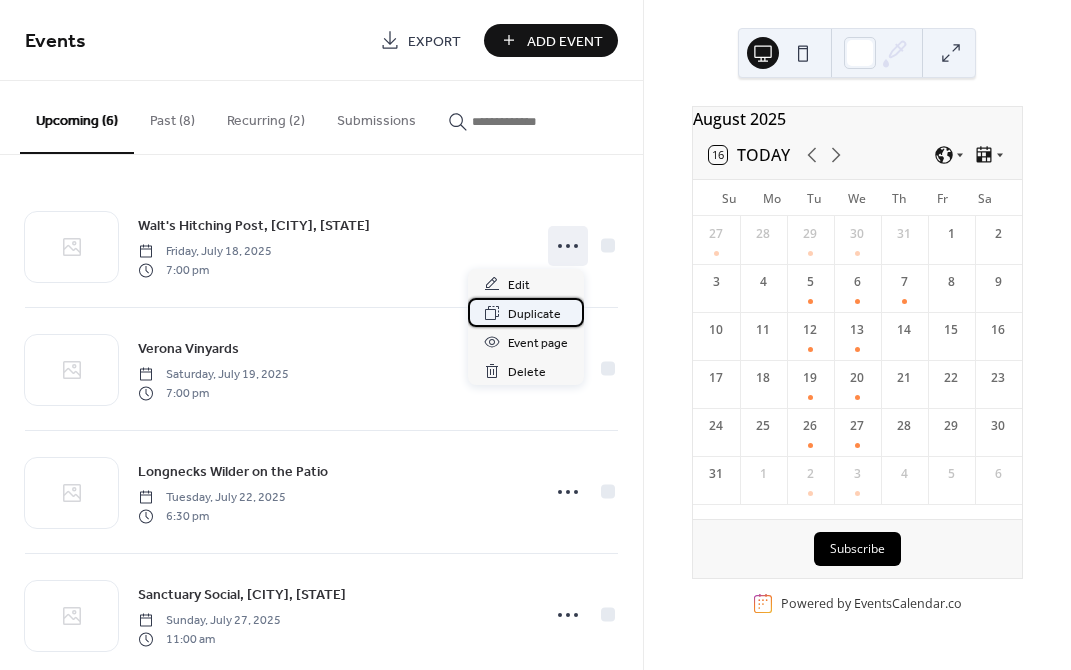 click on "Duplicate" at bounding box center [534, 314] 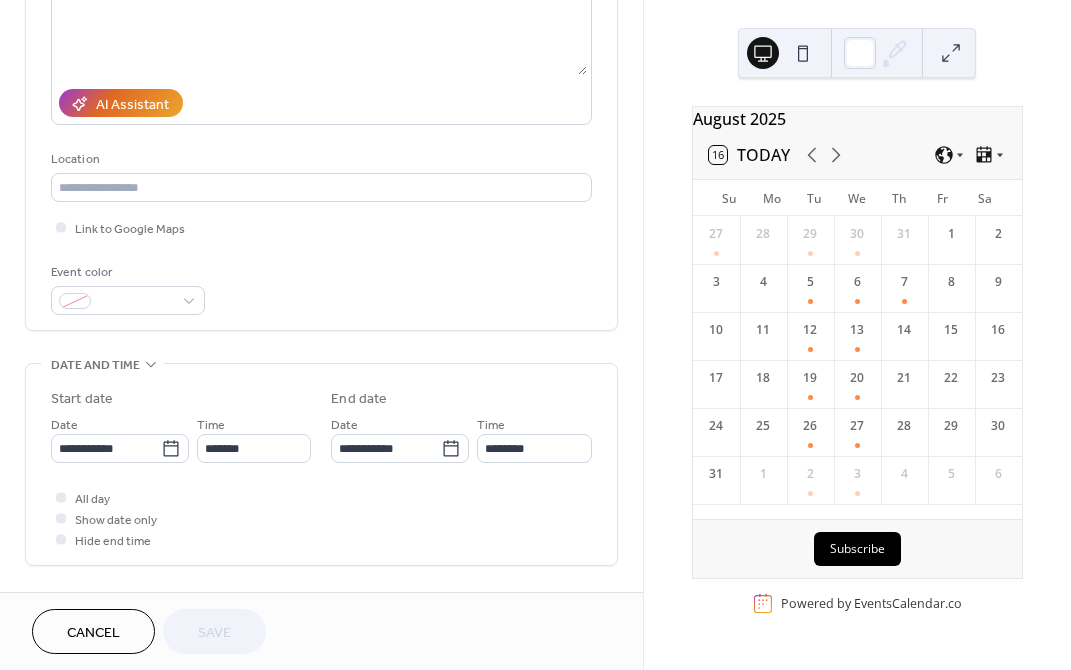 scroll, scrollTop: 300, scrollLeft: 0, axis: vertical 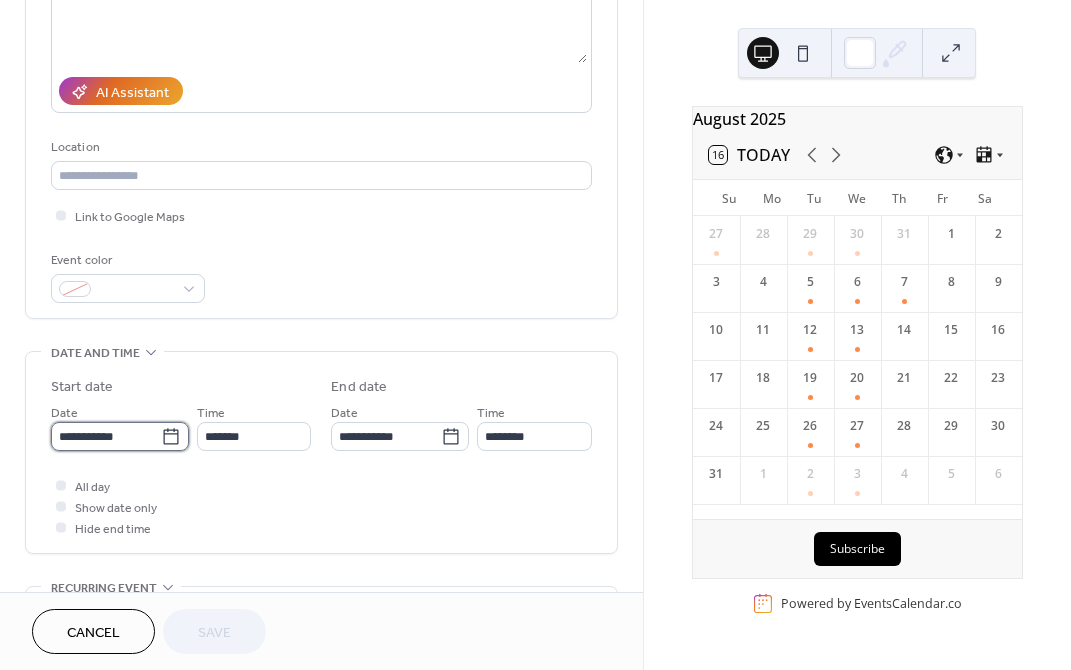 click on "**********" at bounding box center (120, 436) 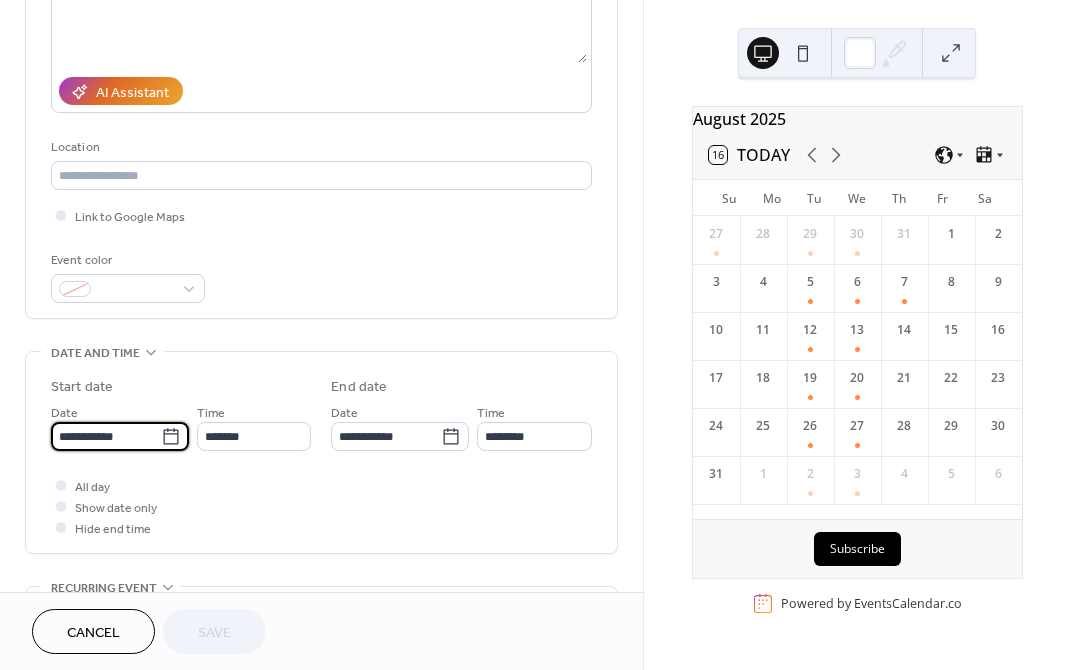 click on "**********" at bounding box center [106, 436] 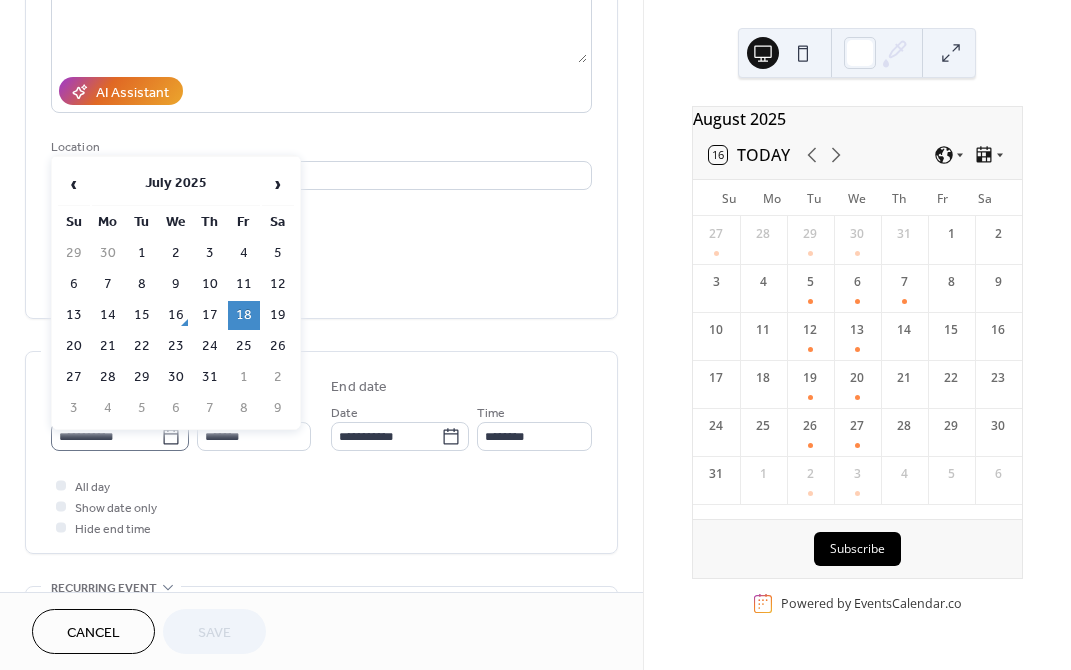click on "**********" at bounding box center [120, 436] 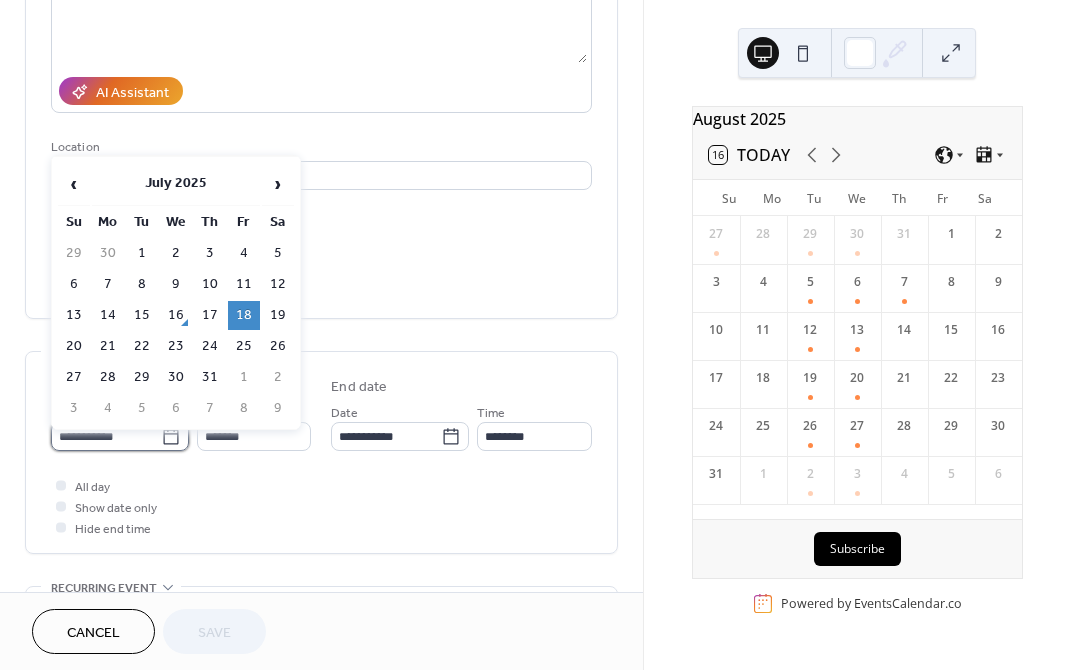 click on "**********" at bounding box center [106, 436] 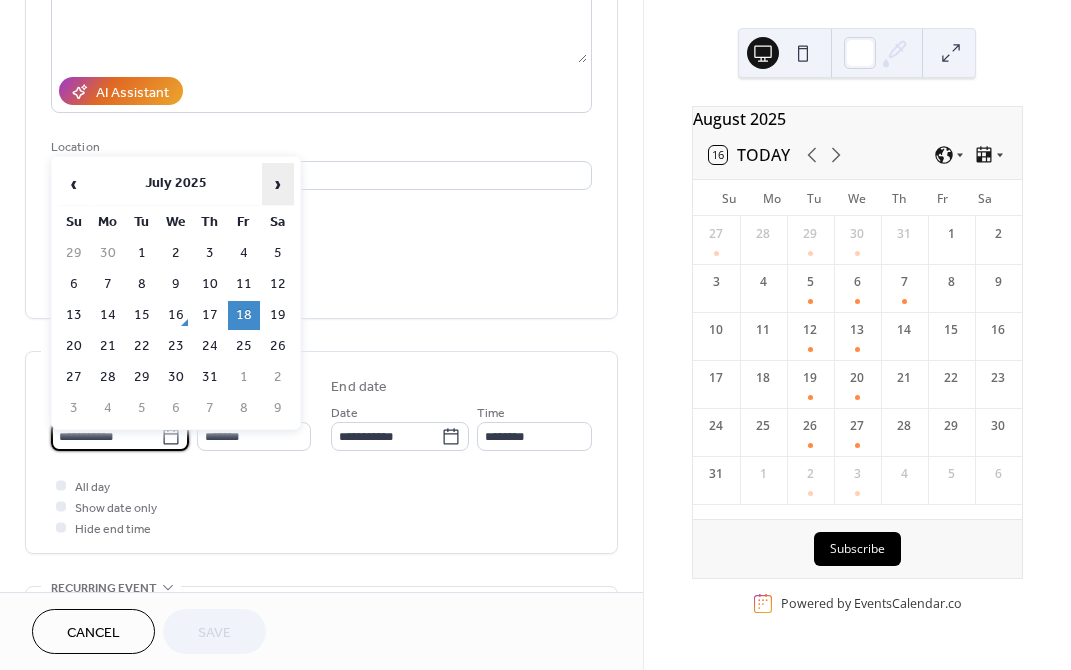 click on "›" at bounding box center (278, 184) 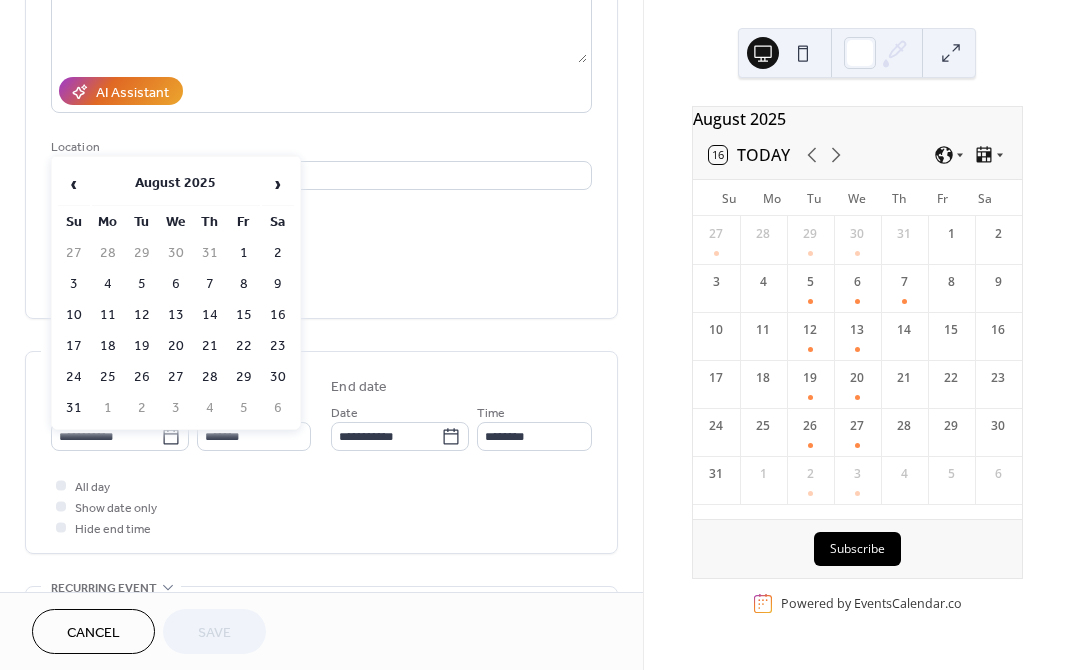 click on "1" at bounding box center [244, 253] 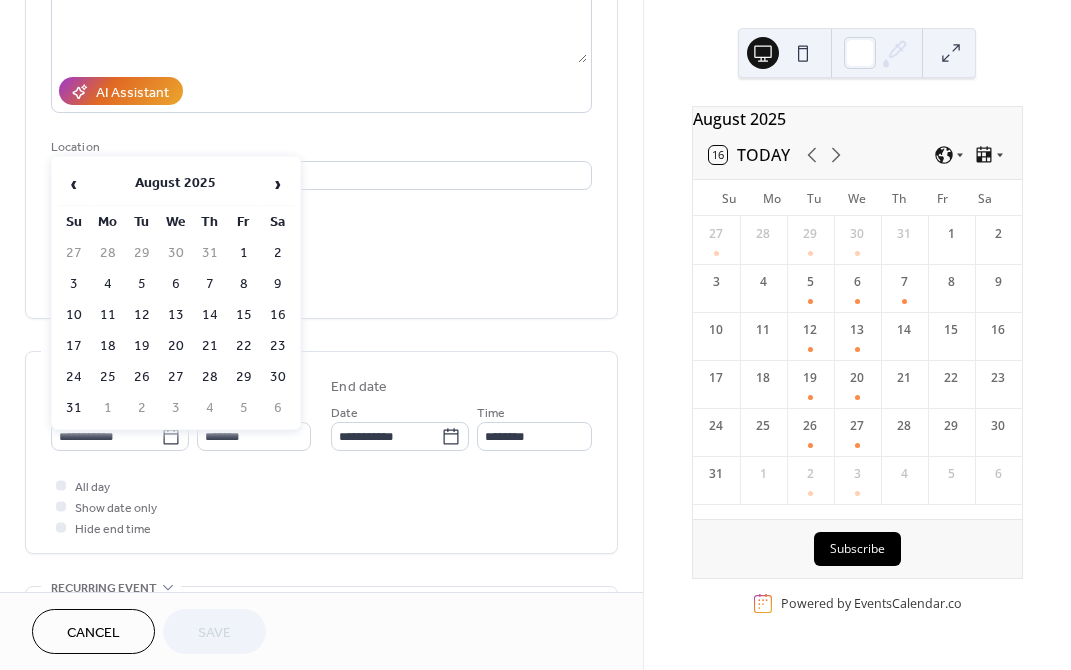 type on "**********" 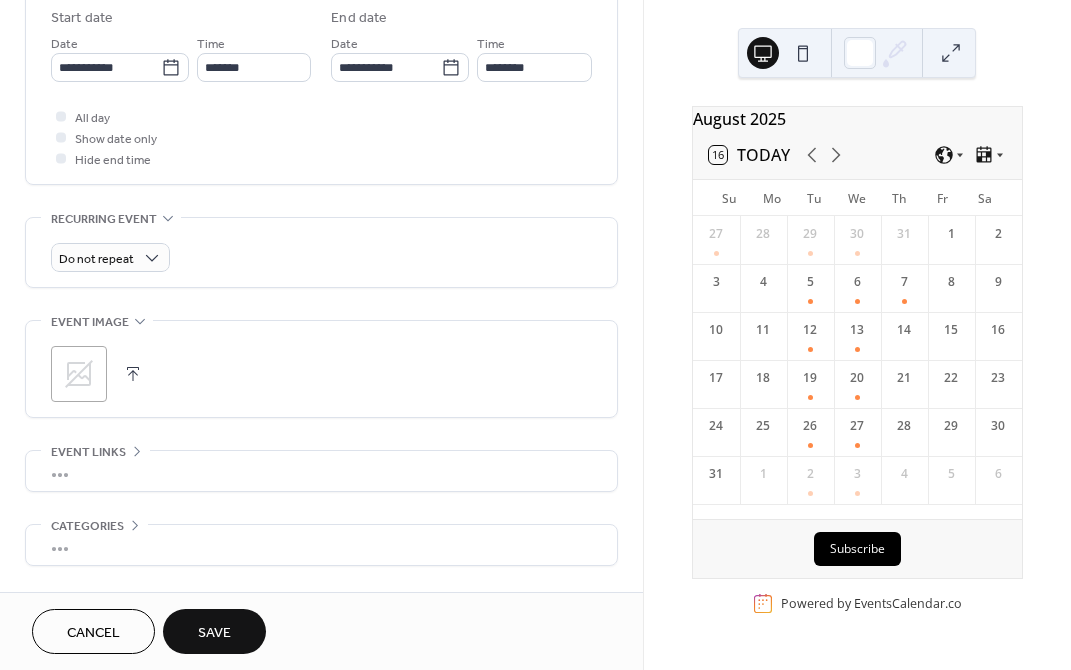 scroll, scrollTop: 700, scrollLeft: 0, axis: vertical 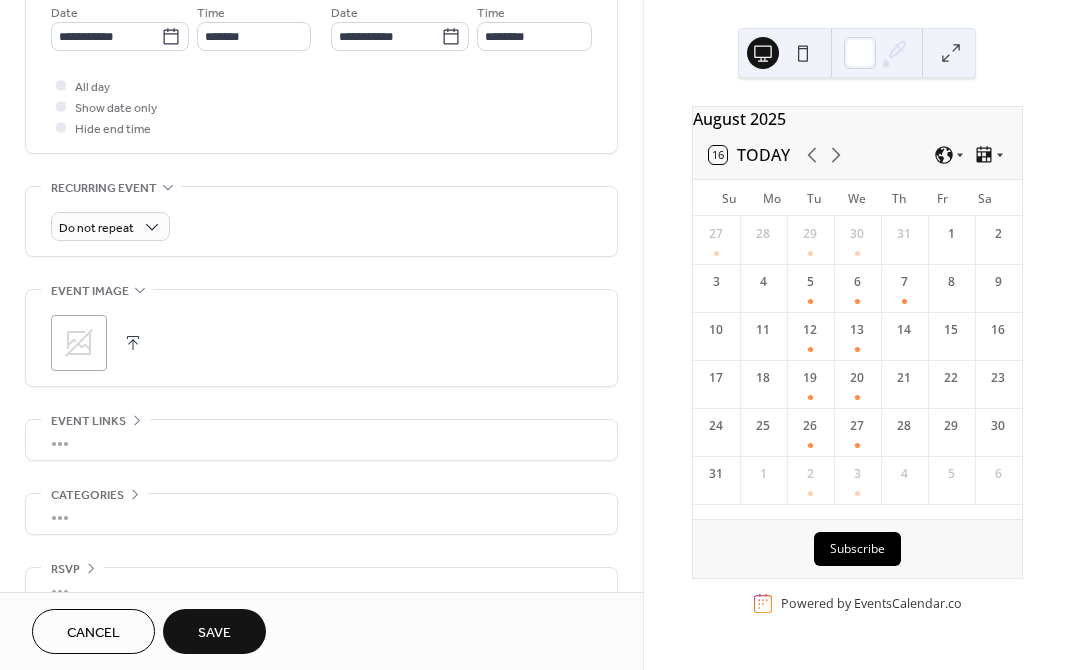 click on "Save" at bounding box center (214, 631) 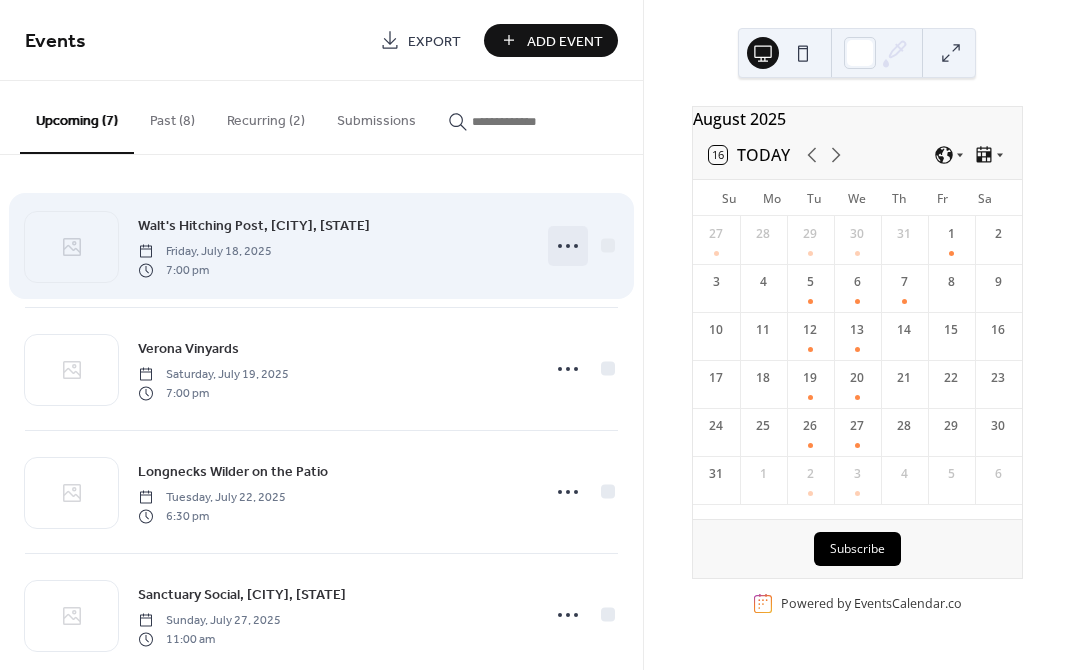 click 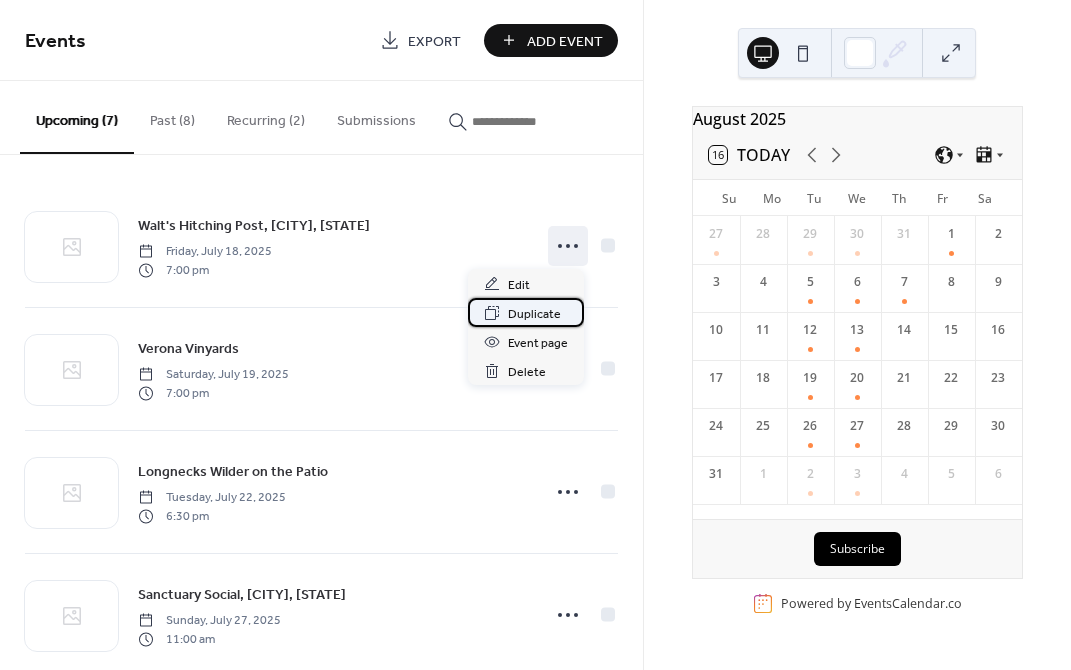 click on "Duplicate" at bounding box center [534, 314] 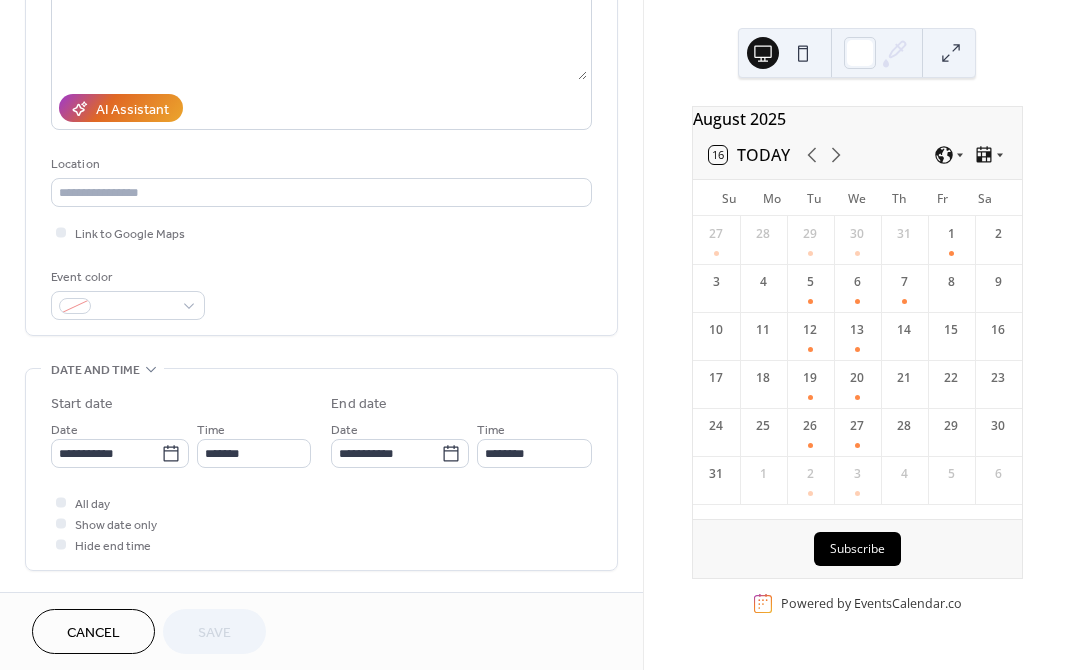 scroll, scrollTop: 300, scrollLeft: 0, axis: vertical 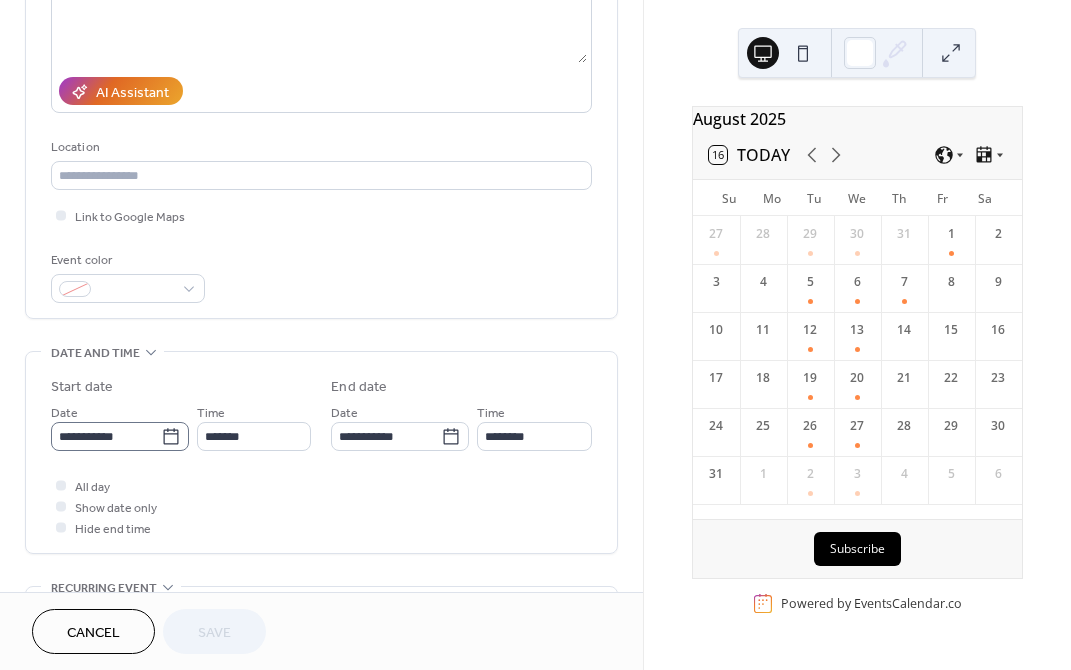 click on "**********" at bounding box center [120, 436] 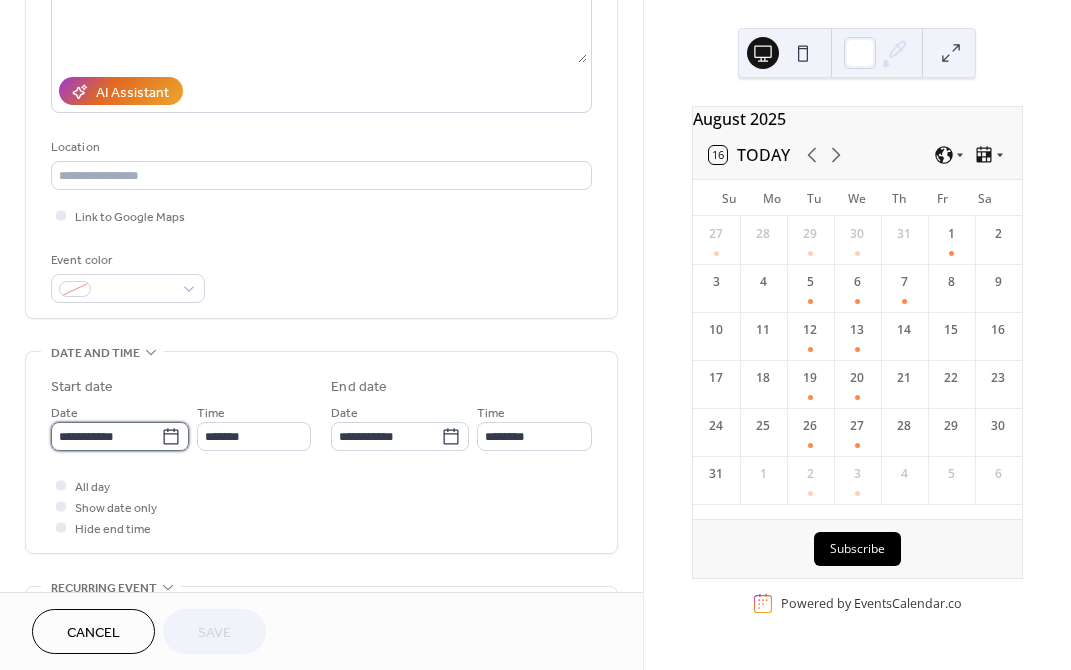 click on "**********" at bounding box center (106, 436) 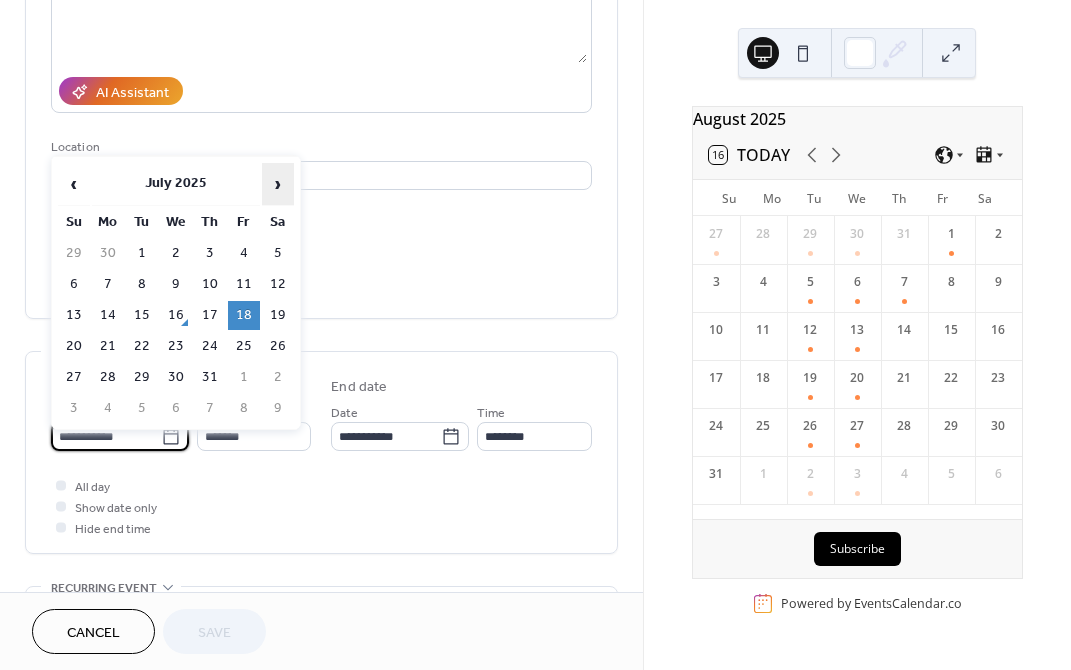 click on "›" at bounding box center [278, 184] 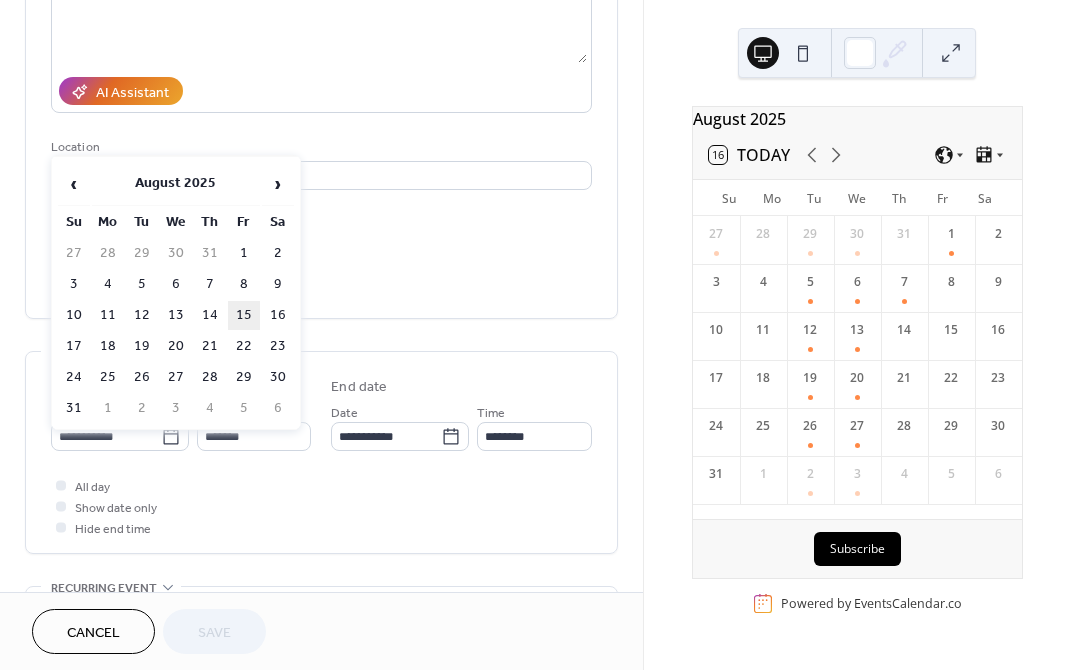 click on "15" at bounding box center (244, 315) 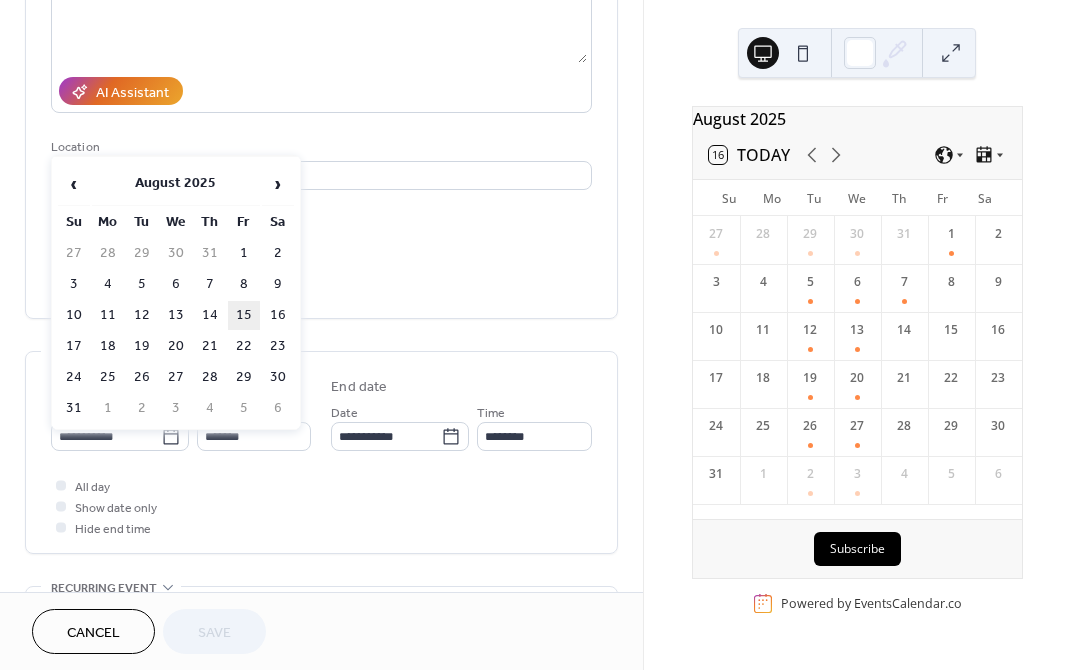 type on "**********" 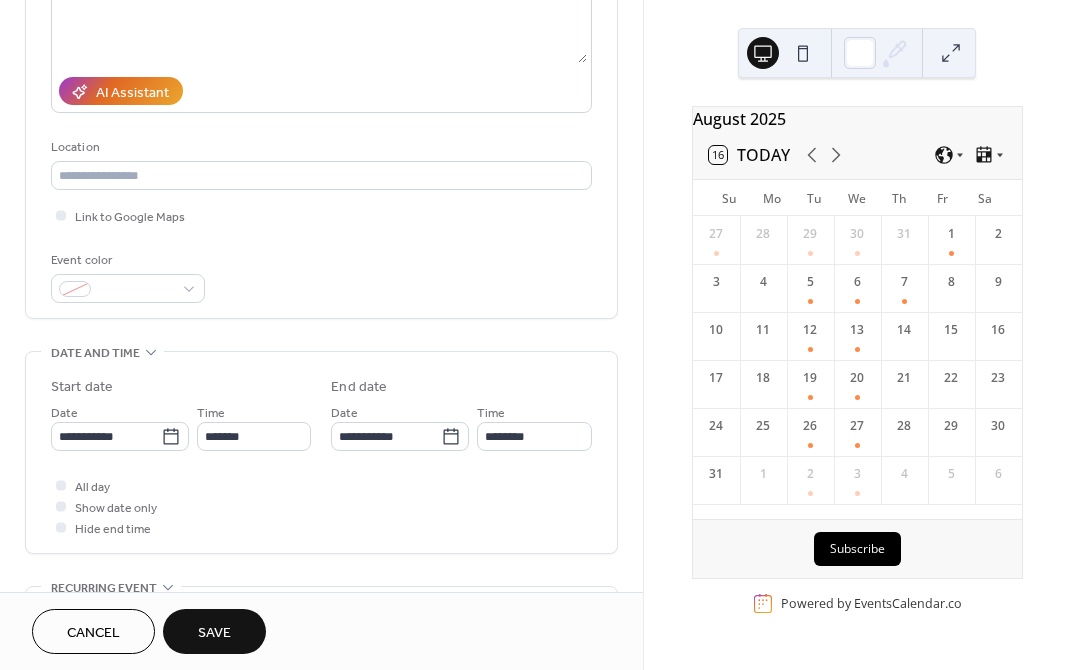 click on "Save" at bounding box center (214, 633) 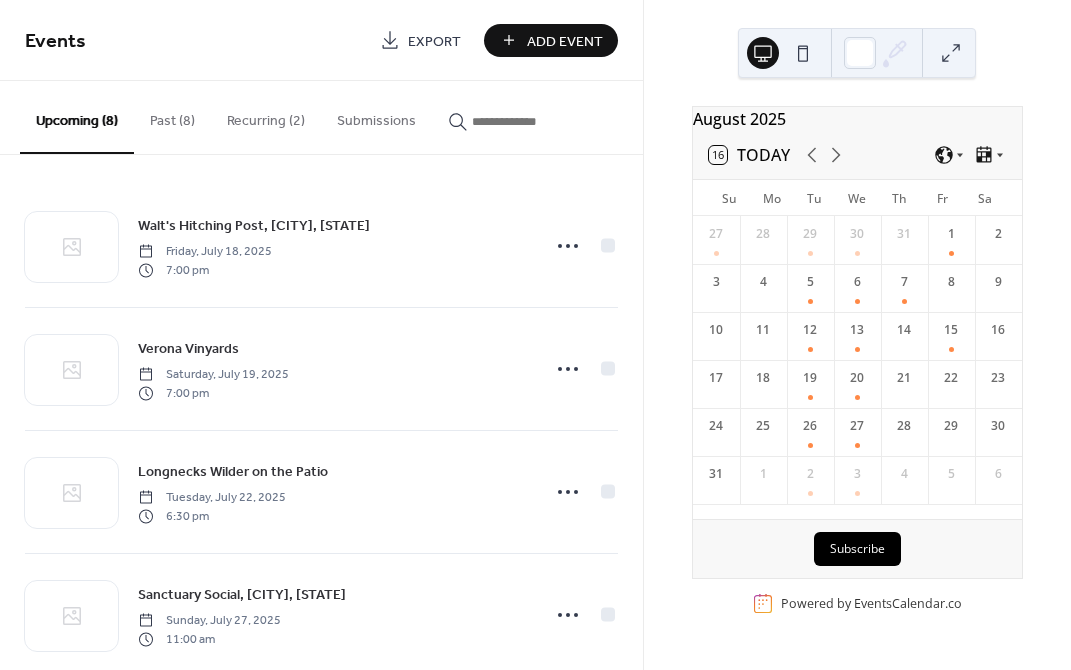 click on "Add Event" at bounding box center (565, 41) 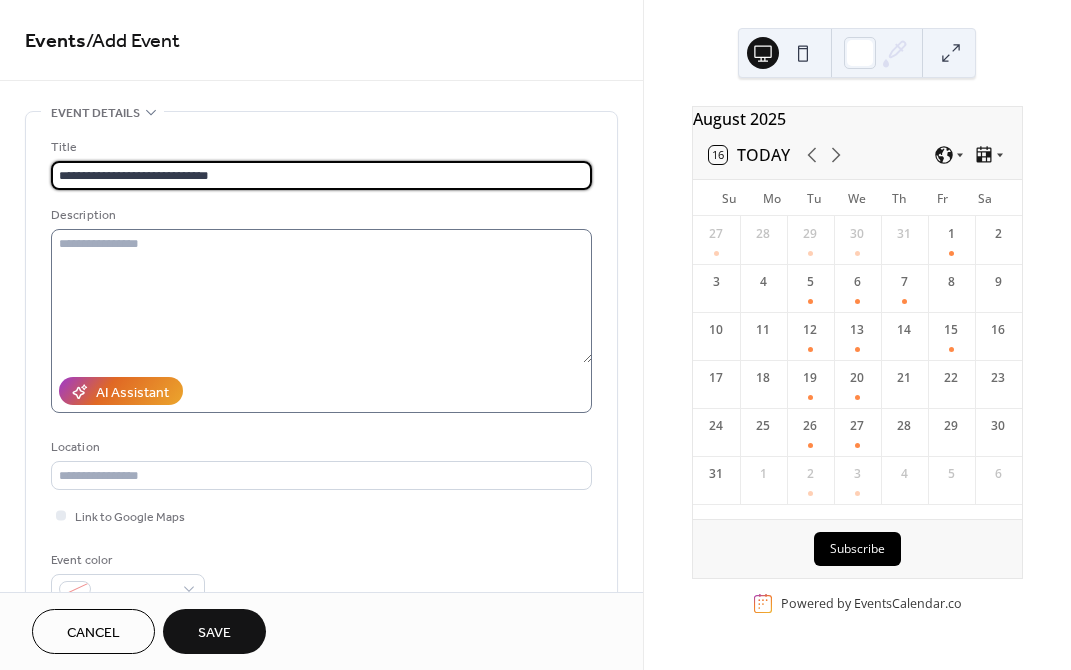 type on "**********" 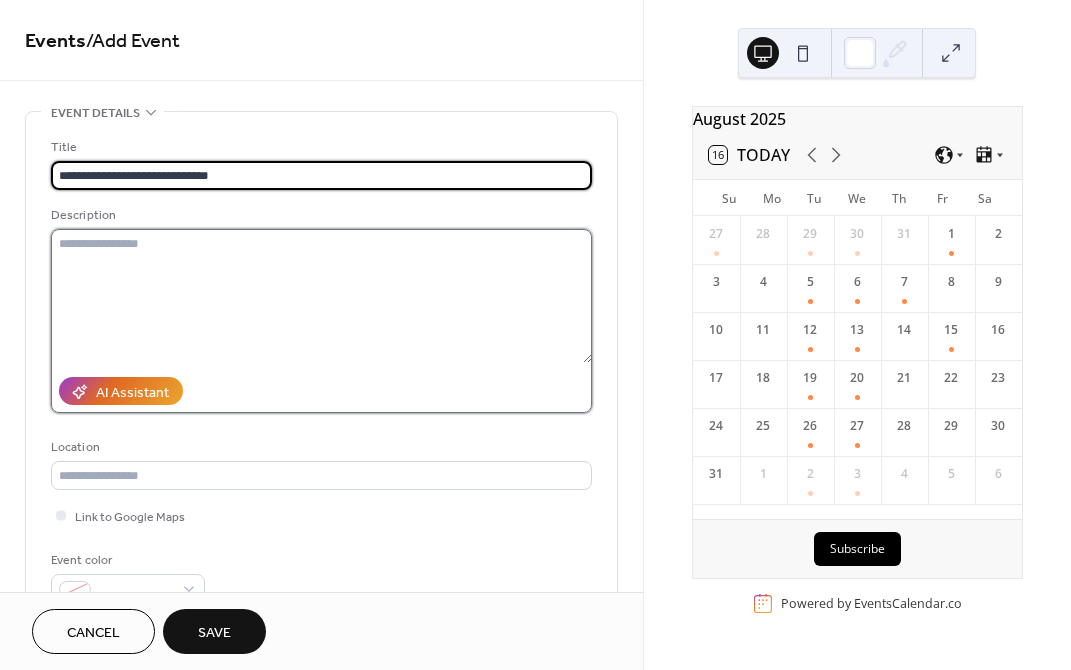 click at bounding box center [321, 296] 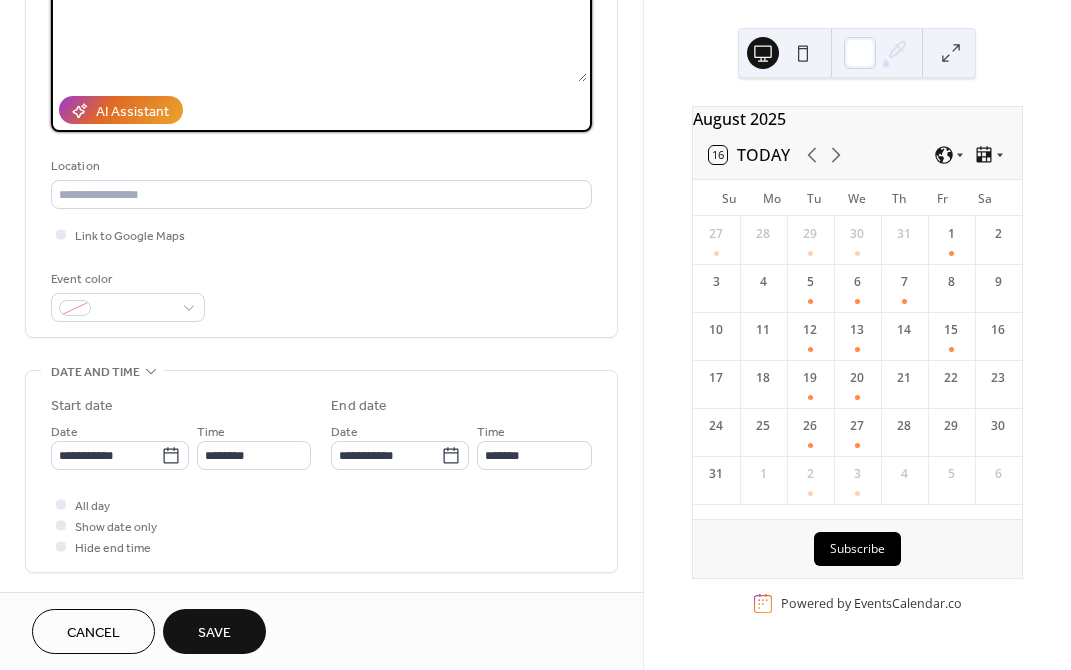 scroll, scrollTop: 300, scrollLeft: 0, axis: vertical 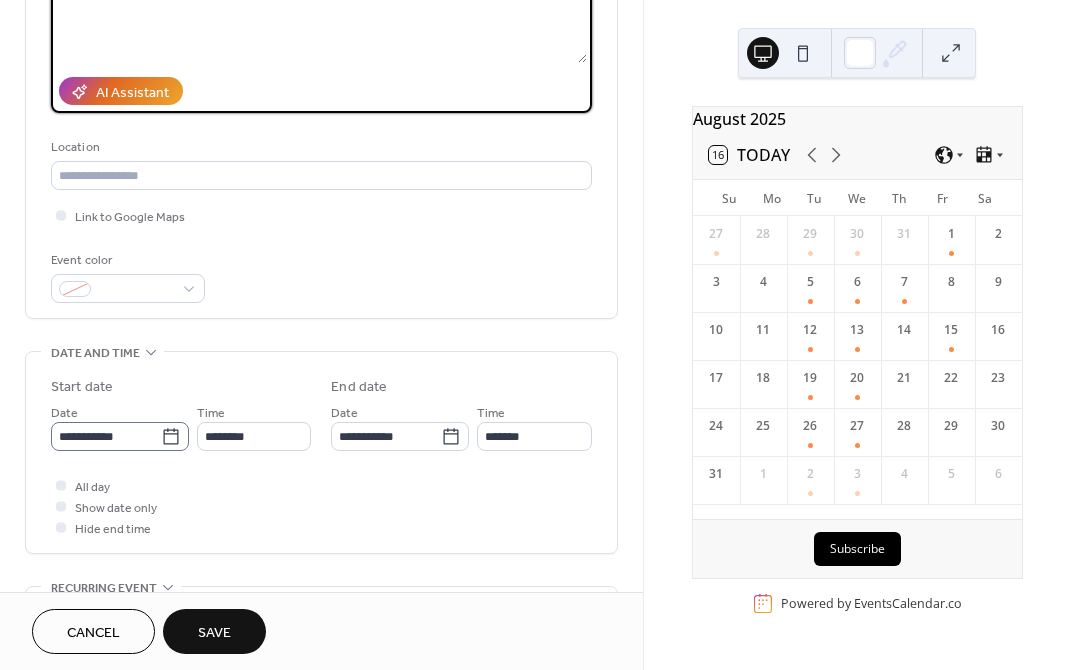 type on "**********" 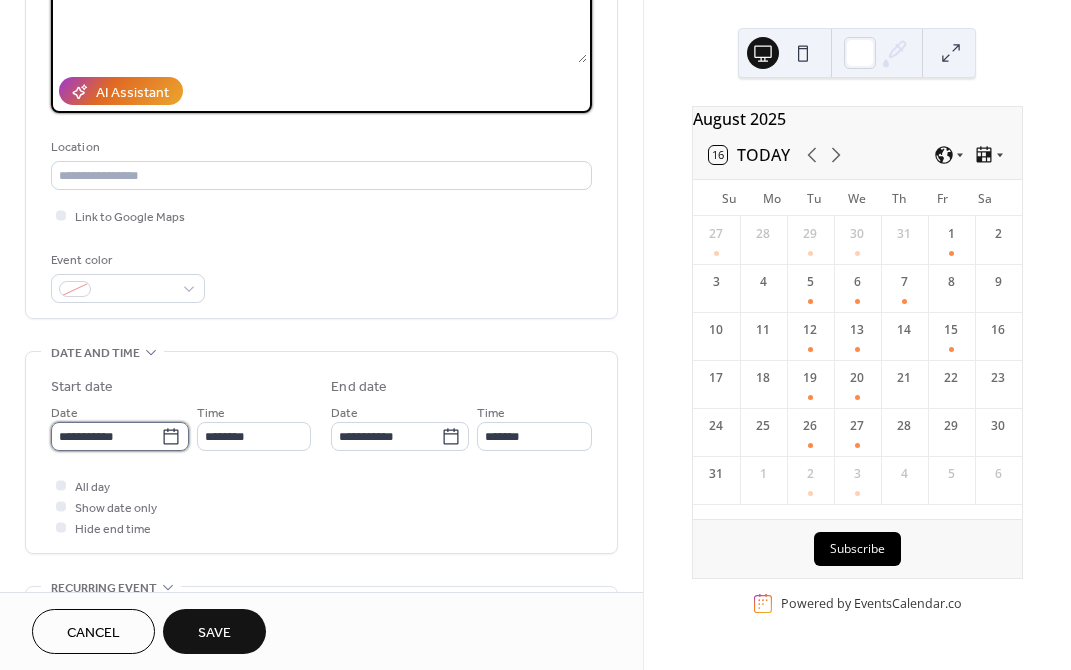 click on "**********" at bounding box center (106, 436) 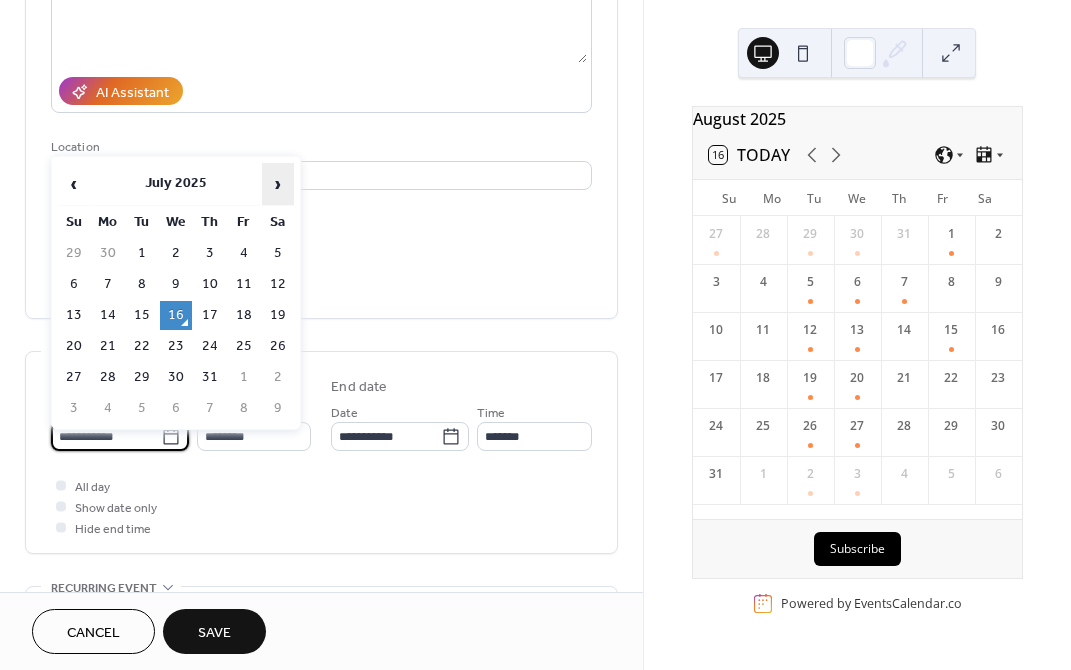 click on "›" at bounding box center [278, 184] 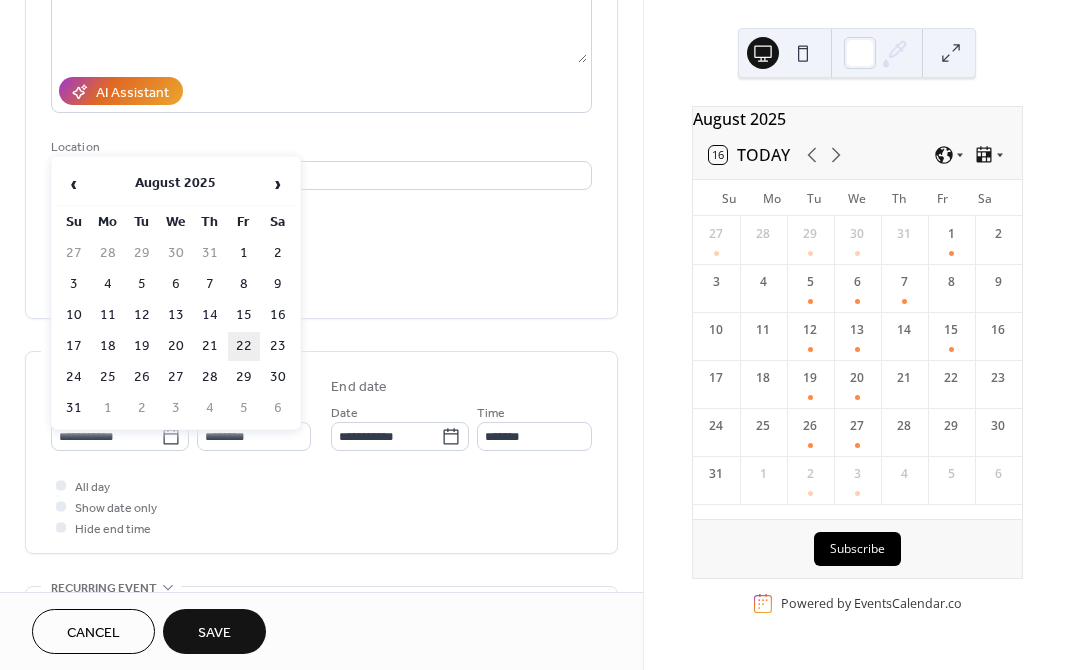 click on "22" at bounding box center (244, 346) 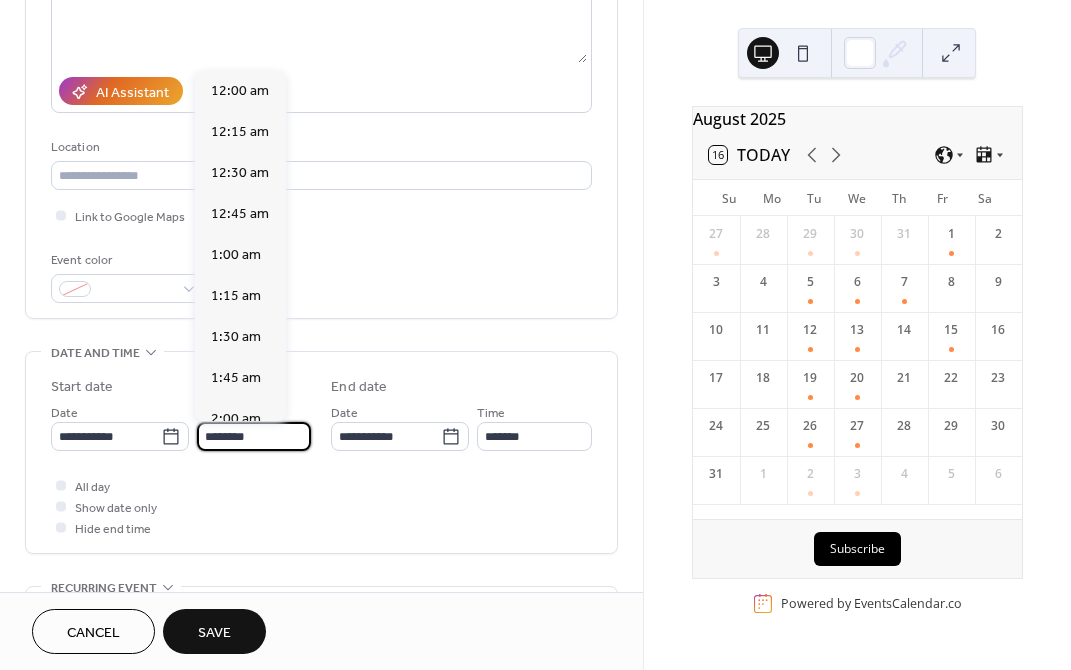 click on "********" at bounding box center [254, 436] 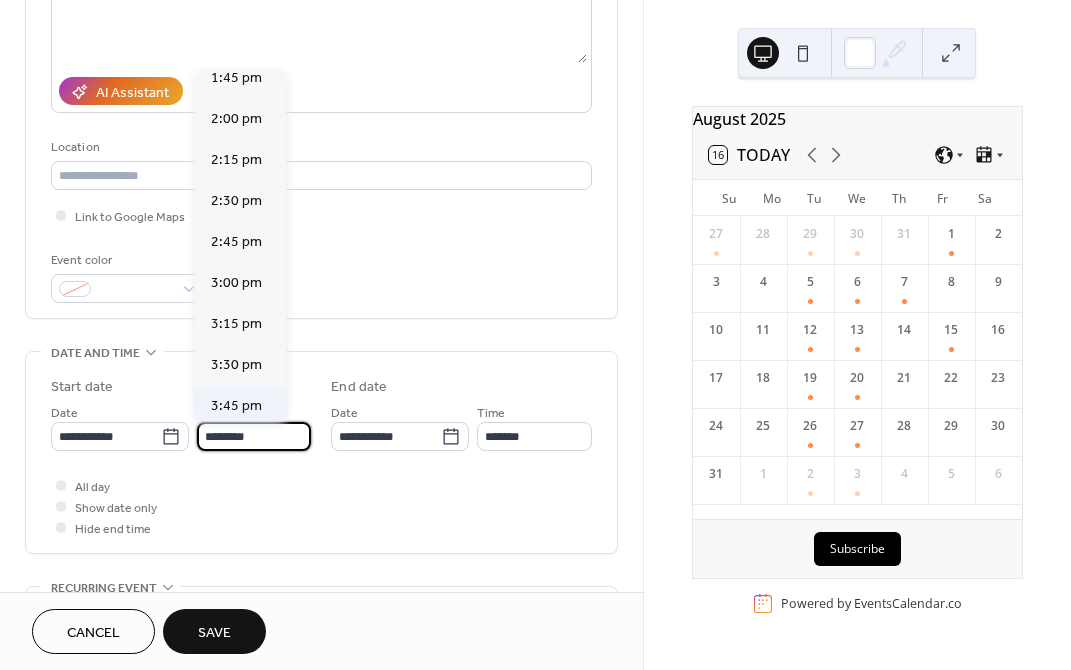 scroll, scrollTop: 2768, scrollLeft: 0, axis: vertical 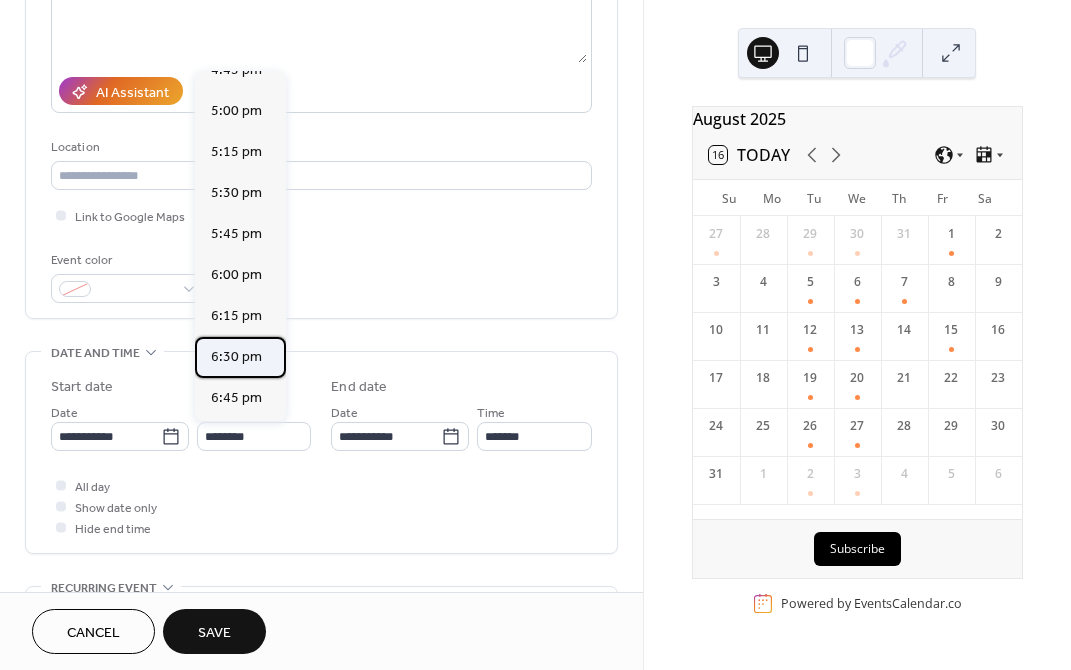click on "6:30 pm" at bounding box center (236, 357) 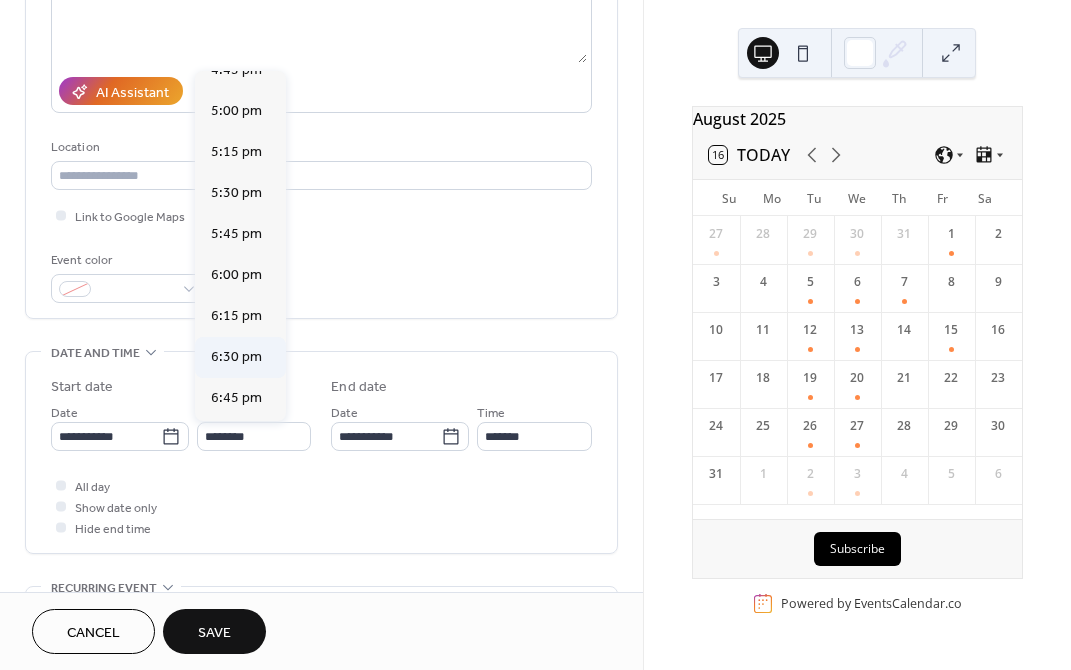 type on "*******" 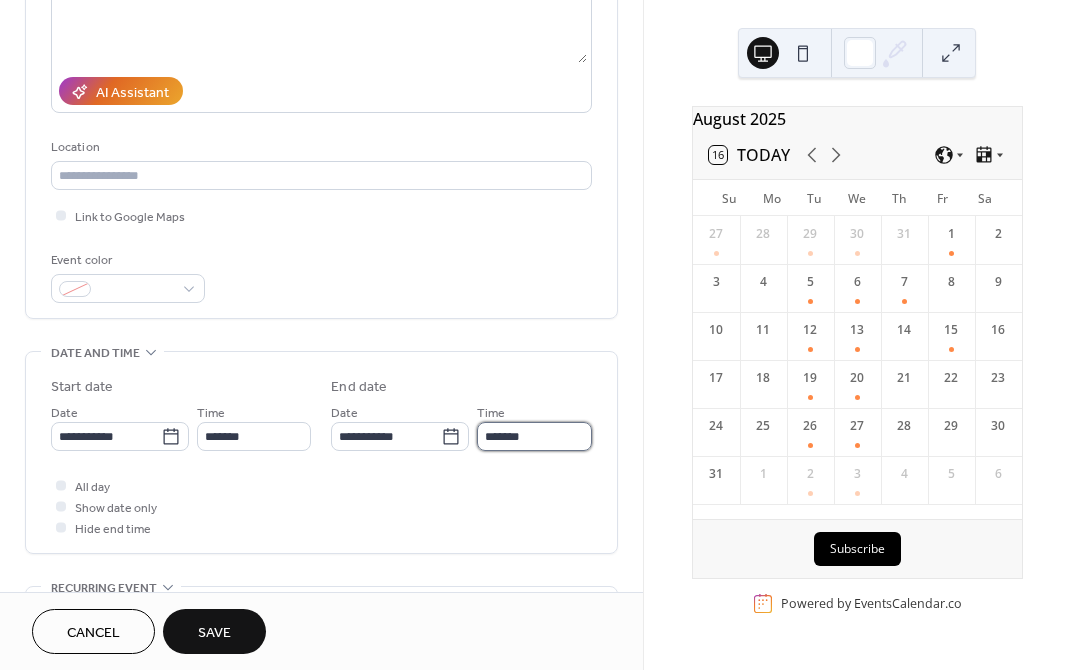 click on "*******" at bounding box center (534, 436) 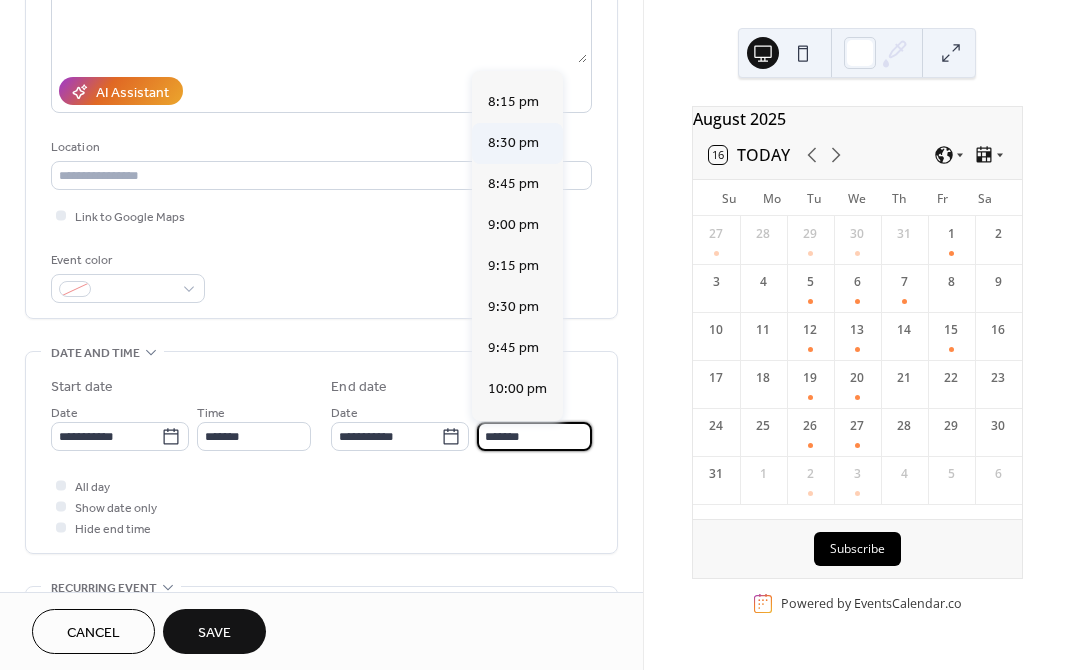 scroll, scrollTop: 400, scrollLeft: 0, axis: vertical 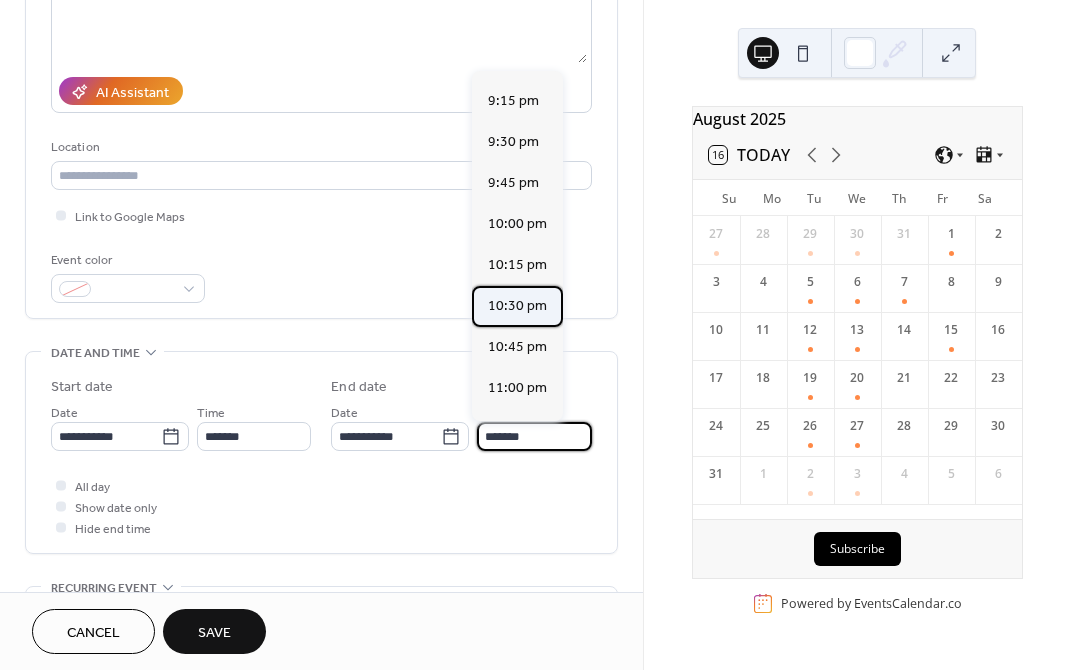click on "10:30 pm" at bounding box center [517, 306] 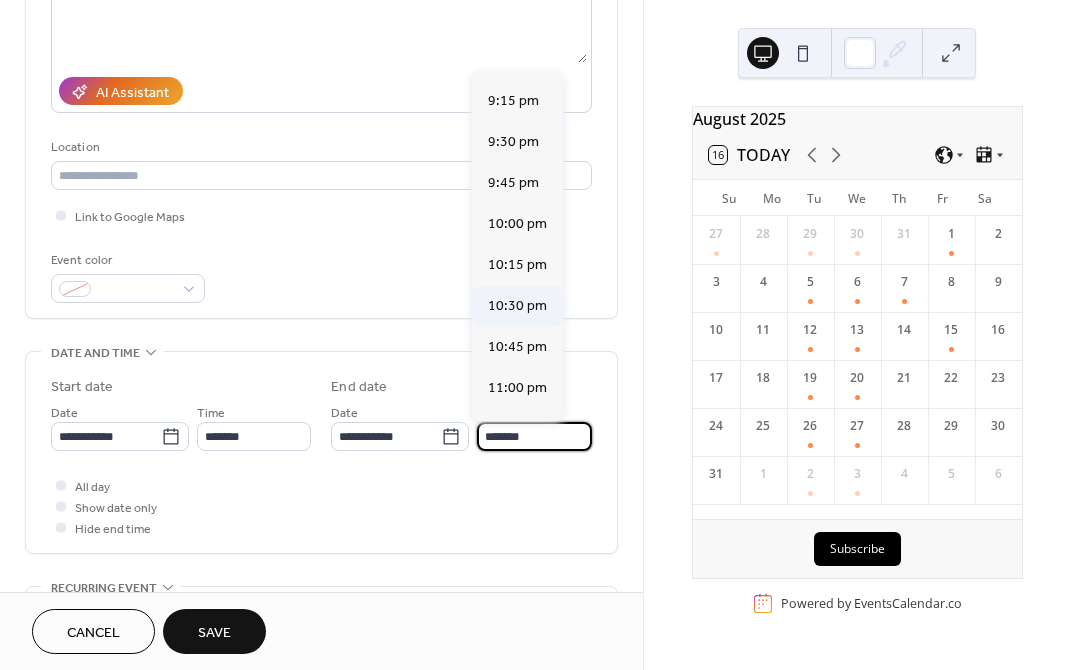 type on "********" 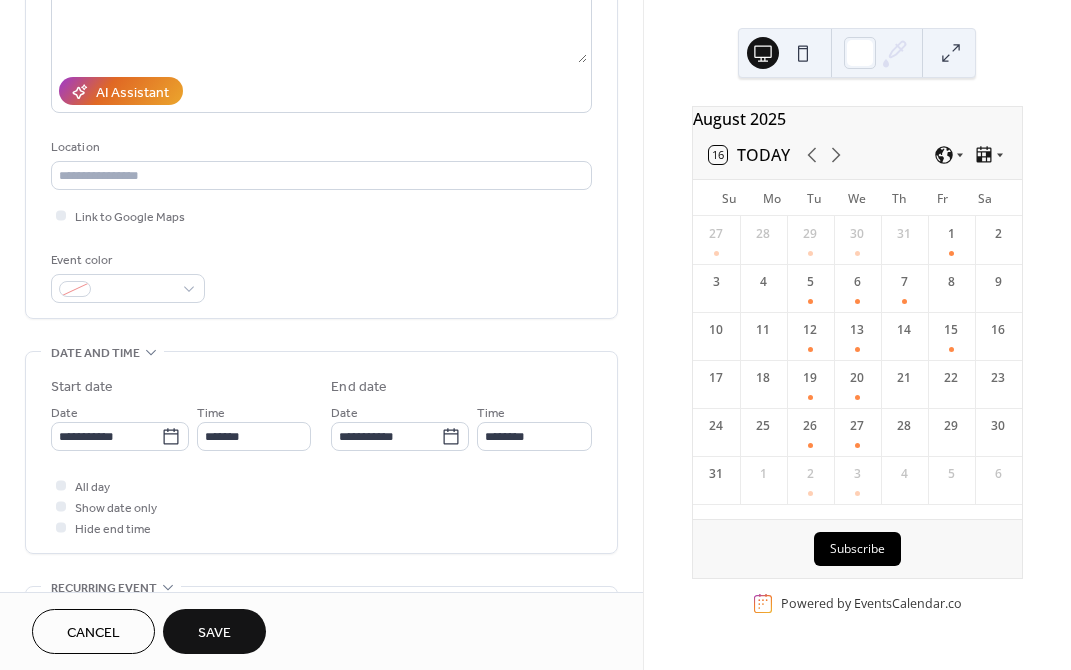 click on "Save" at bounding box center (214, 633) 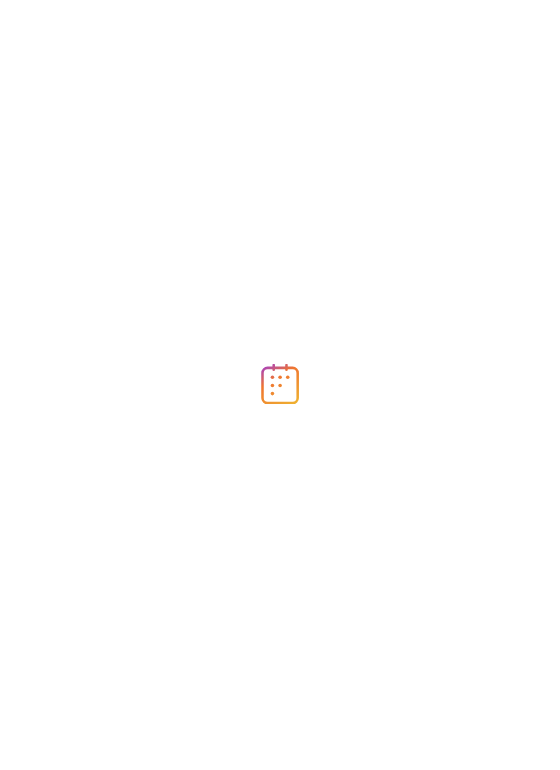 scroll, scrollTop: 0, scrollLeft: 0, axis: both 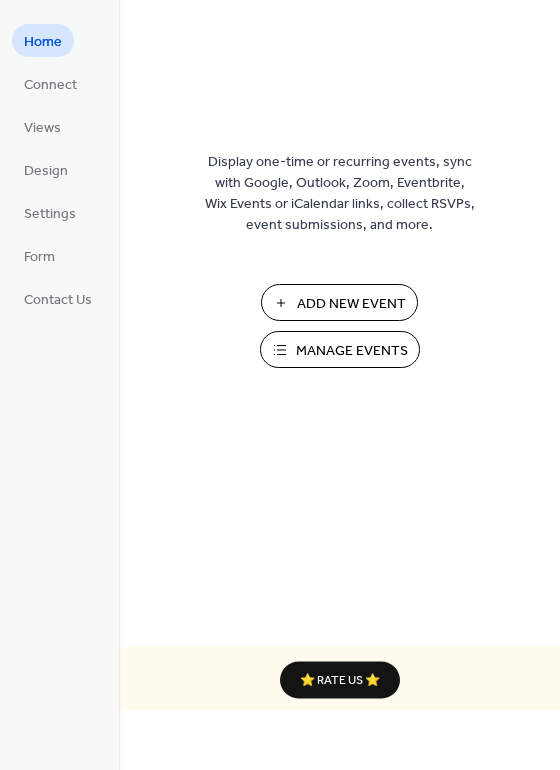 click on "Manage Events" at bounding box center [352, 351] 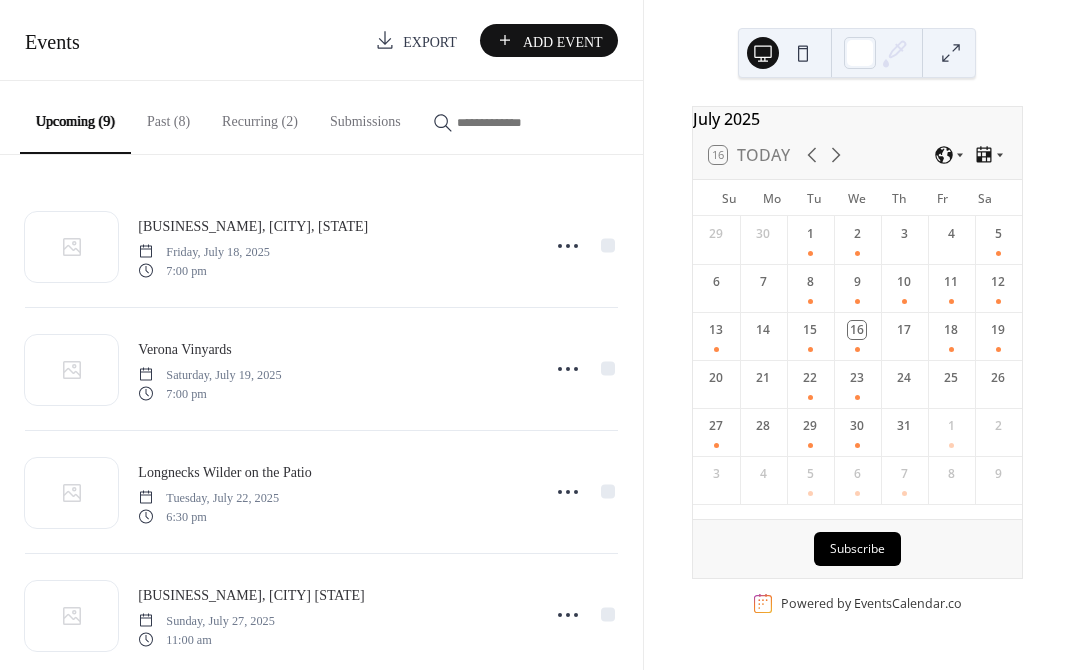 scroll, scrollTop: 0, scrollLeft: 0, axis: both 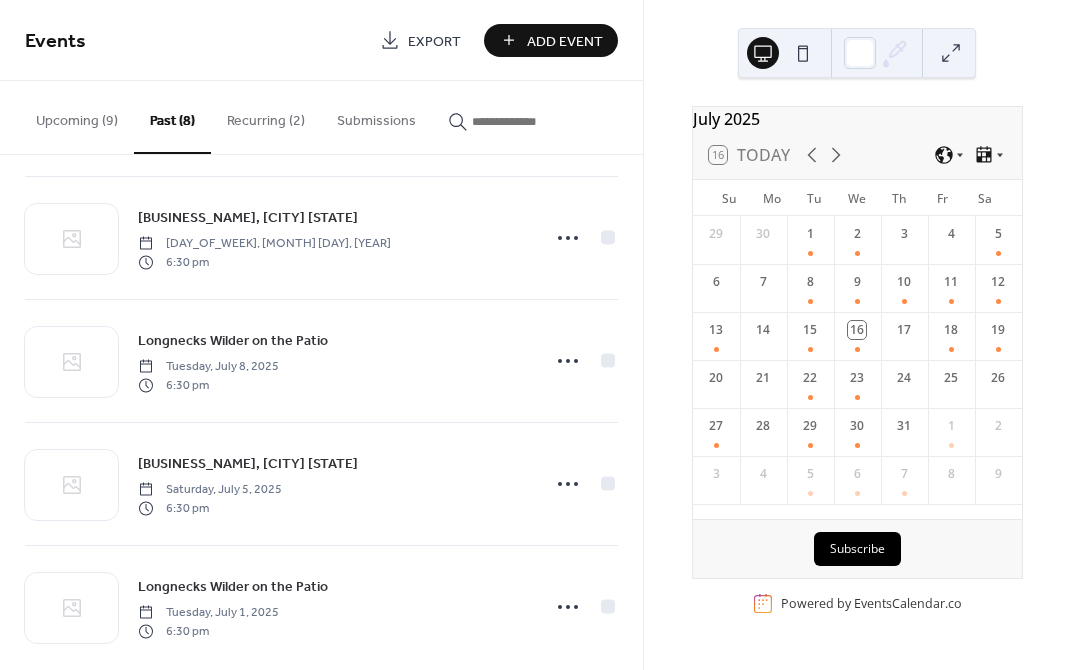 click on "Recurring (2)" at bounding box center [266, 116] 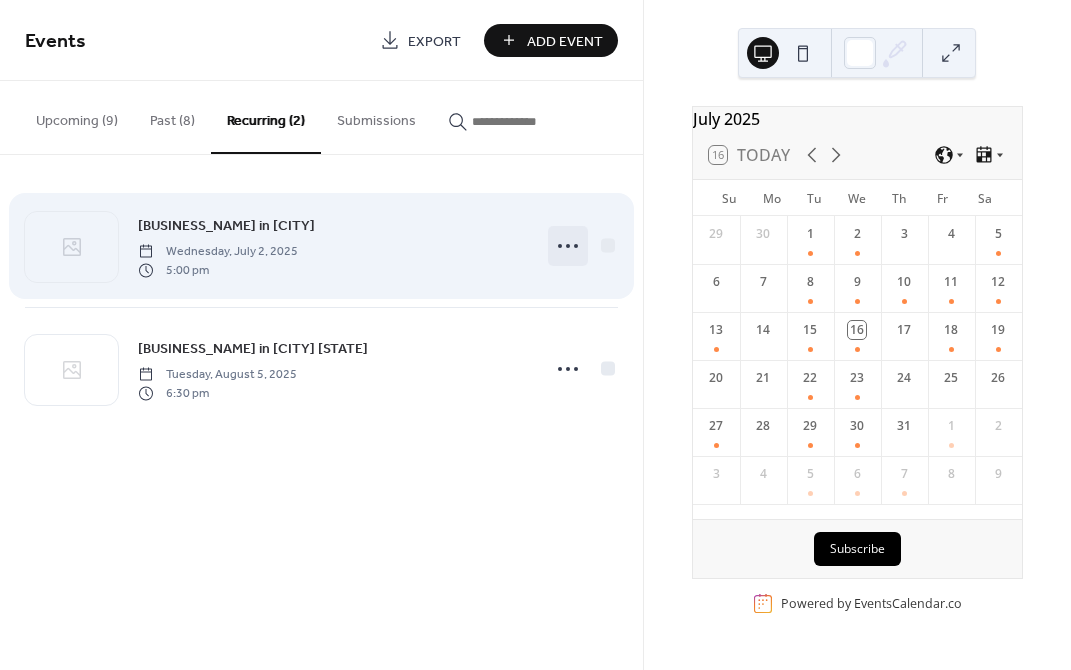 click 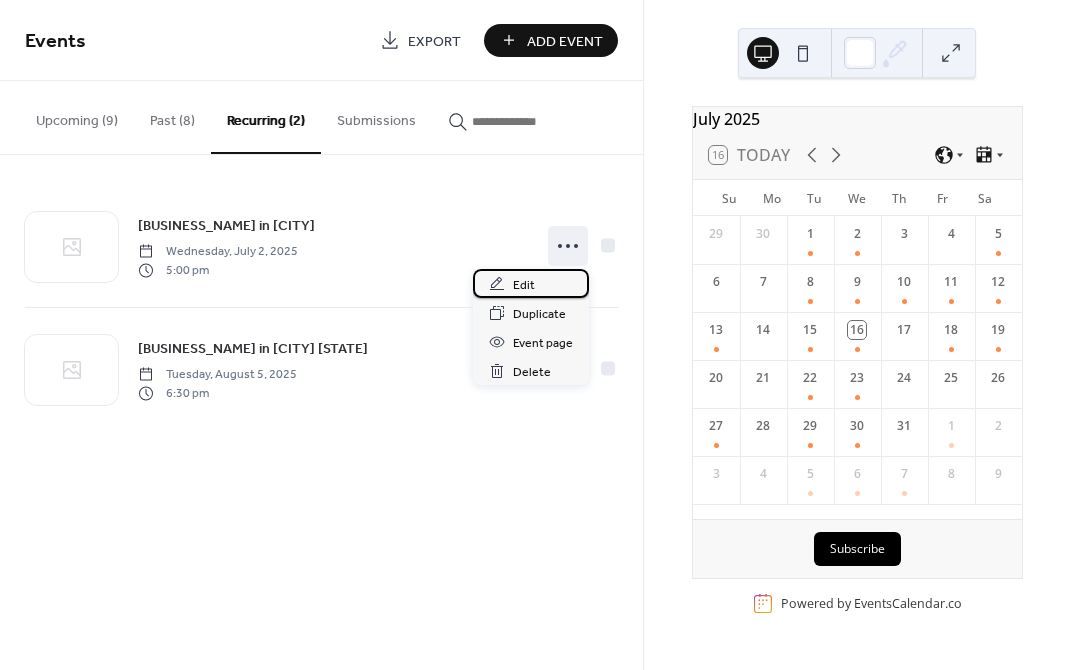 click on "Edit" at bounding box center (531, 283) 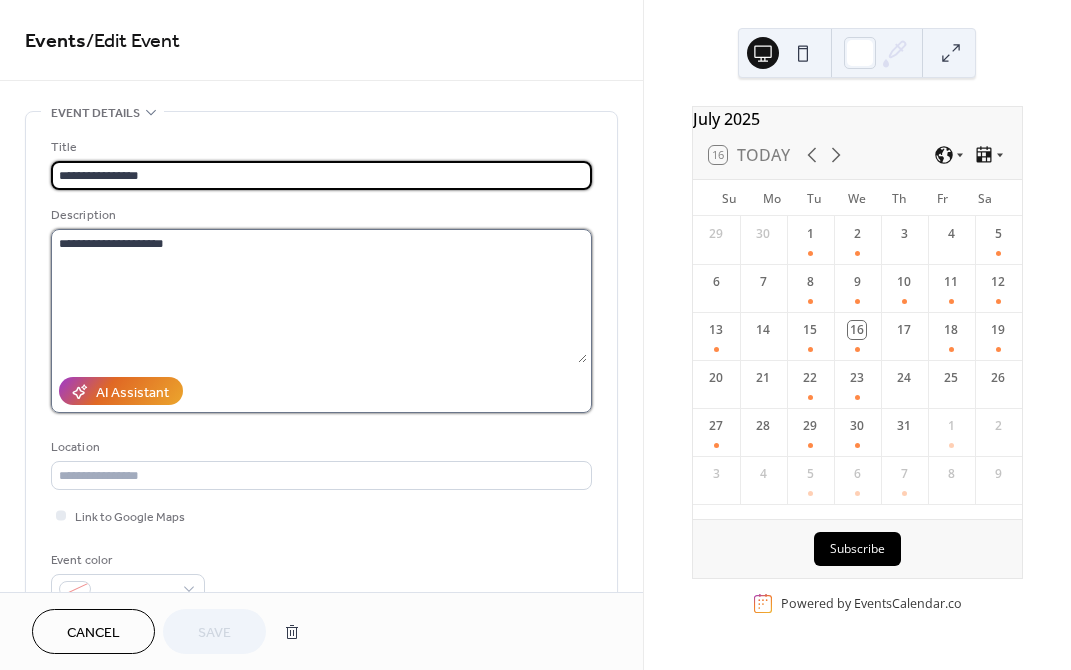 click on "**********" at bounding box center (319, 296) 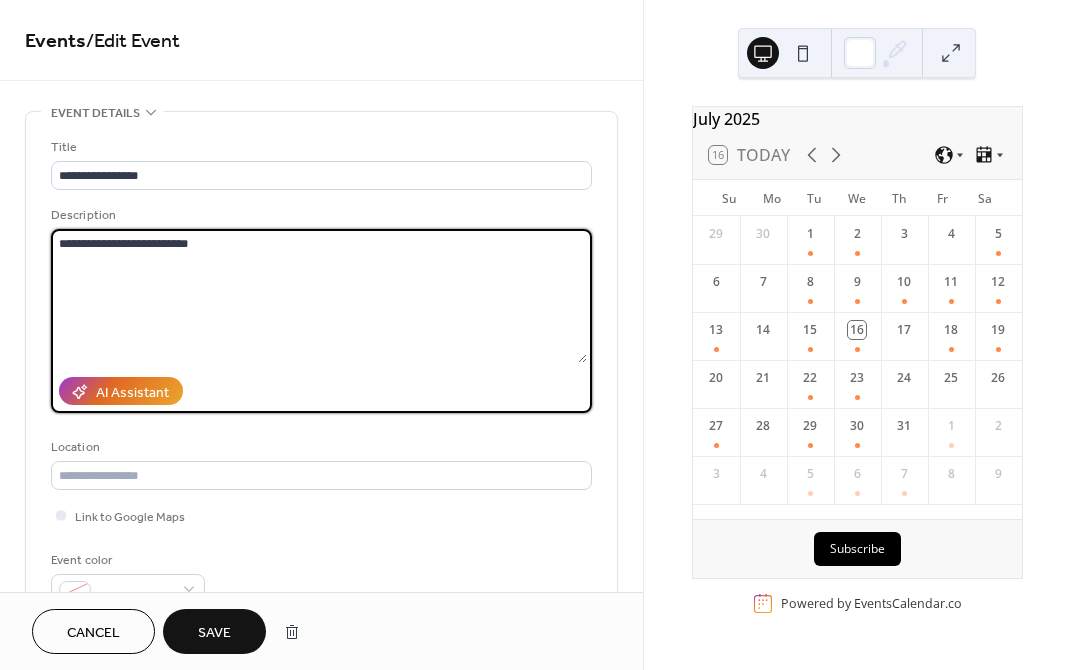 click on "**********" at bounding box center (319, 296) 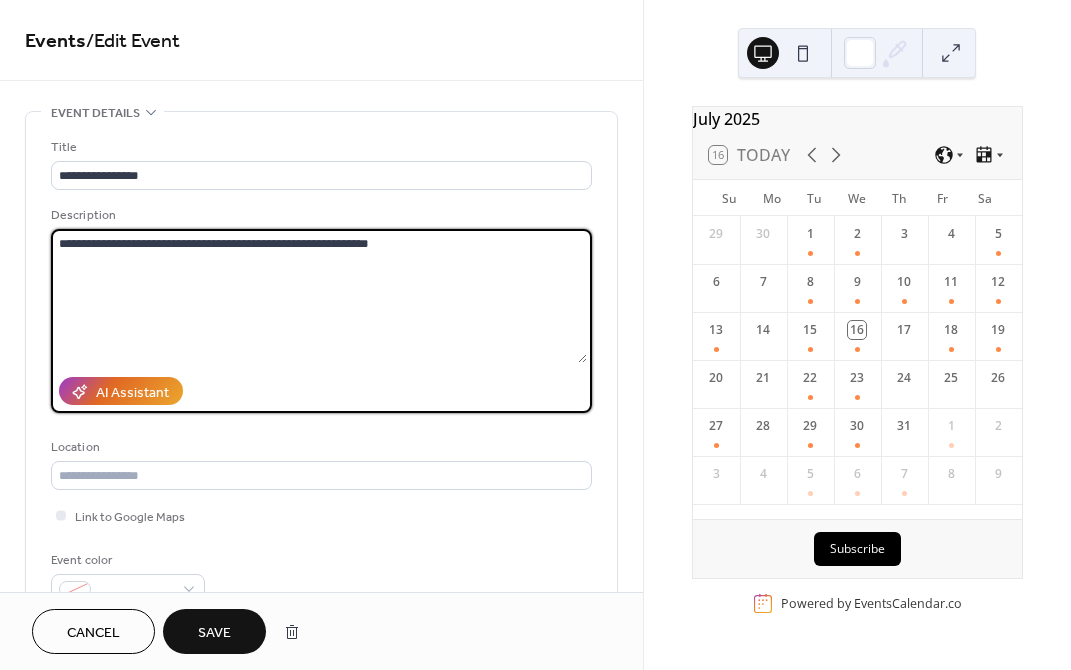 click on "**********" at bounding box center [319, 296] 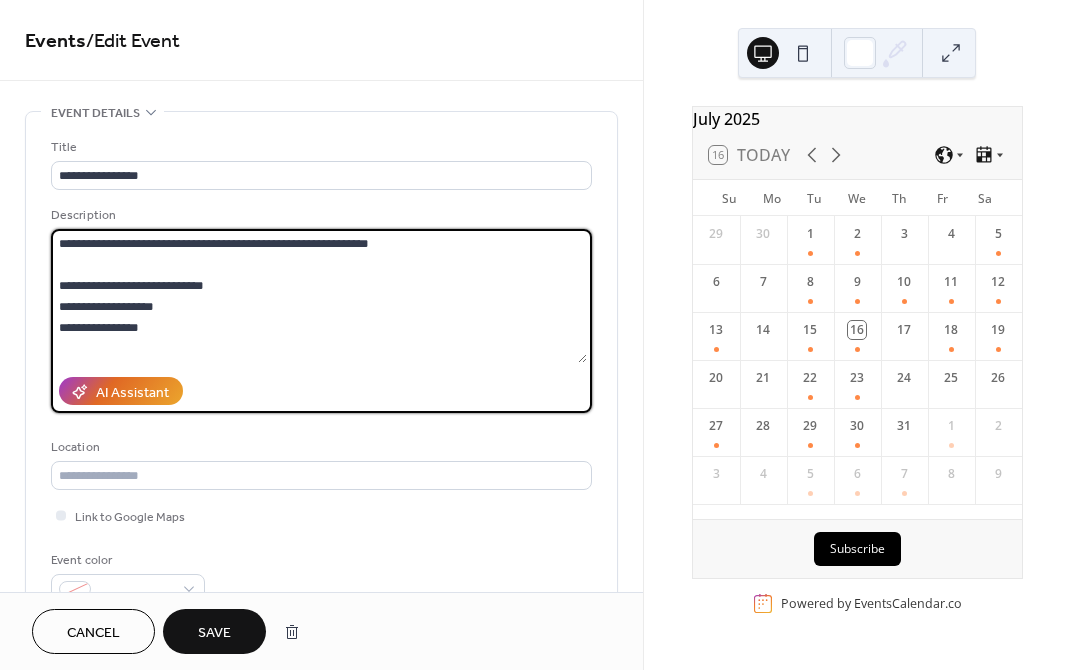 click on "**********" at bounding box center (319, 296) 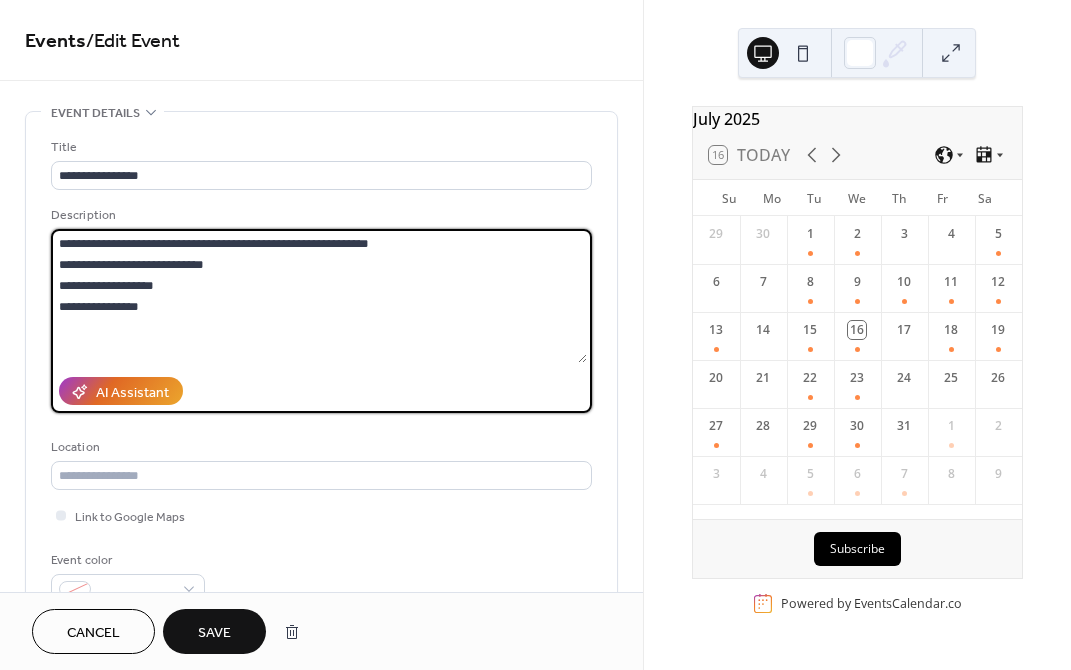 click on "**********" at bounding box center (319, 296) 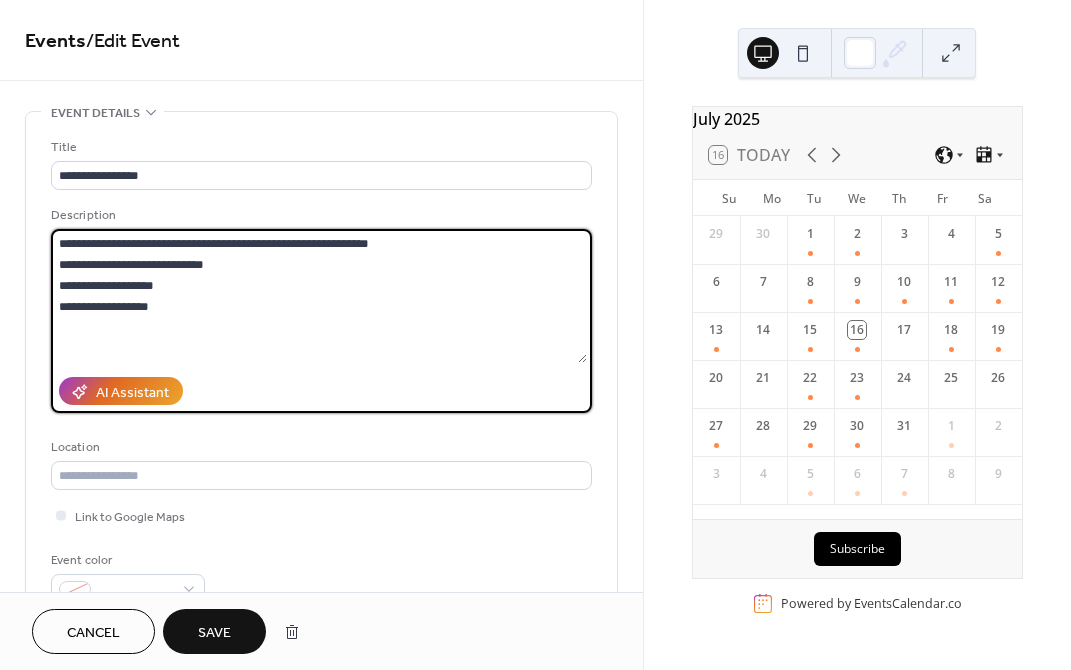 type on "**********" 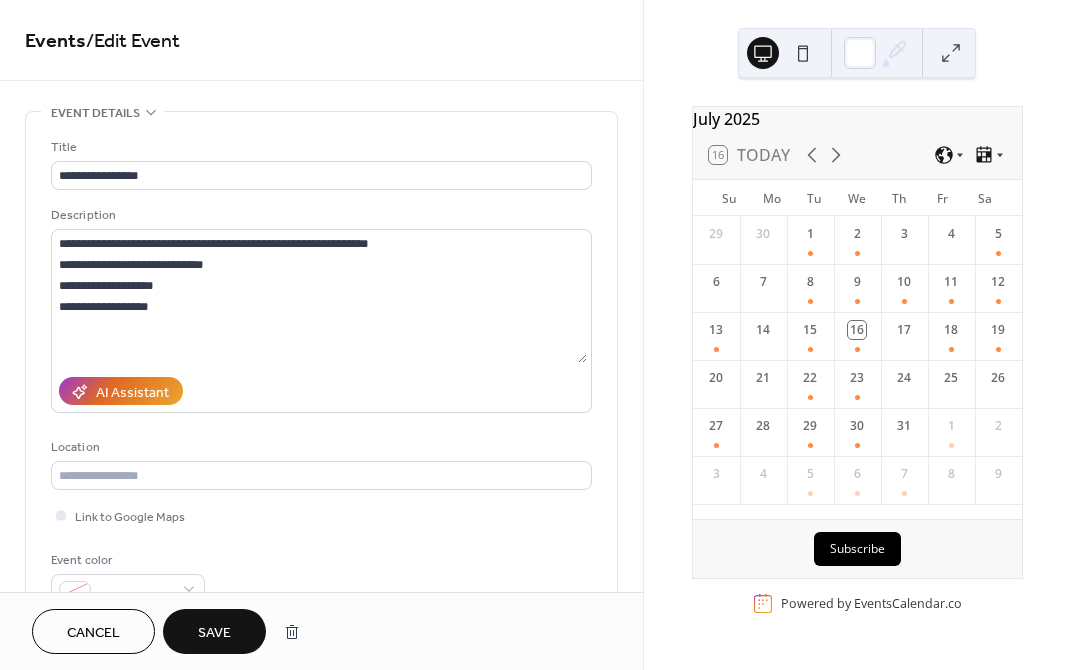 click on "Save" at bounding box center (214, 633) 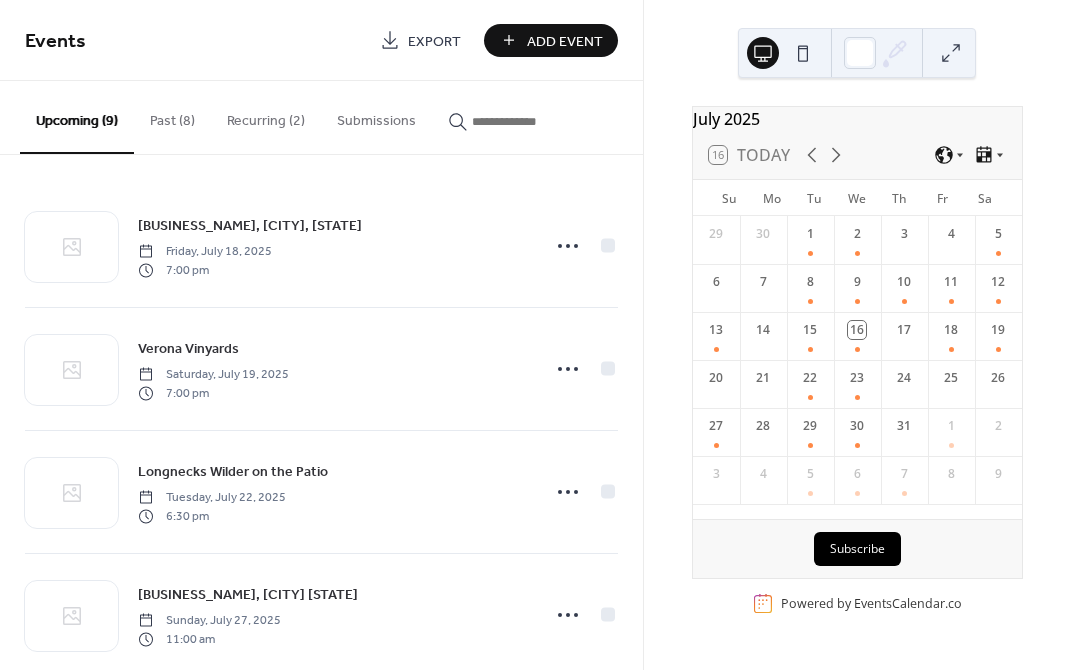 click on "Recurring (2)" at bounding box center (266, 116) 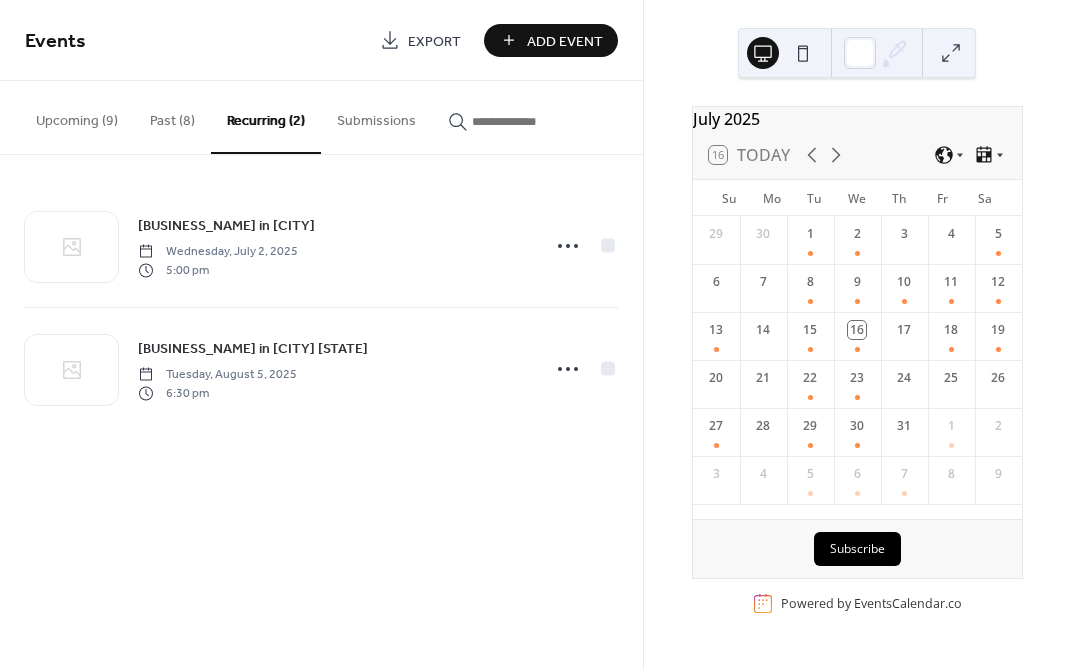 click on "Recurring (2)" at bounding box center (266, 117) 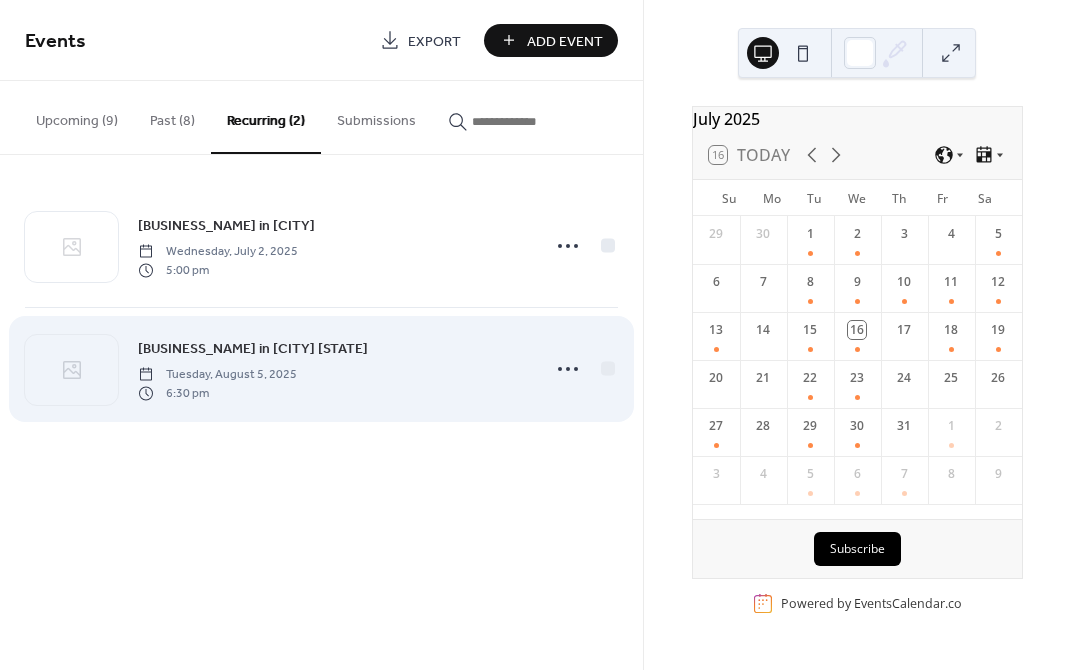 click on "[BUSINESS_NAME] in [CITY] [STATE]" at bounding box center (253, 349) 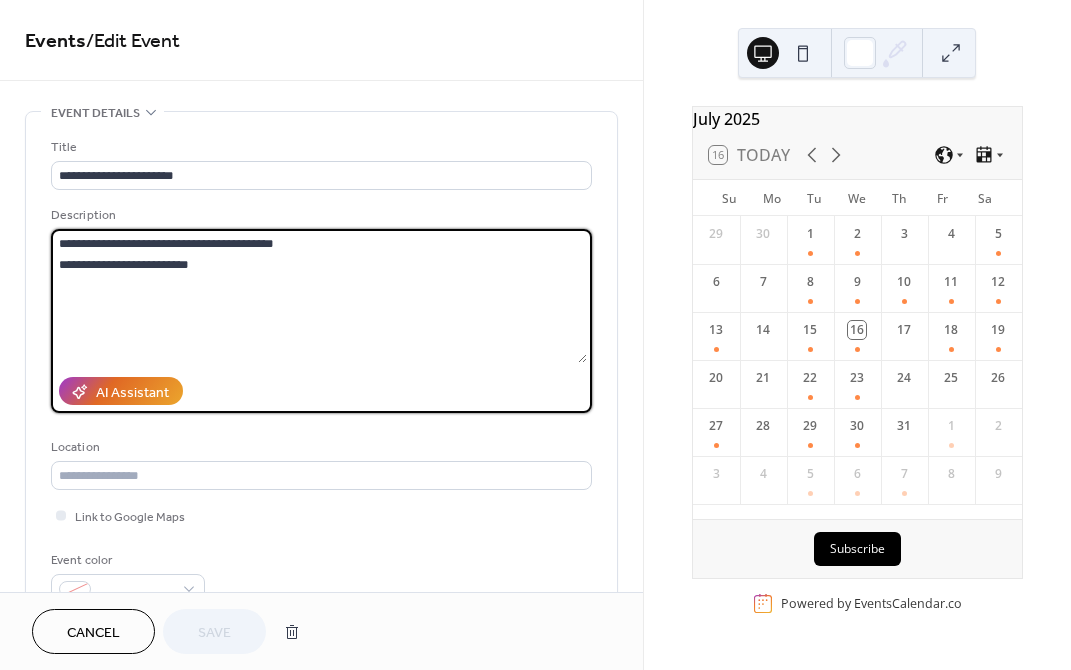 drag, startPoint x: 115, startPoint y: 239, endPoint x: 39, endPoint y: 231, distance: 76.41989 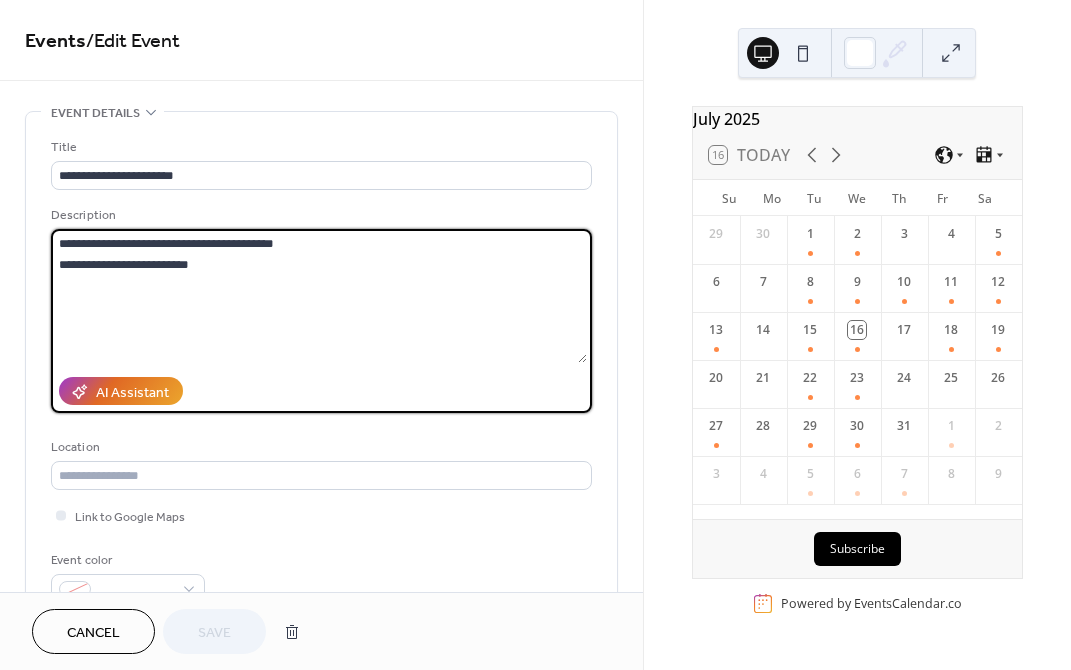 click on "**********" at bounding box center [321, 365] 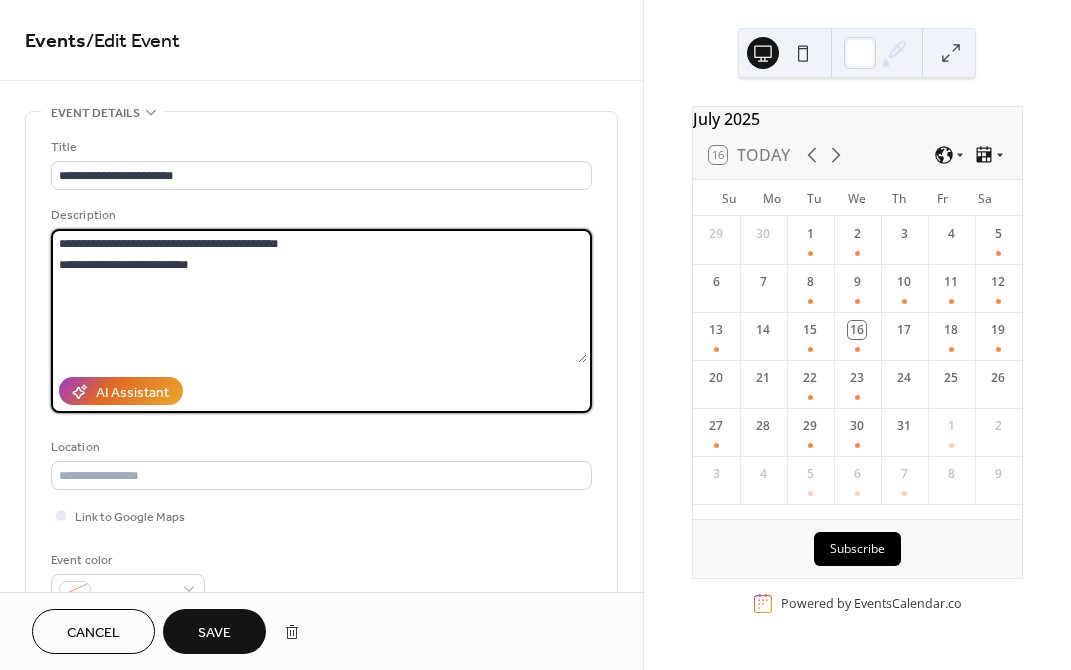 type on "**********" 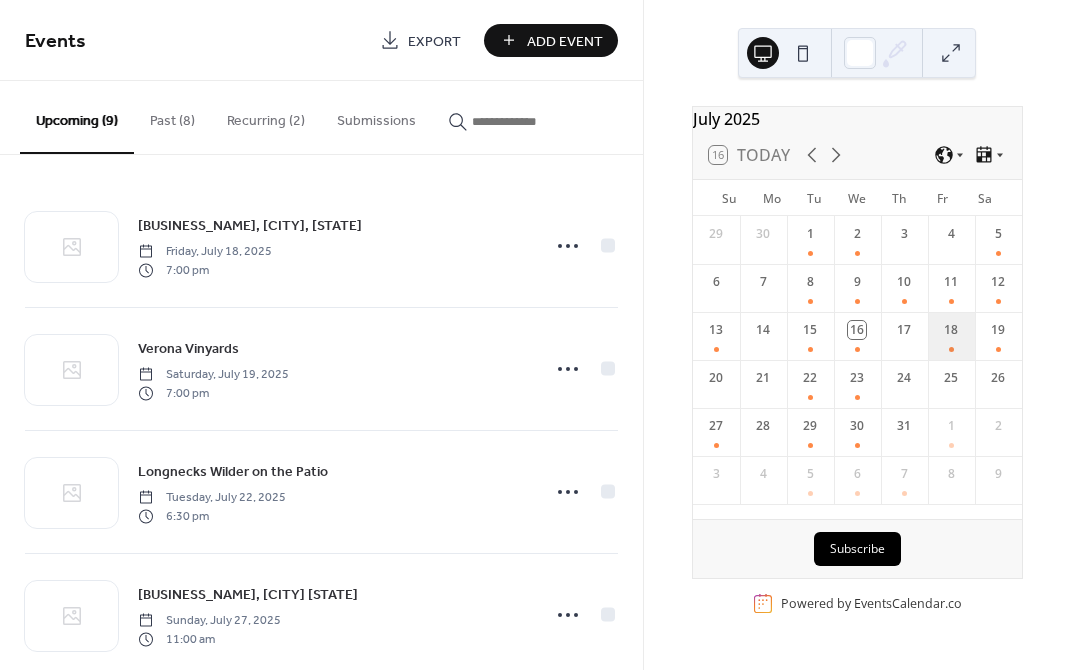 click on "18" at bounding box center [951, 336] 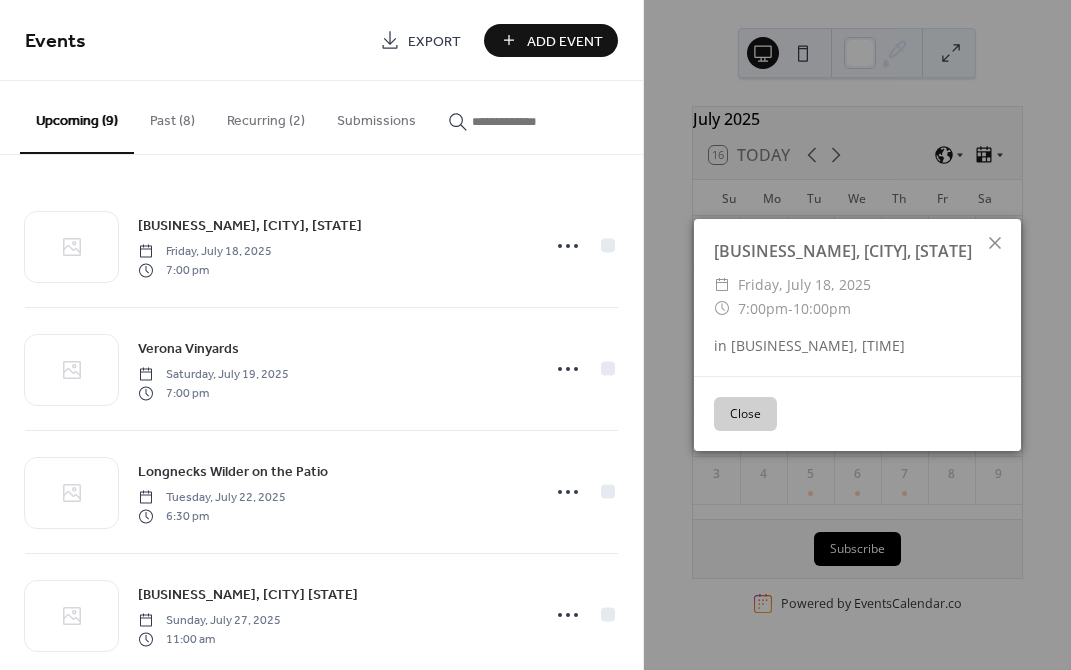 click on "Close" at bounding box center [745, 414] 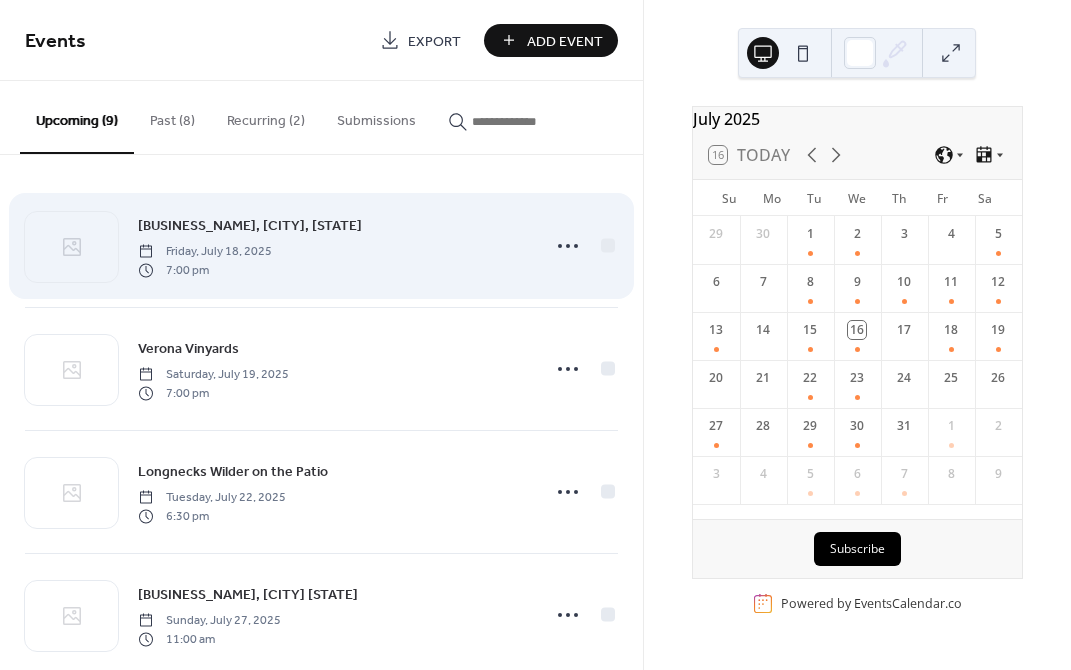 click on "[BUSINESS_NAME], [CITY], [STATE]" at bounding box center (250, 226) 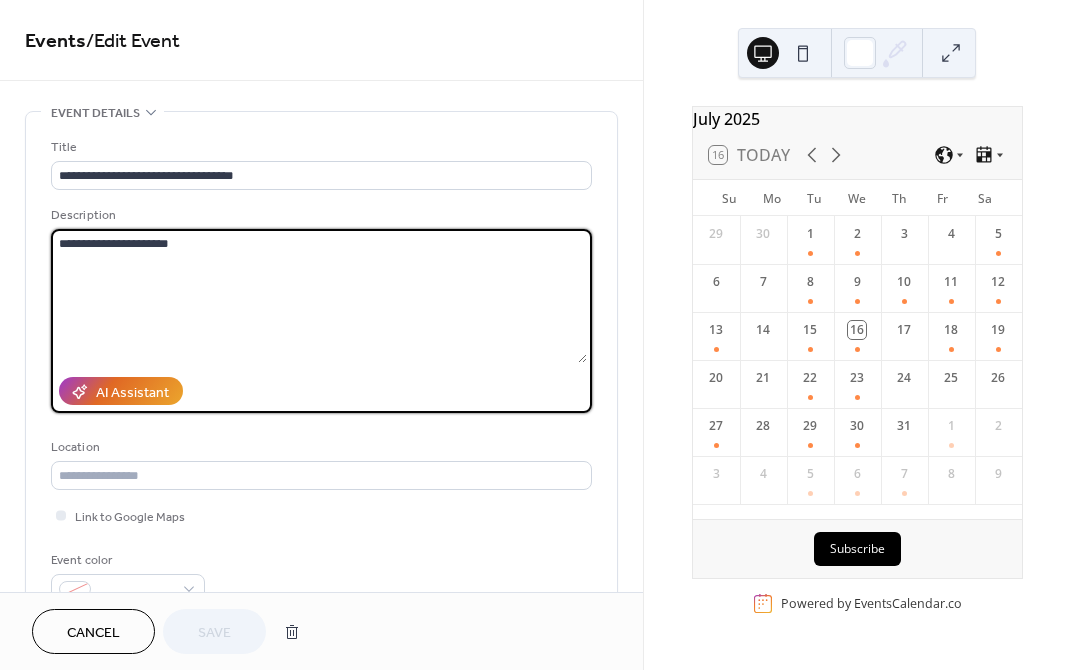 drag, startPoint x: 174, startPoint y: 235, endPoint x: 164, endPoint y: 282, distance: 48.052055 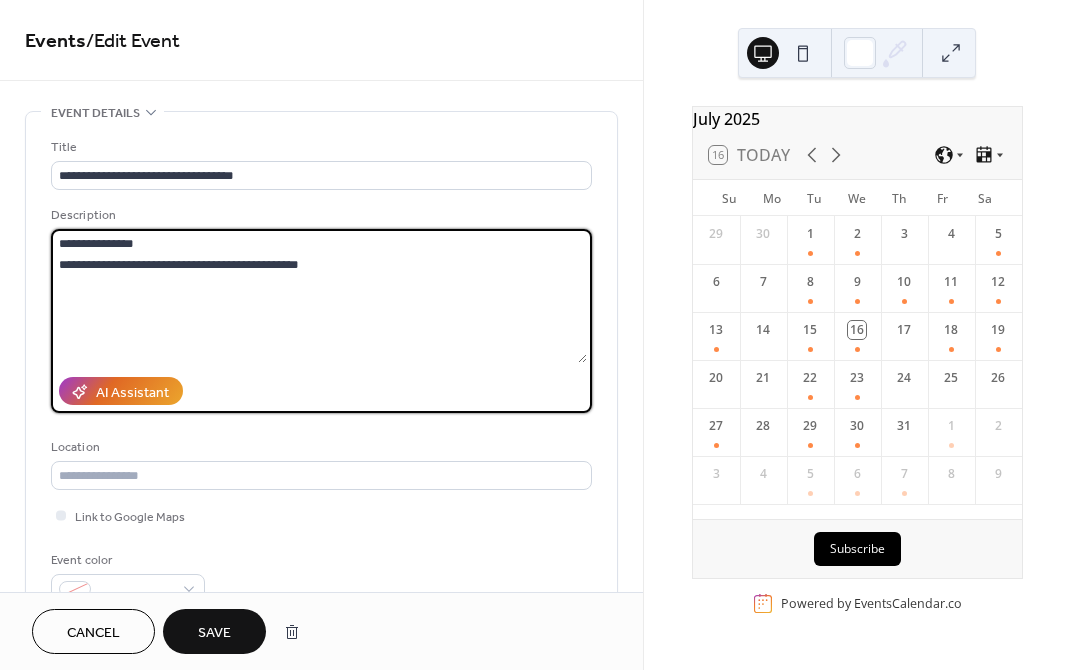 click on "**********" at bounding box center [319, 296] 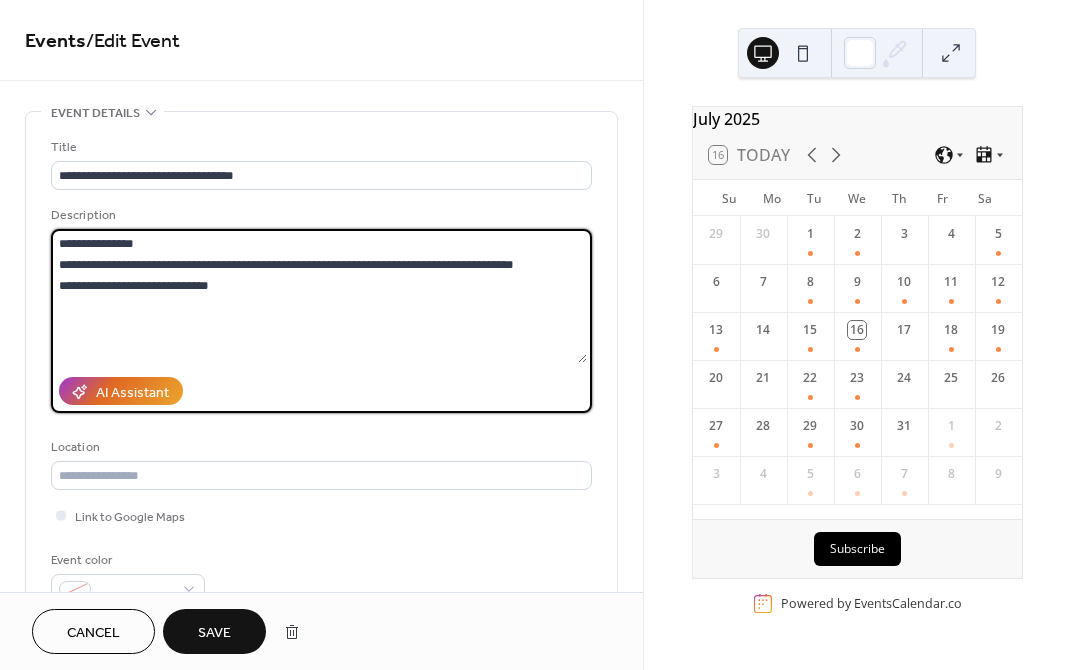 click on "**********" at bounding box center [319, 296] 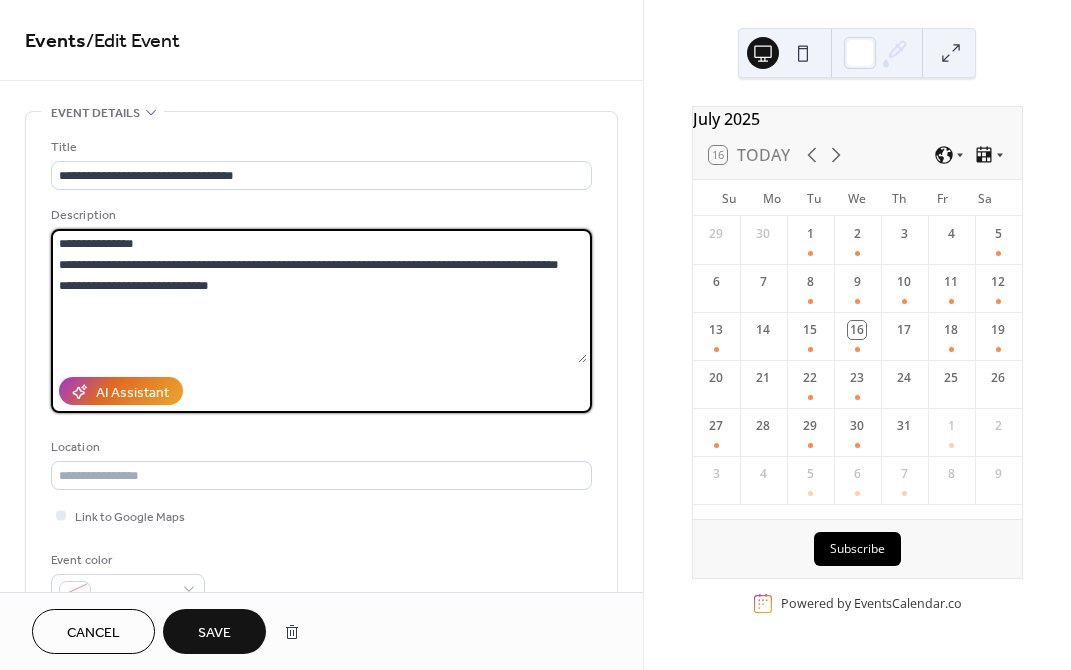 click on "**********" at bounding box center [319, 296] 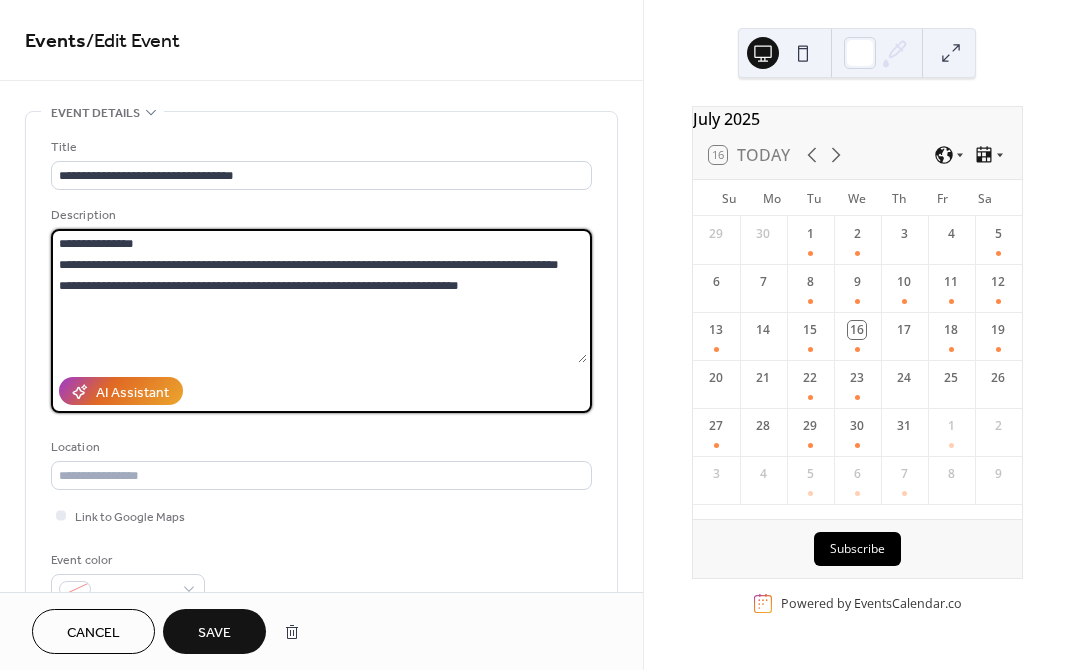 click on "**********" at bounding box center [319, 296] 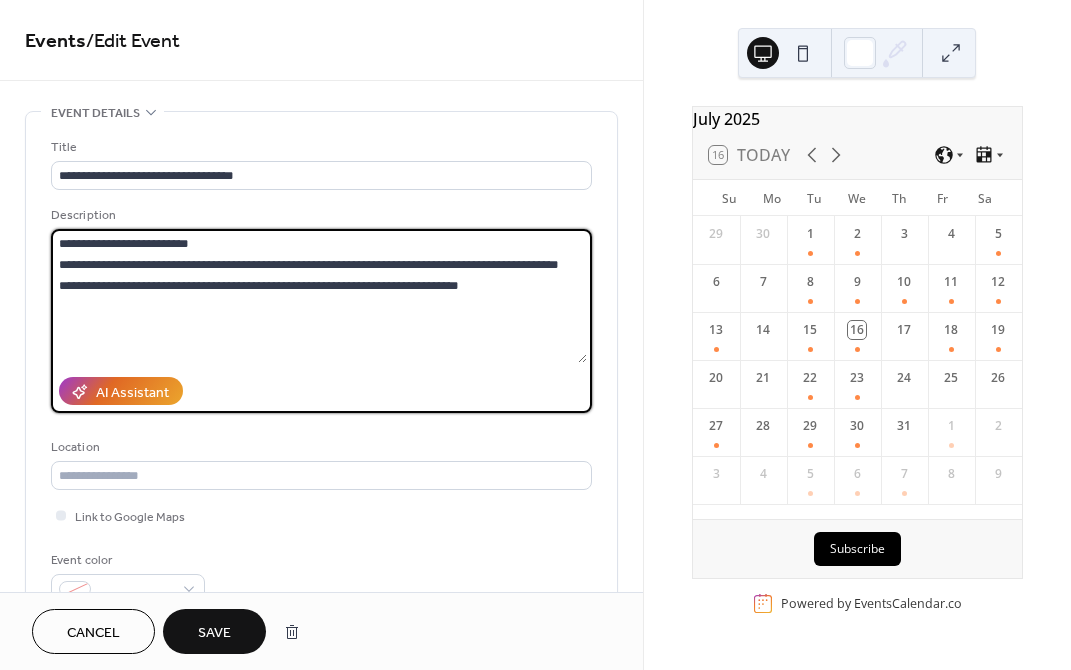 drag, startPoint x: 483, startPoint y: 275, endPoint x: 445, endPoint y: 281, distance: 38.470768 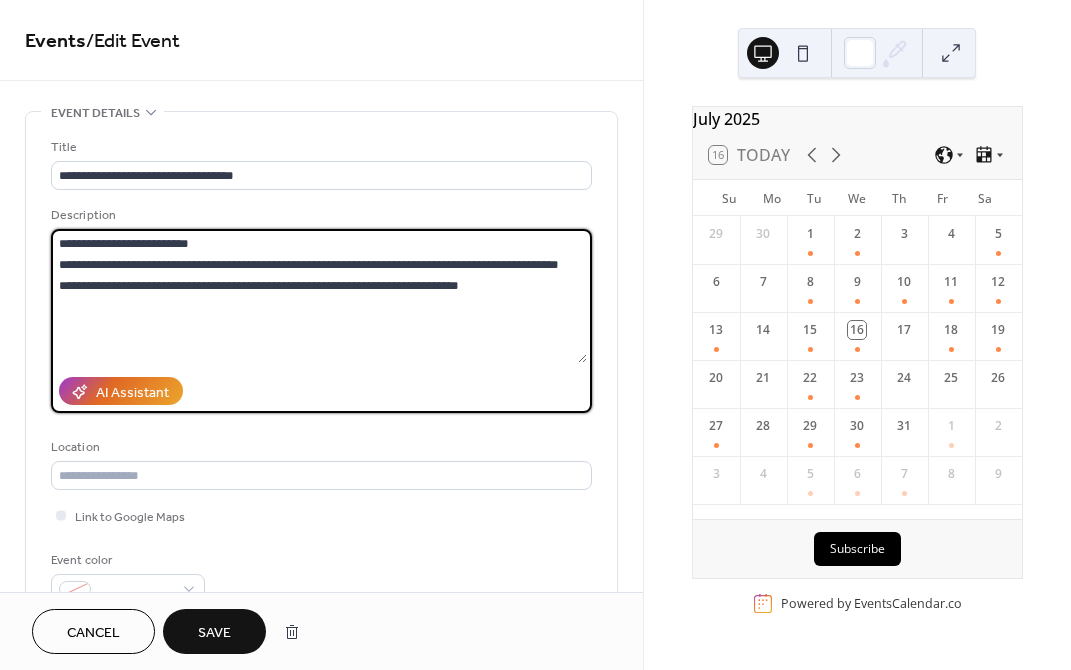 click on "**********" at bounding box center (319, 296) 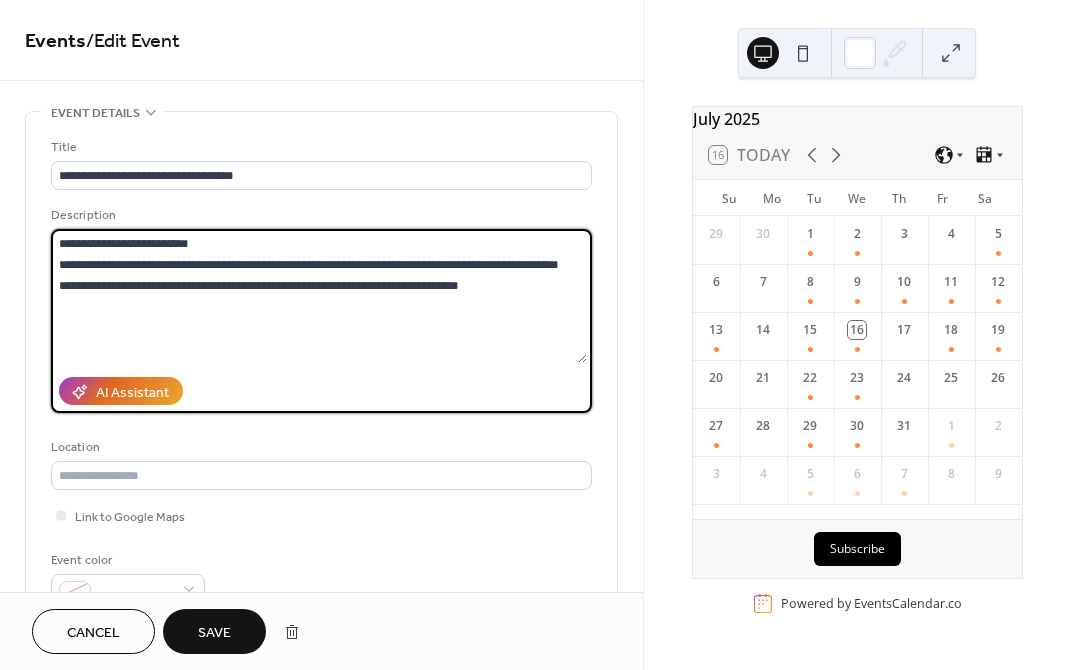 click on "**********" at bounding box center (319, 296) 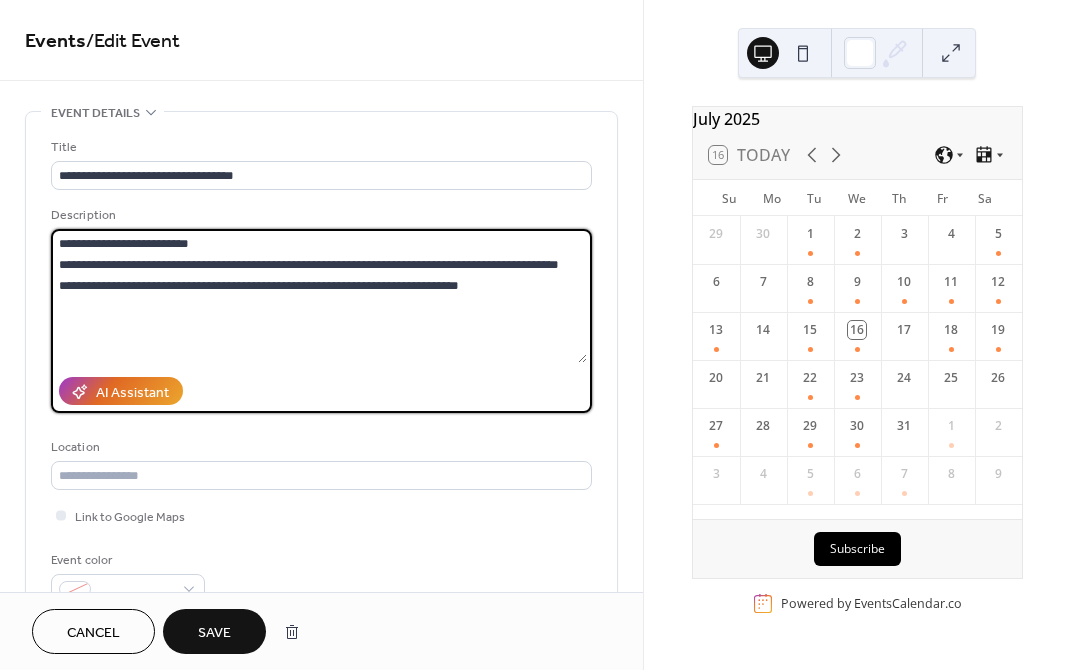 drag, startPoint x: 478, startPoint y: 285, endPoint x: 350, endPoint y: 280, distance: 128.09763 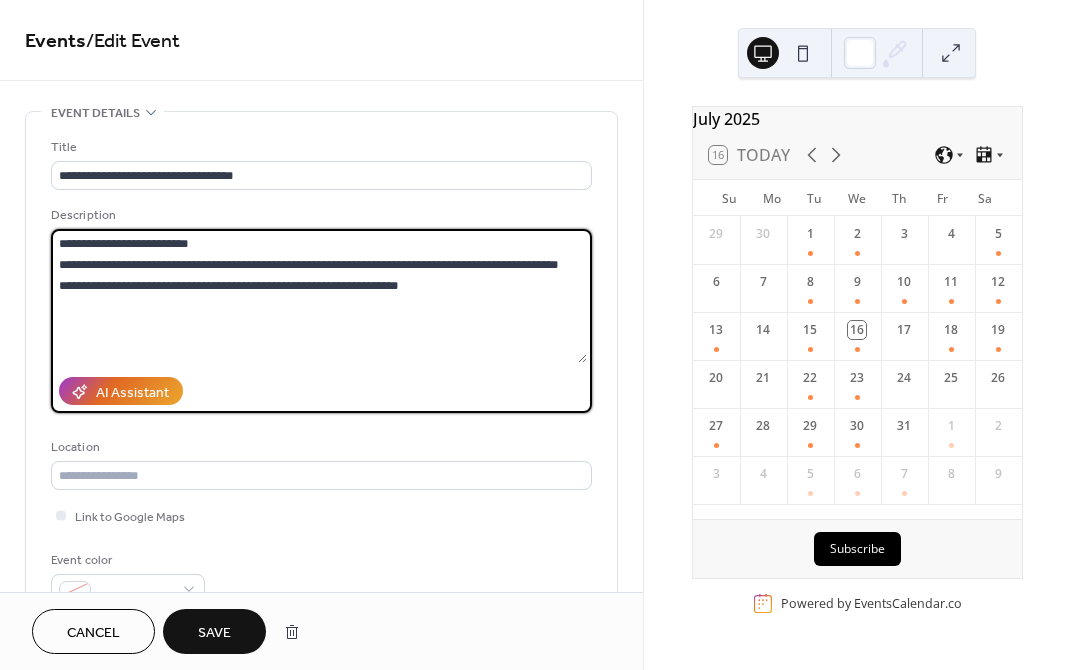 click on "**********" at bounding box center [319, 296] 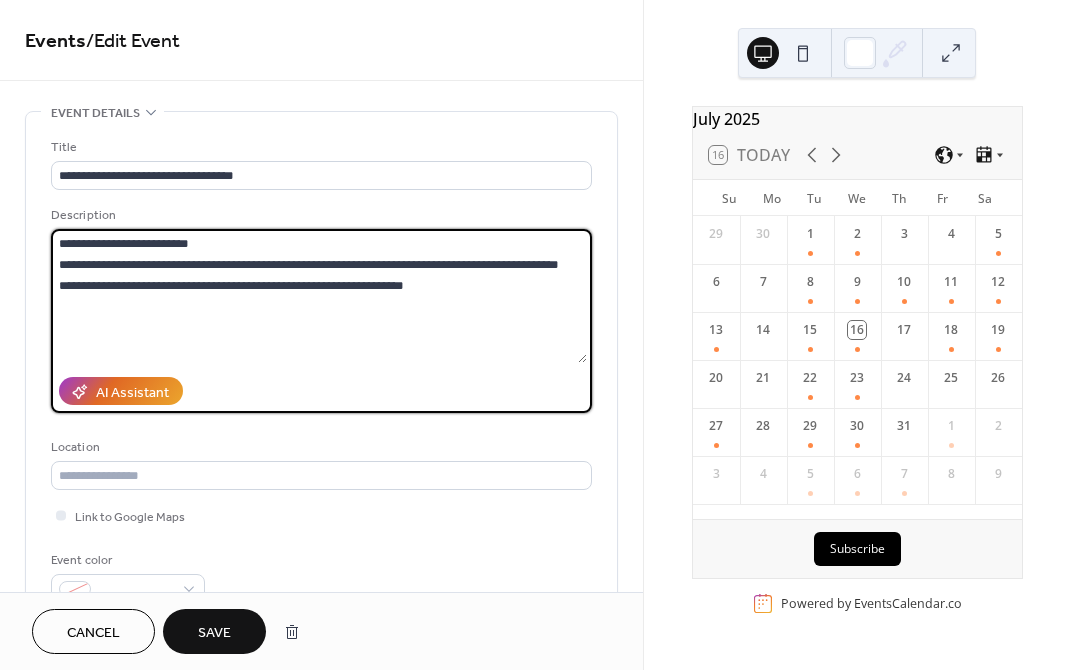 click on "**********" at bounding box center [319, 296] 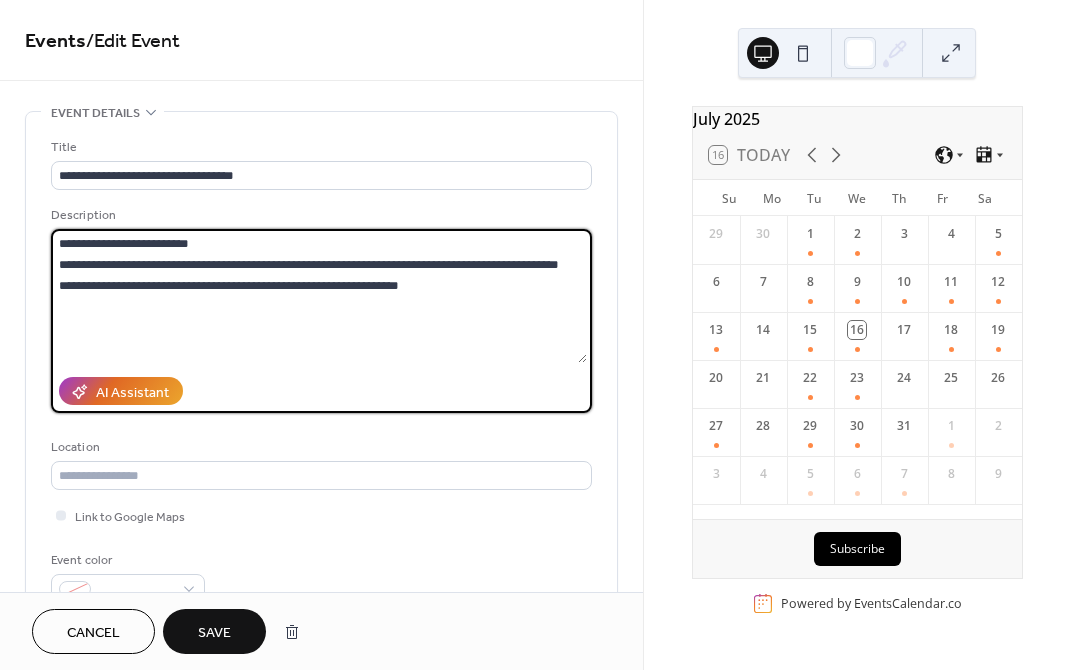 click on "**********" at bounding box center [319, 296] 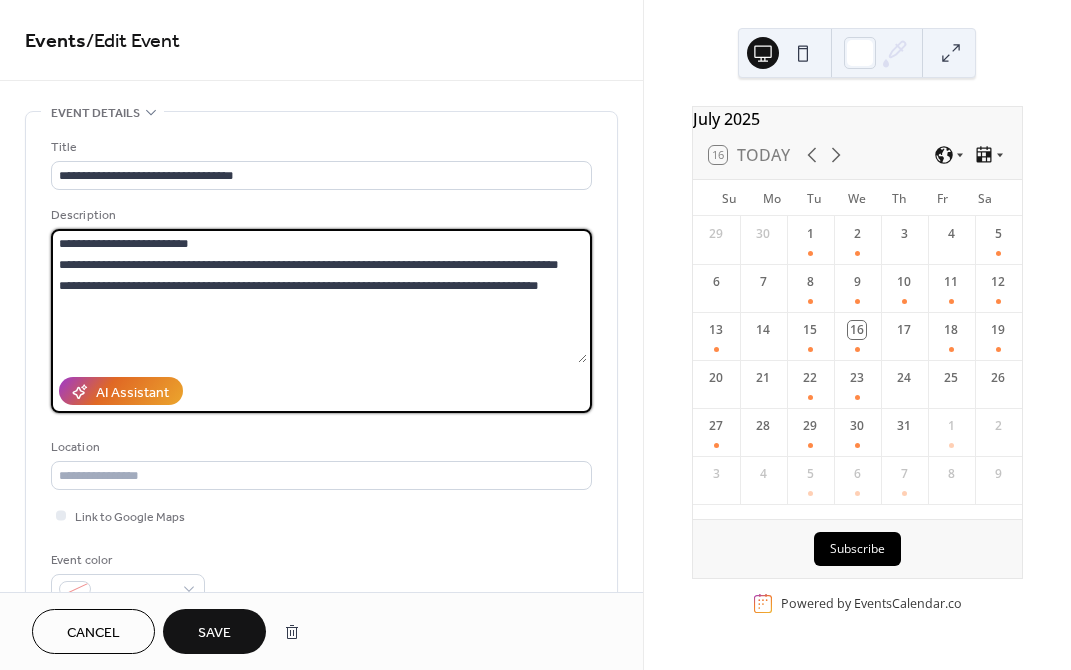 click on "**********" at bounding box center [319, 296] 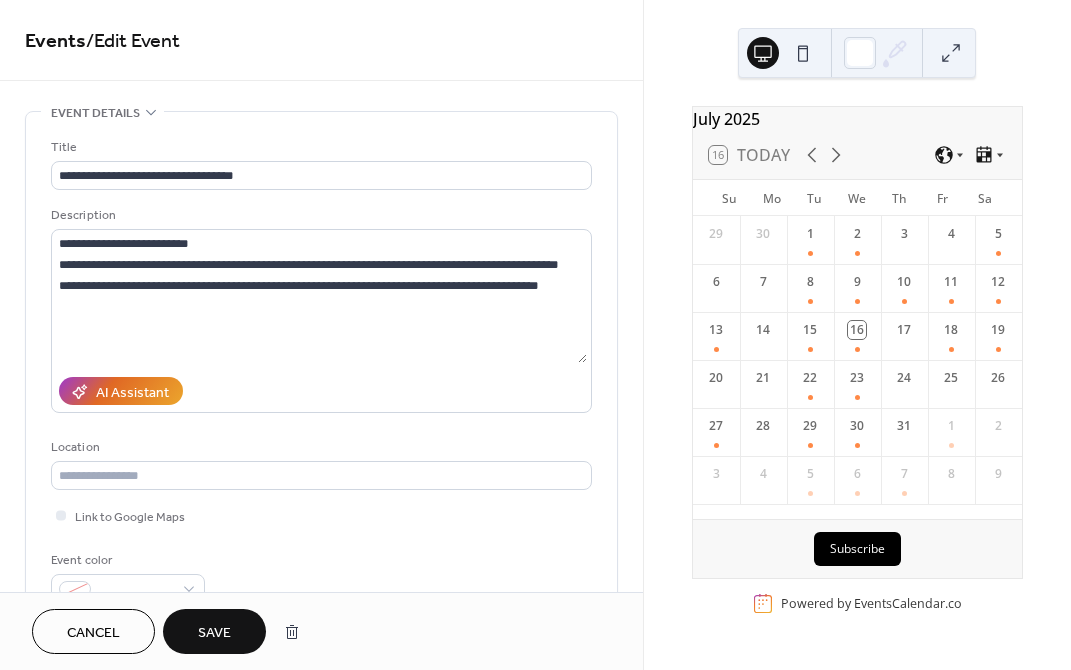click on "AI Assistant" at bounding box center [321, 391] 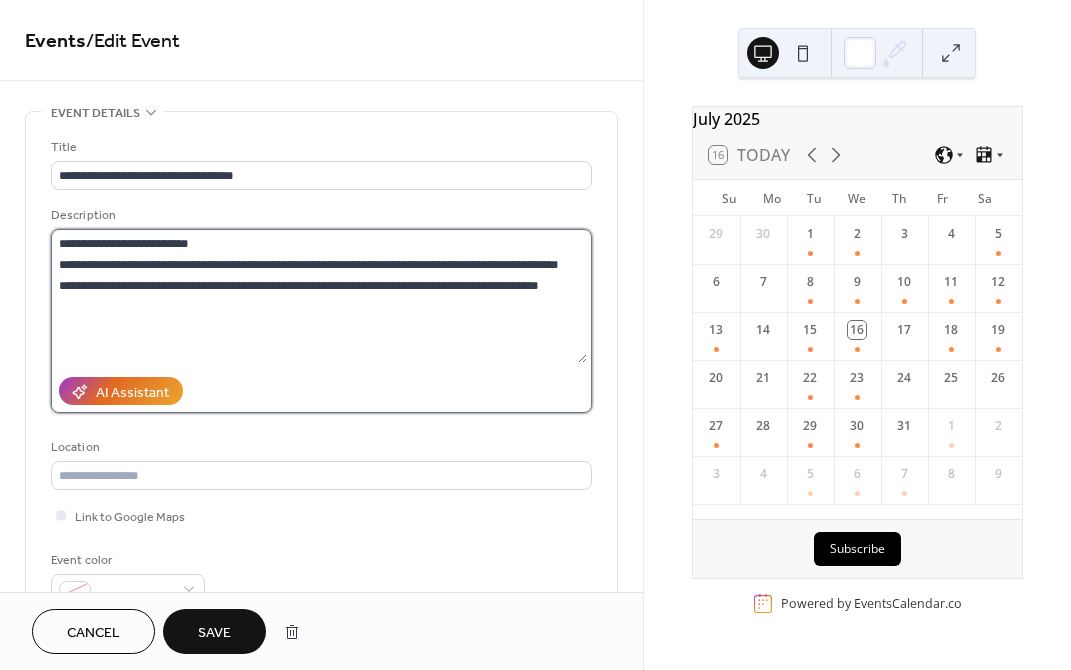 click on "**********" at bounding box center (319, 296) 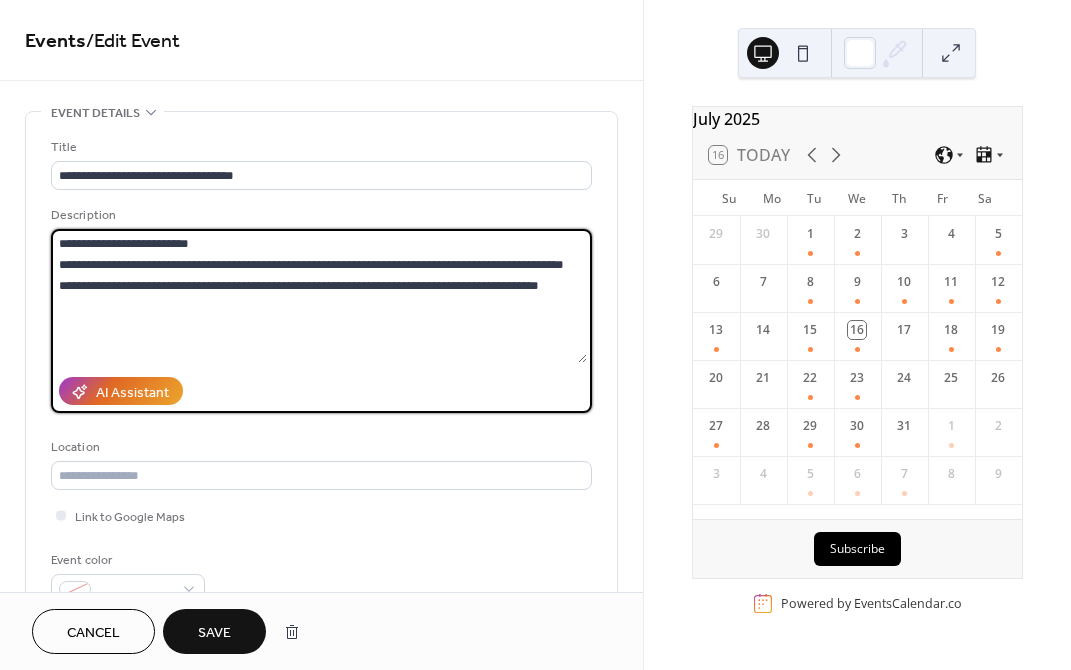 type on "**********" 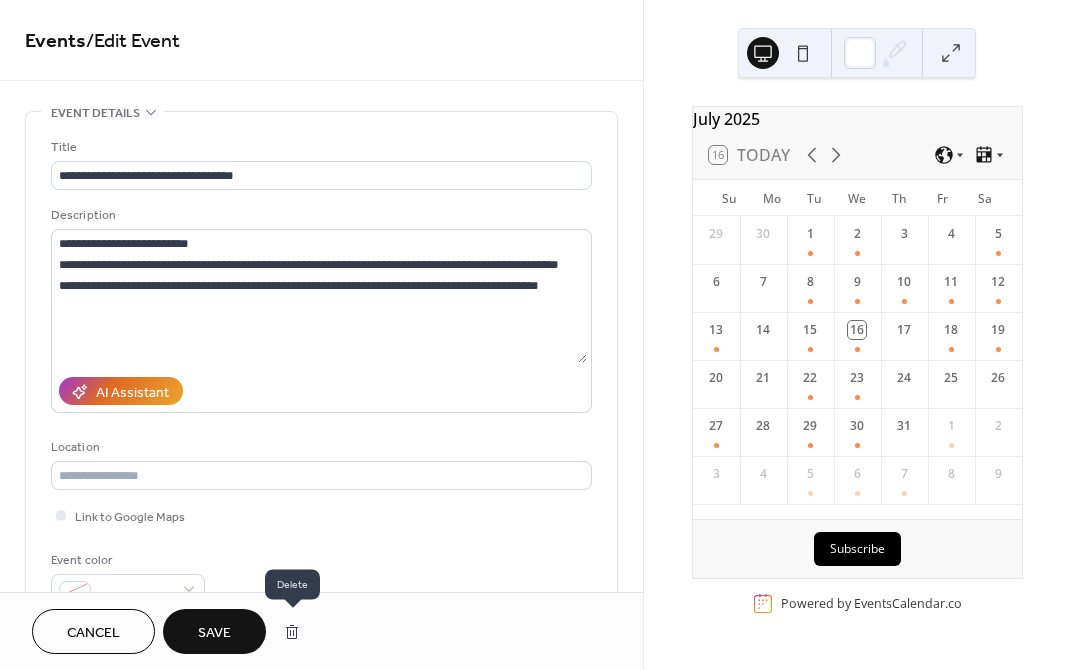 click at bounding box center [292, 632] 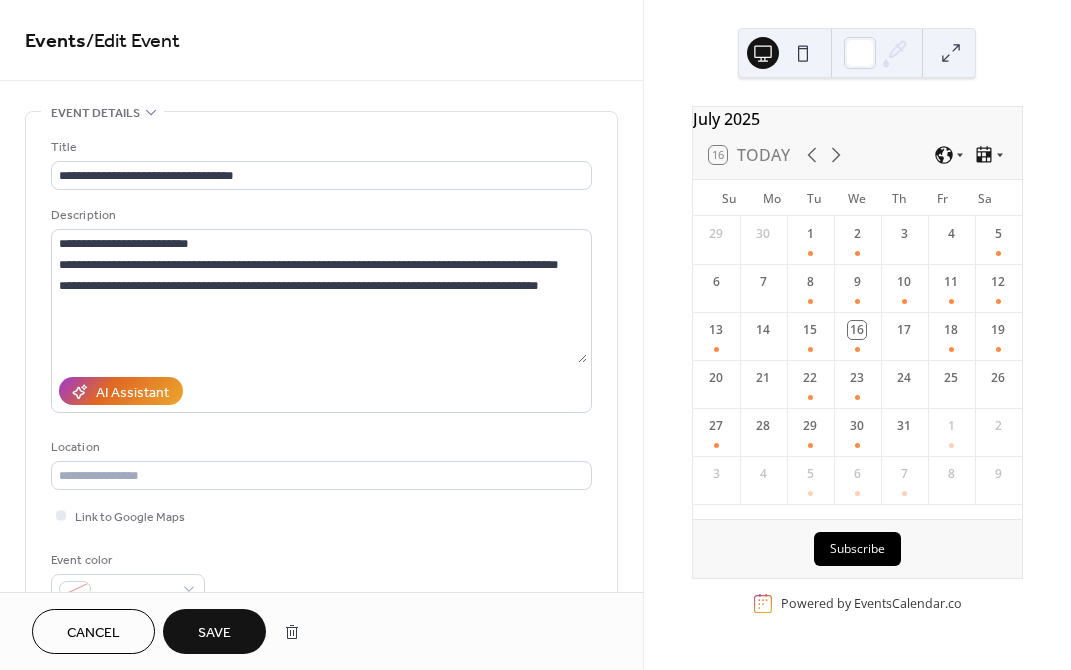 click on "Save" at bounding box center (214, 633) 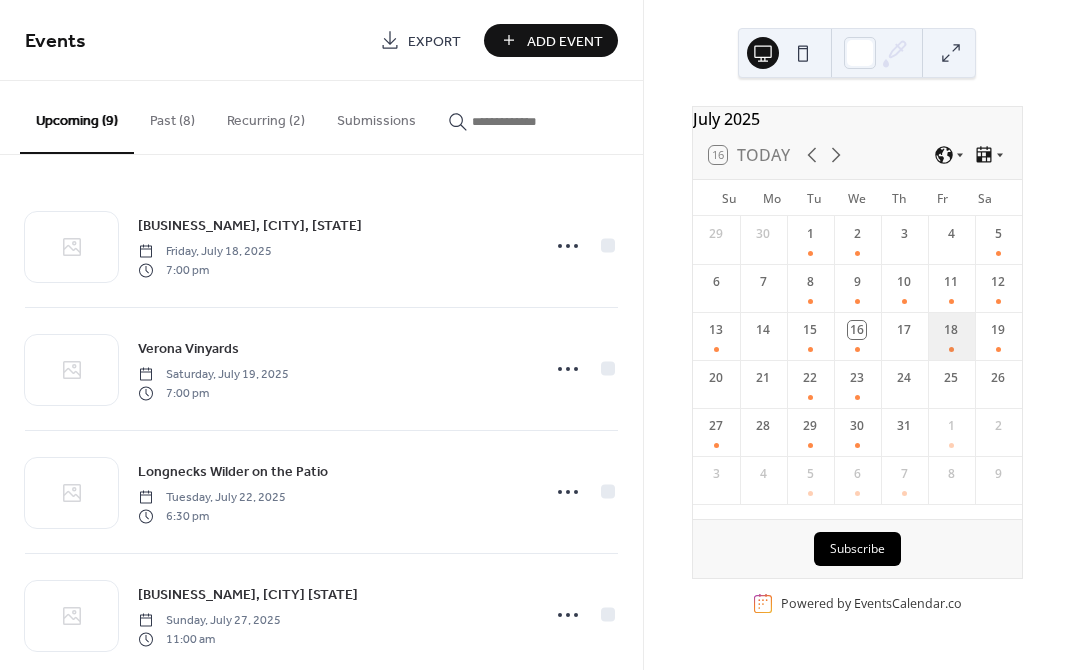 click on "18" at bounding box center (951, 336) 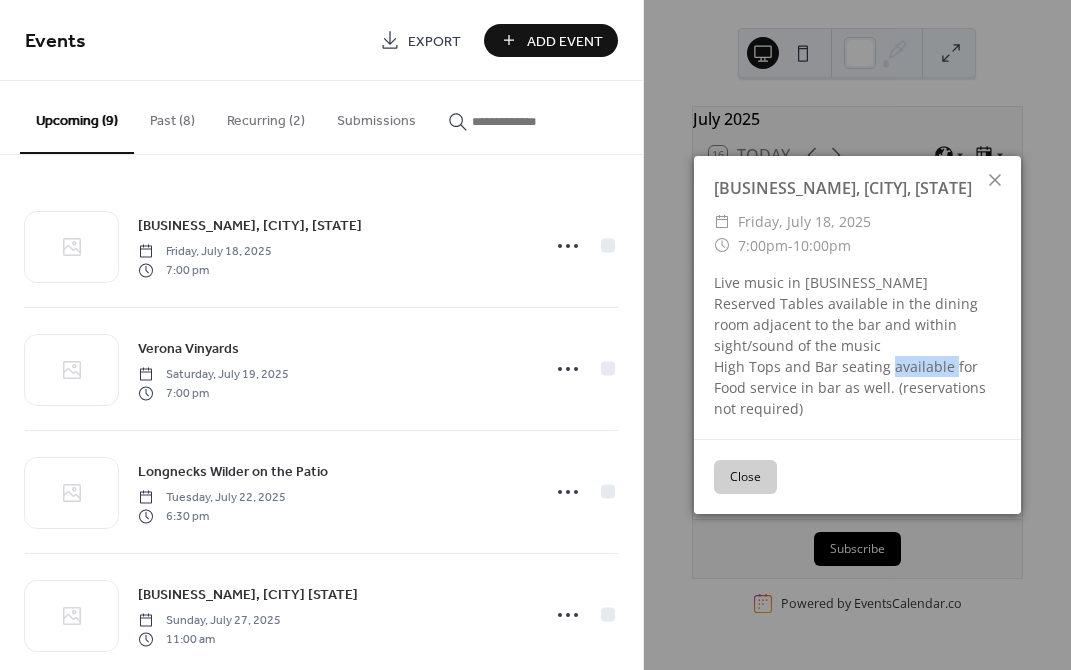 click on "Live music in [BUSINESS_NAME]  Reserved Tables available in the dining room adjacent to the bar and within sight/sound of the music High Tops and Bar seating available for Food service in bar as well. (reservations not required)" at bounding box center (857, 345) 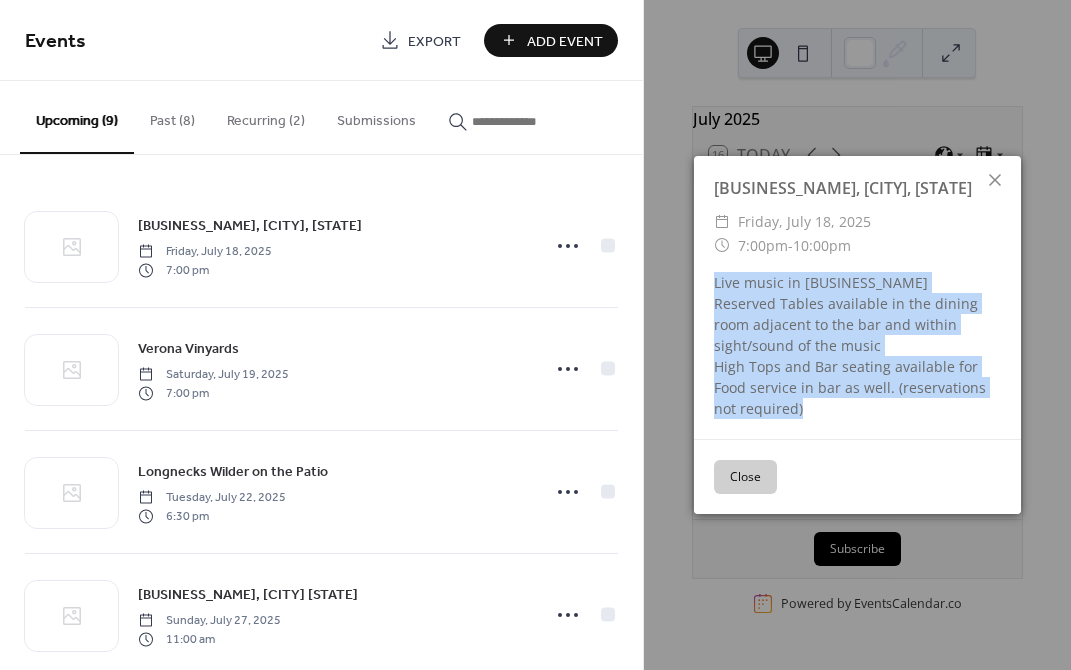 drag, startPoint x: 815, startPoint y: 403, endPoint x: 681, endPoint y: 285, distance: 178.54971 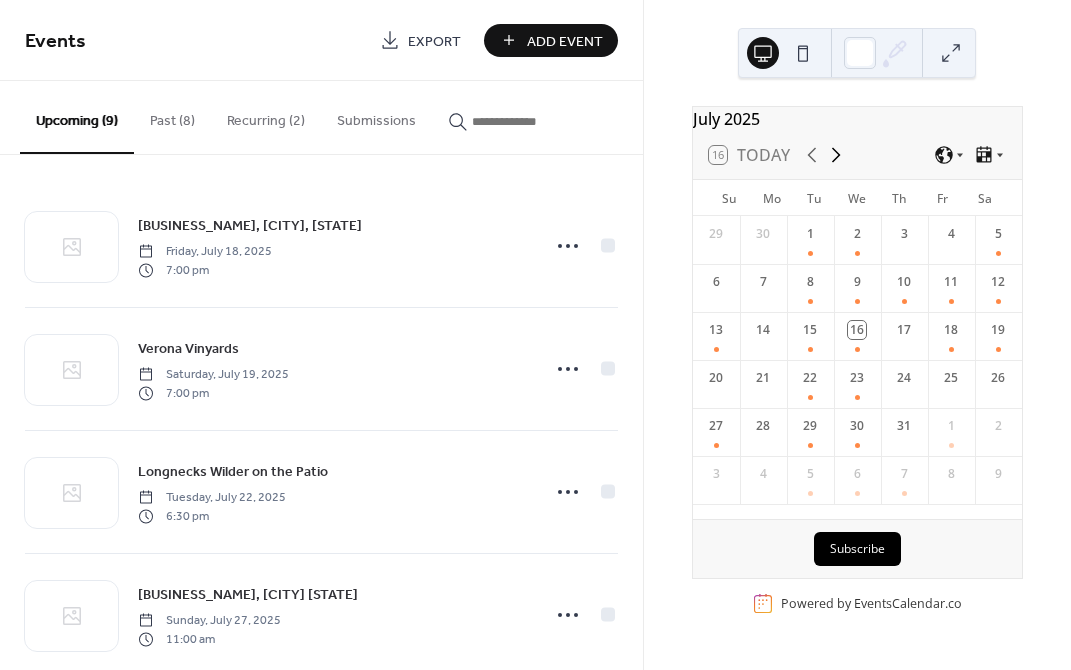 click 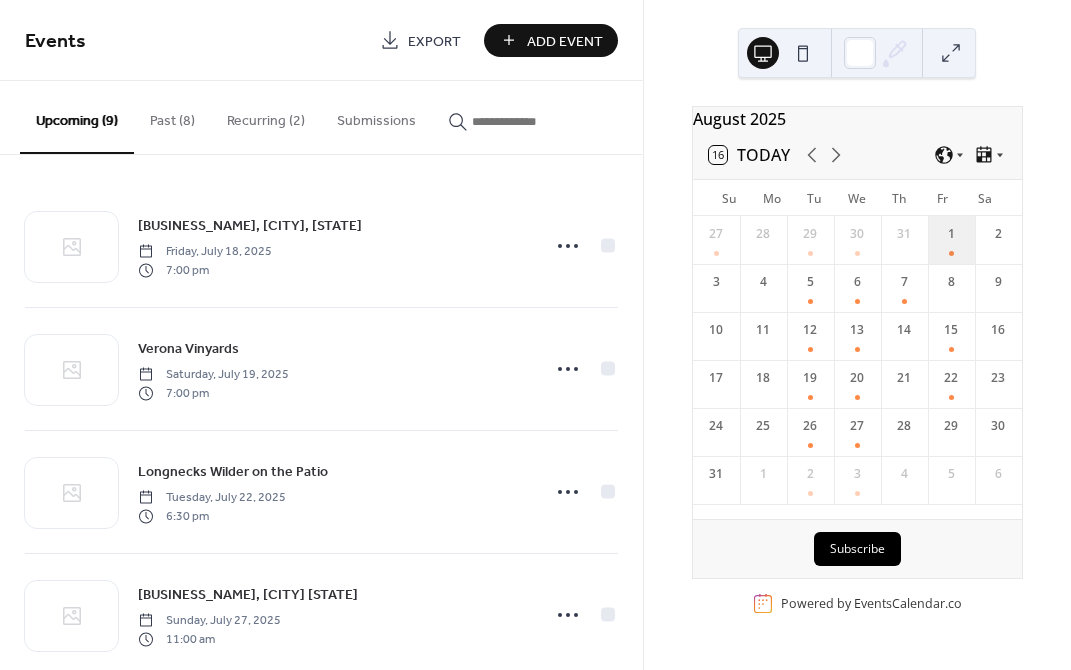 click on "1" at bounding box center (951, 240) 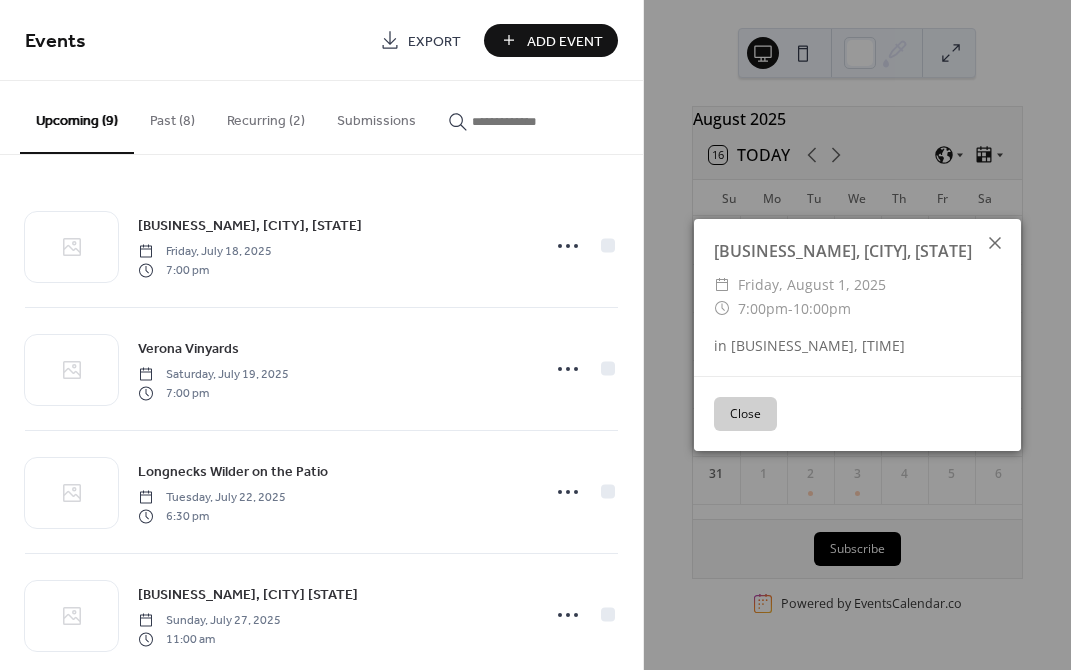 click 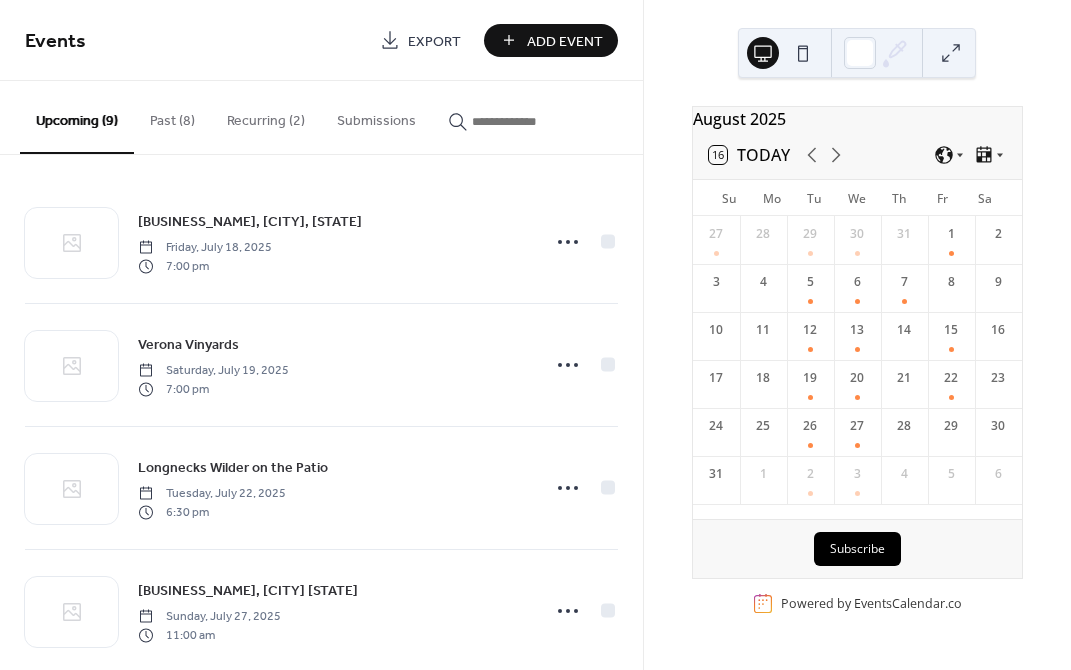 scroll, scrollTop: 0, scrollLeft: 0, axis: both 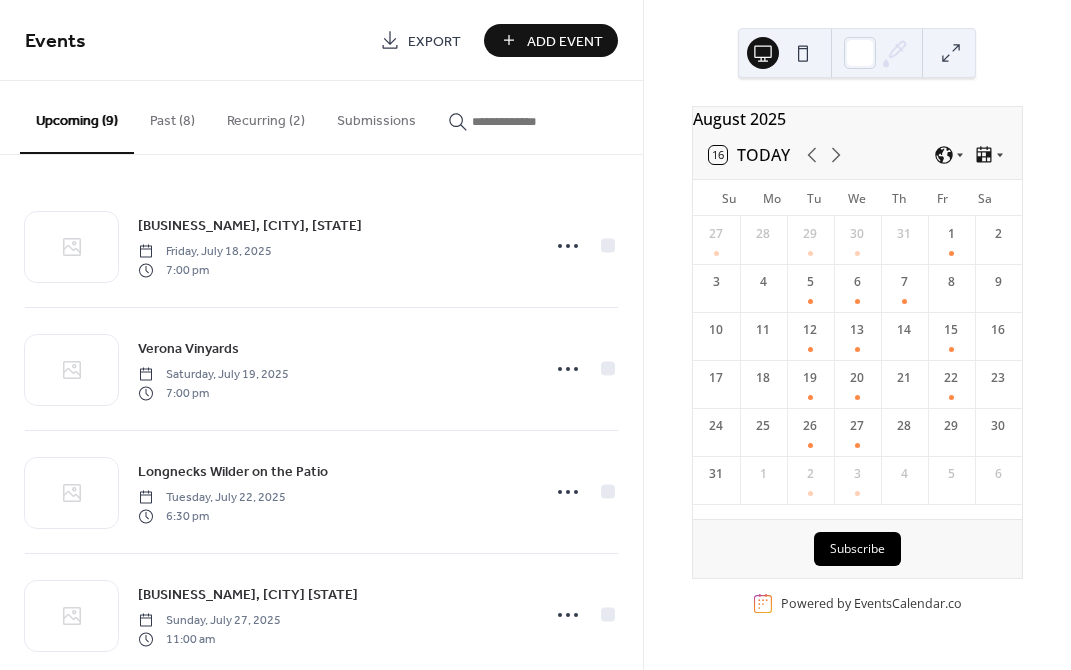 click on "Past (8)" at bounding box center (172, 116) 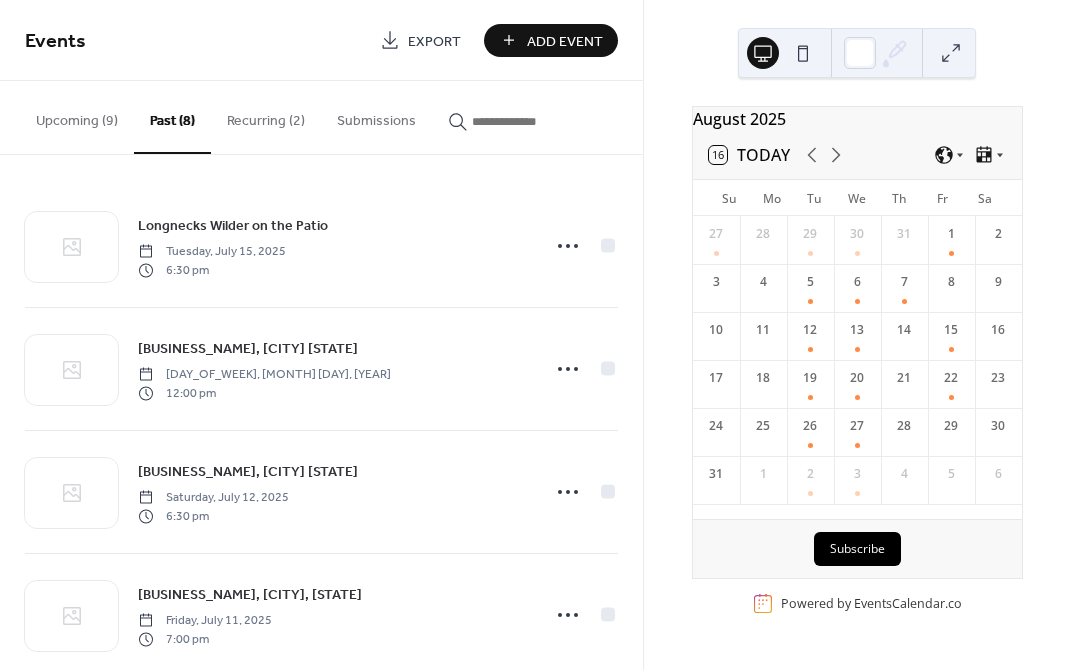 click on "Upcoming (9)" at bounding box center (77, 116) 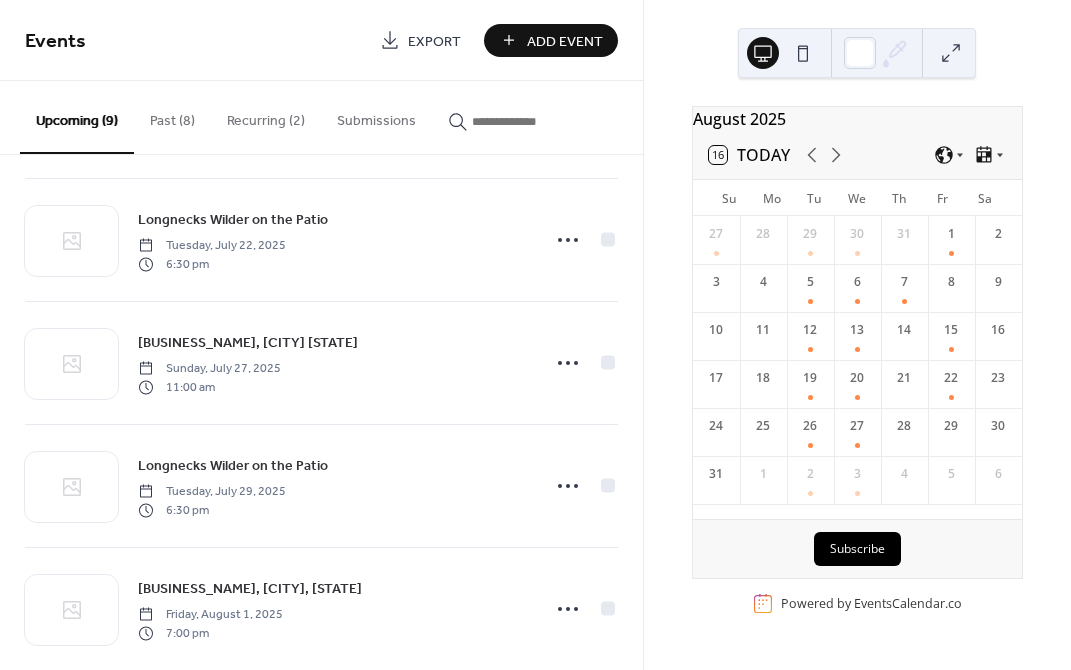 scroll, scrollTop: 500, scrollLeft: 0, axis: vertical 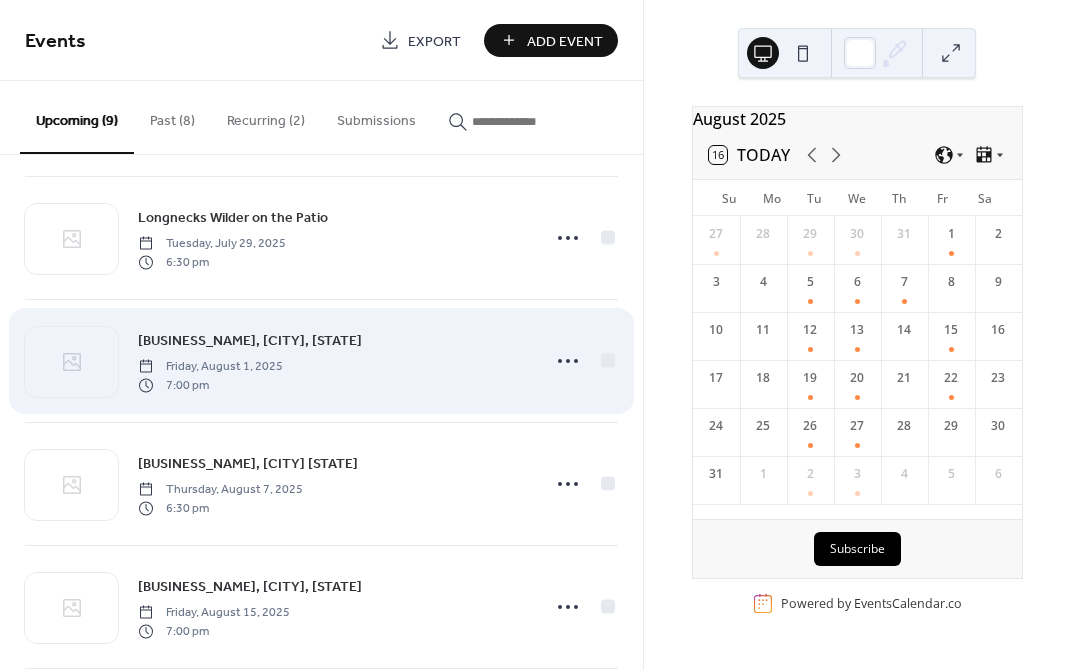 click on "[BUSINESS_NAME], [CITY], [STATE]" at bounding box center [250, 341] 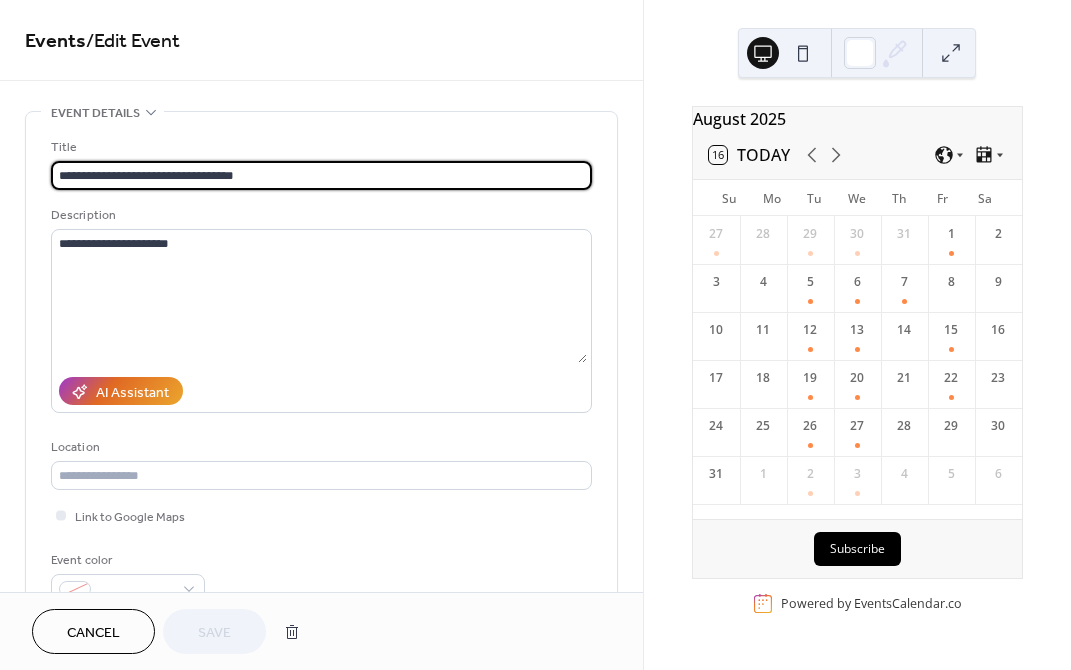 click on "**********" at bounding box center (321, 335) 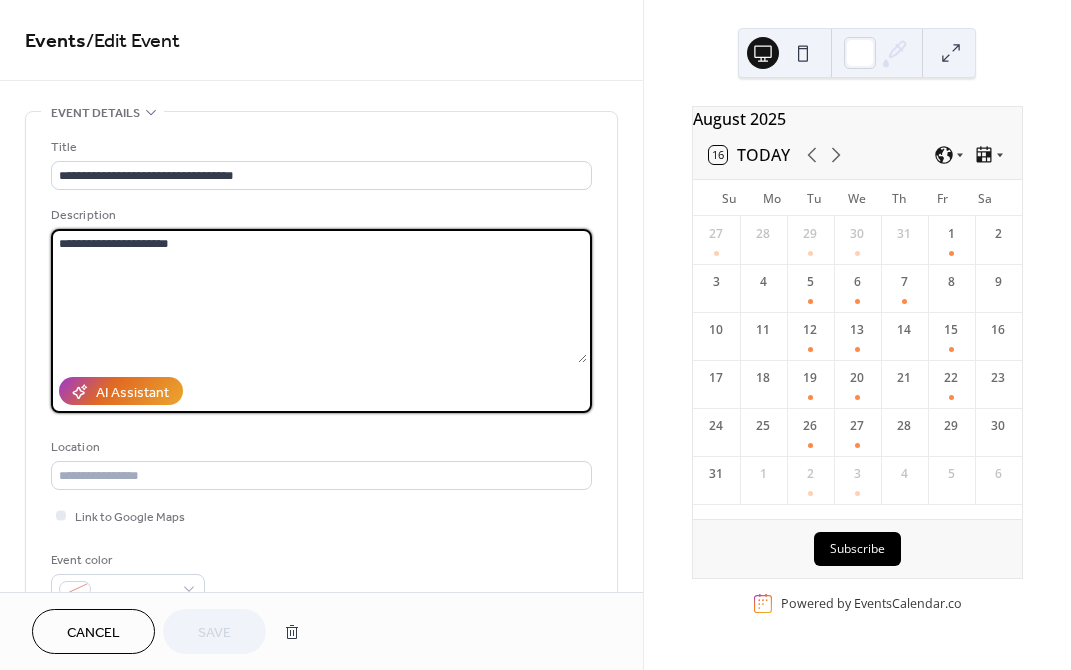 drag, startPoint x: 183, startPoint y: 247, endPoint x: -8, endPoint y: 234, distance: 191.4419 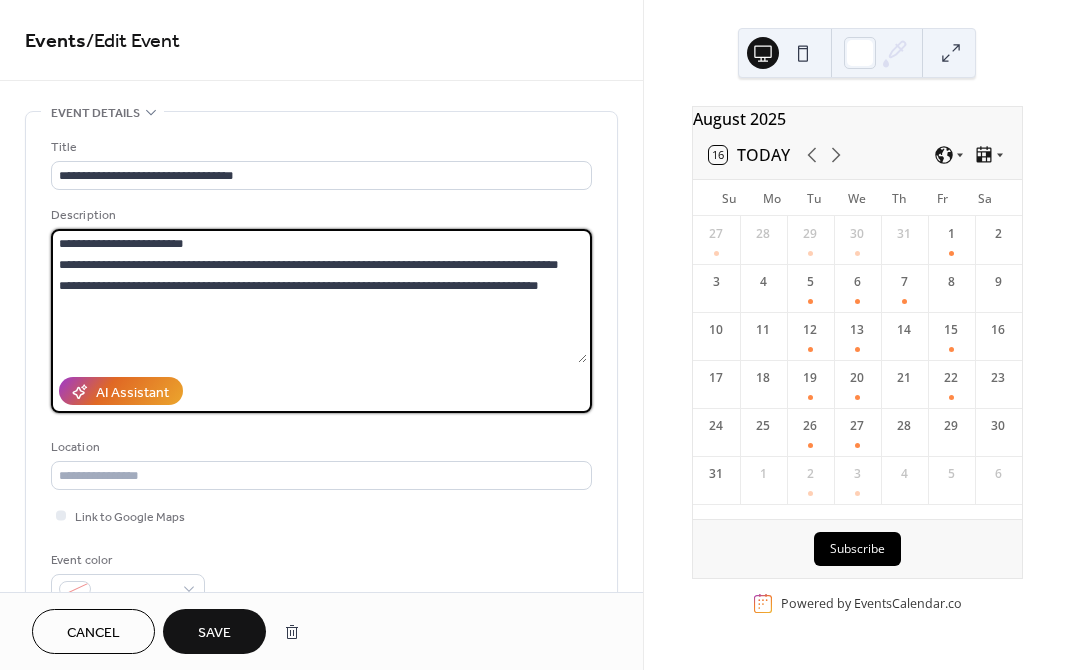 type on "**********" 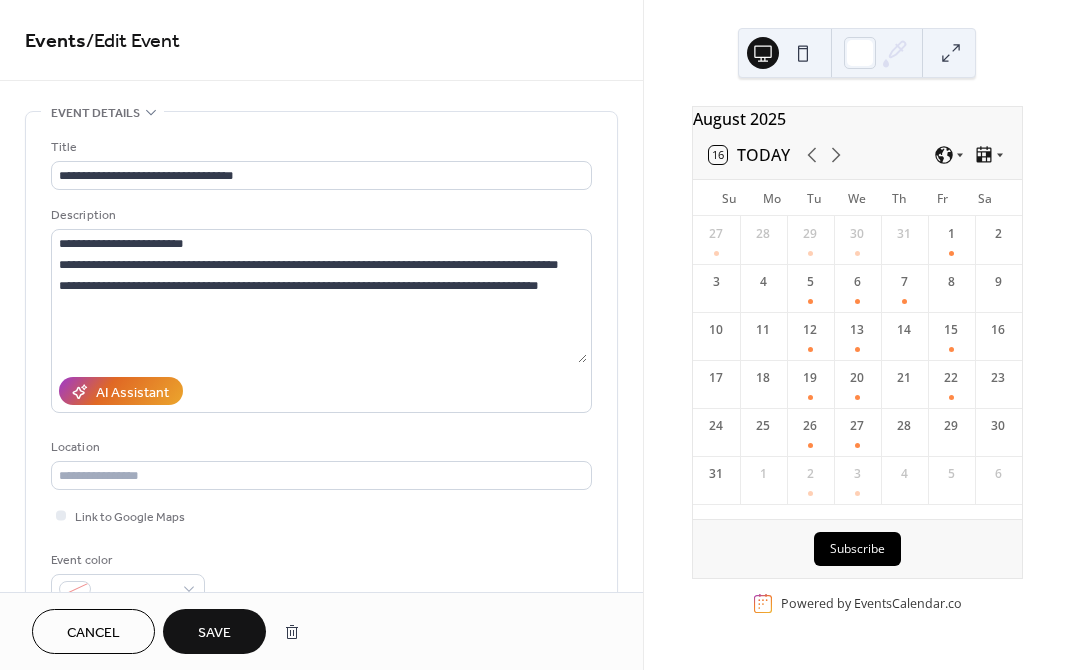 click on "Save" at bounding box center (214, 633) 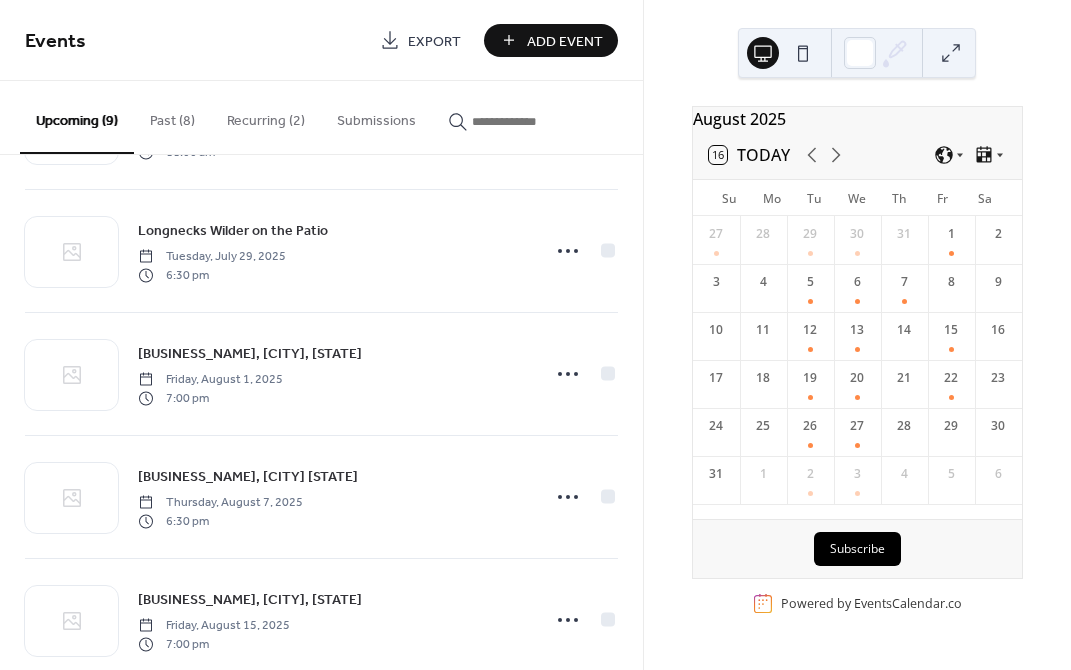 scroll, scrollTop: 500, scrollLeft: 0, axis: vertical 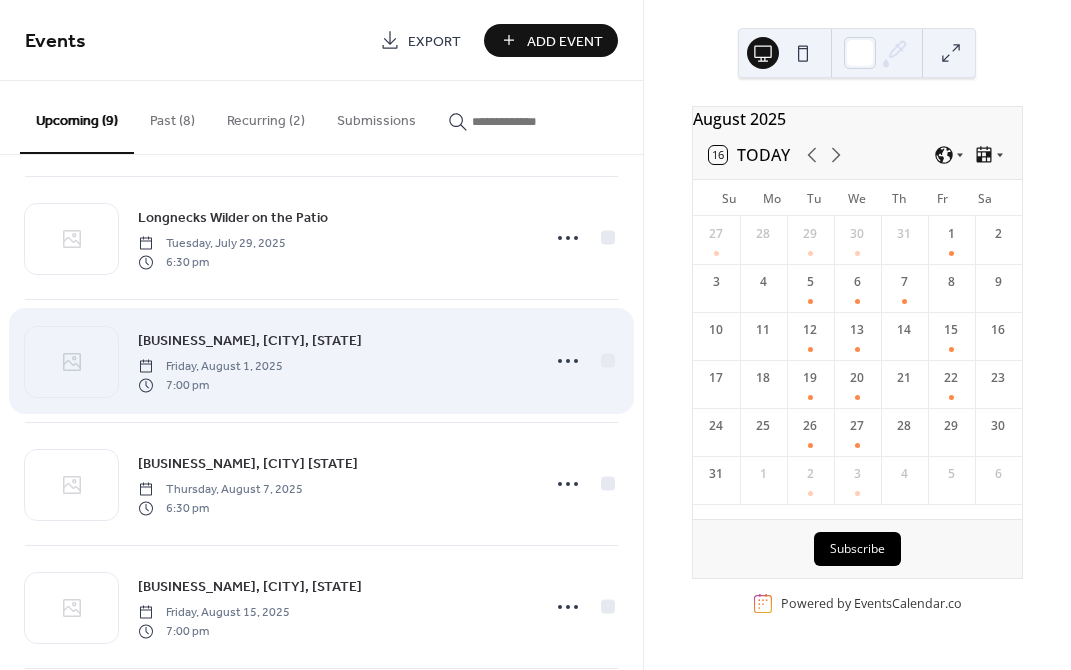 click on "Friday, August 1, 2025" at bounding box center (210, 367) 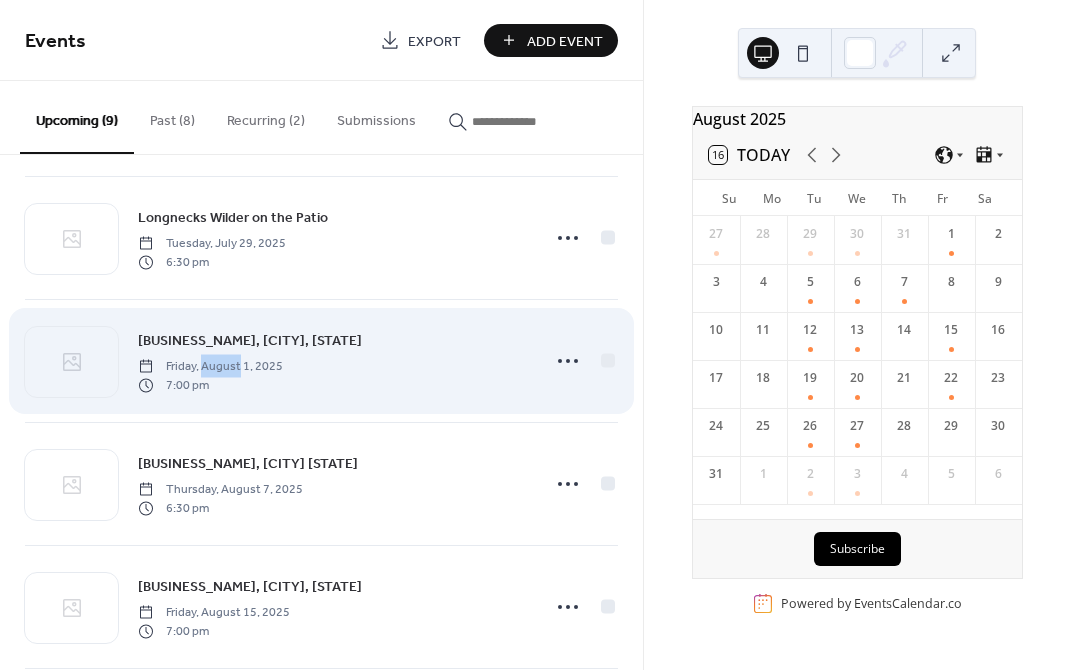 click on "Friday, August 1, 2025" at bounding box center (210, 367) 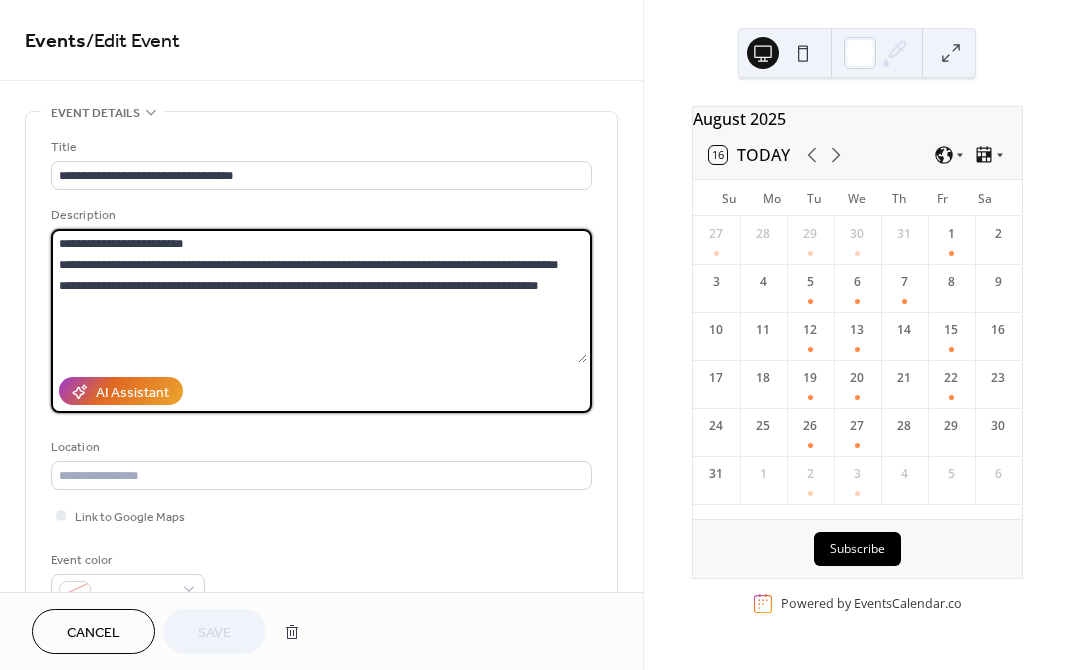 click on "**********" at bounding box center [319, 296] 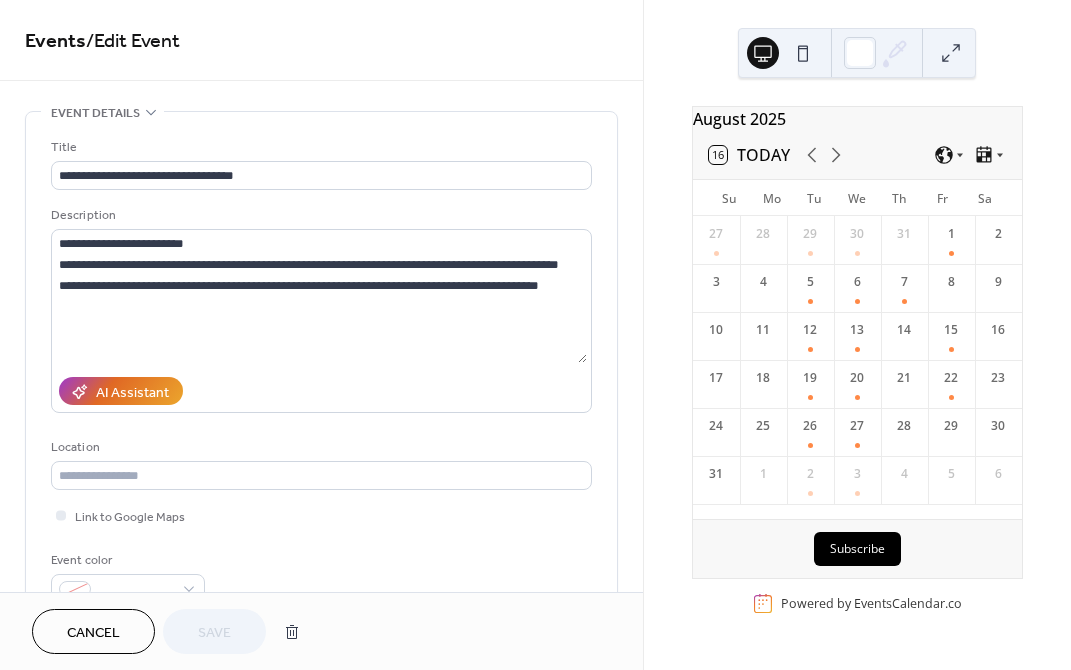 click on "Cancel" at bounding box center (93, 633) 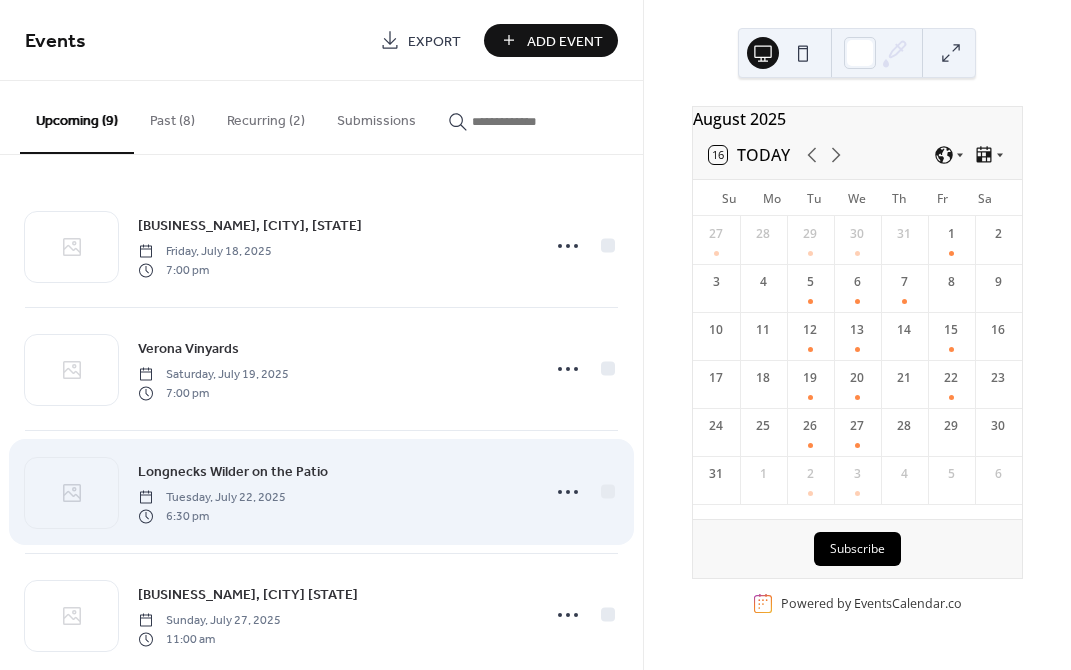 scroll, scrollTop: 600, scrollLeft: 0, axis: vertical 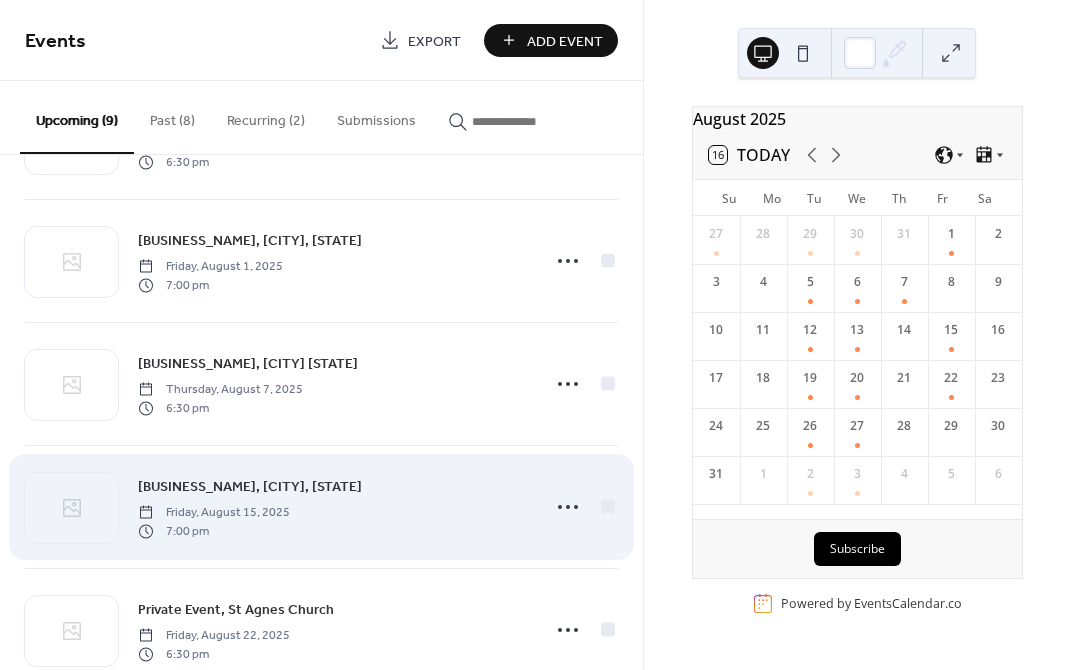 click on "Friday, August 15, 2025" at bounding box center [214, 513] 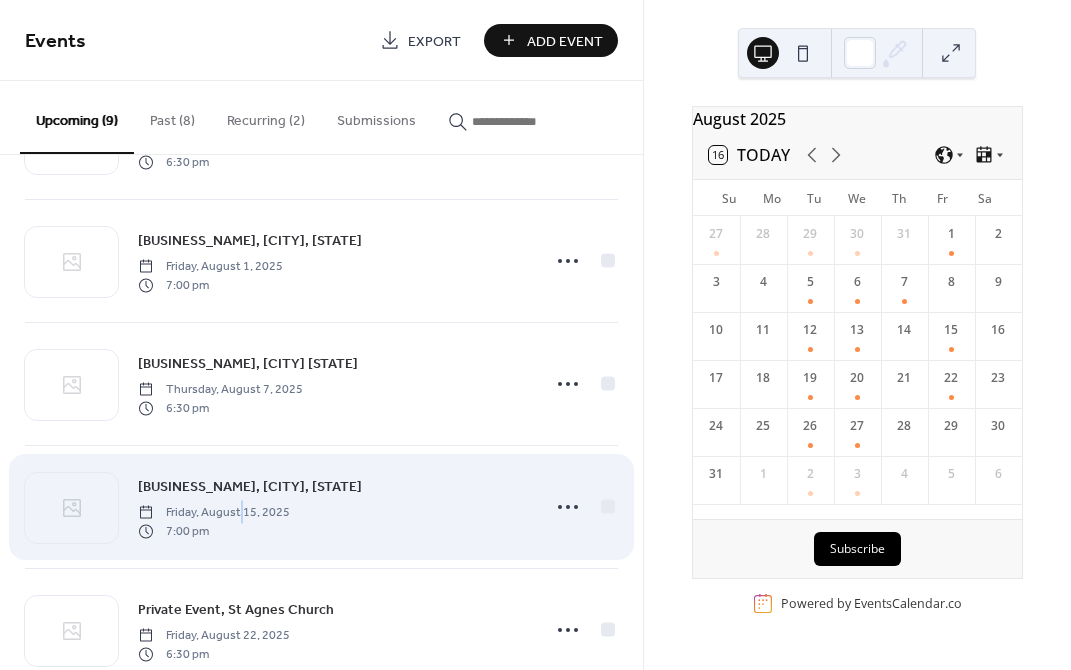click on "Friday, August 15, 2025" at bounding box center [214, 513] 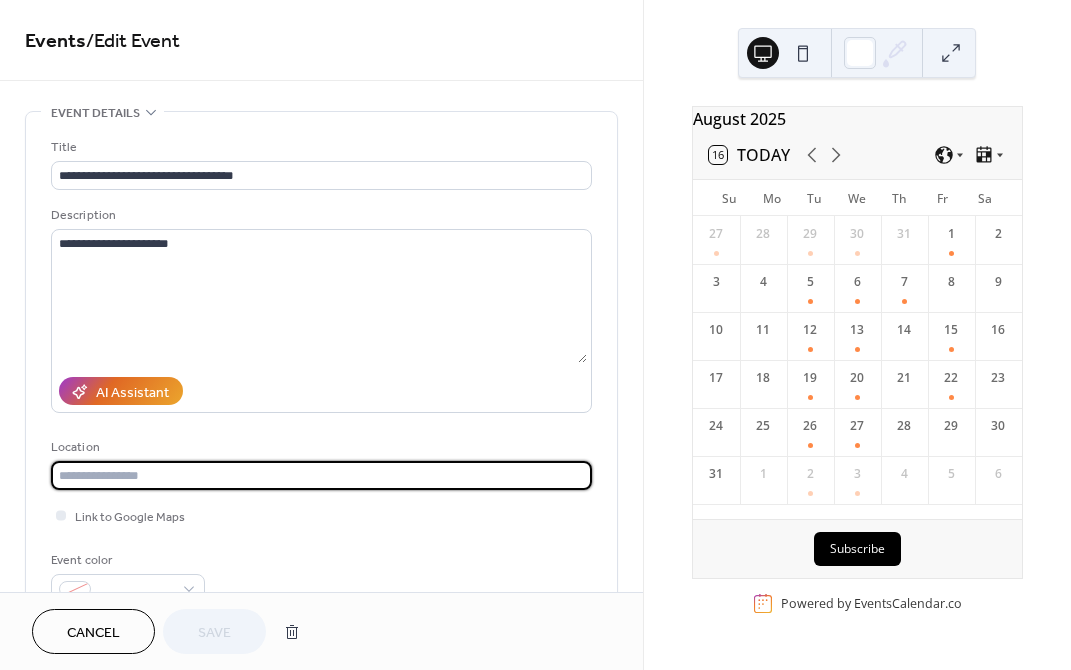 click at bounding box center [321, 475] 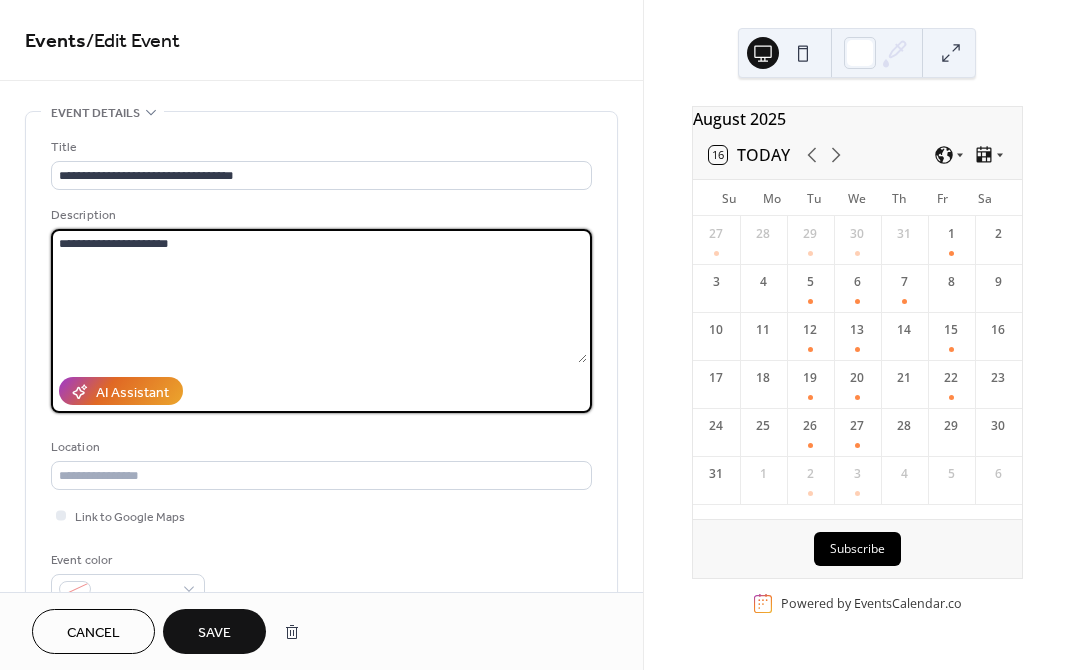 drag, startPoint x: 204, startPoint y: 288, endPoint x: -48, endPoint y: 229, distance: 258.8146 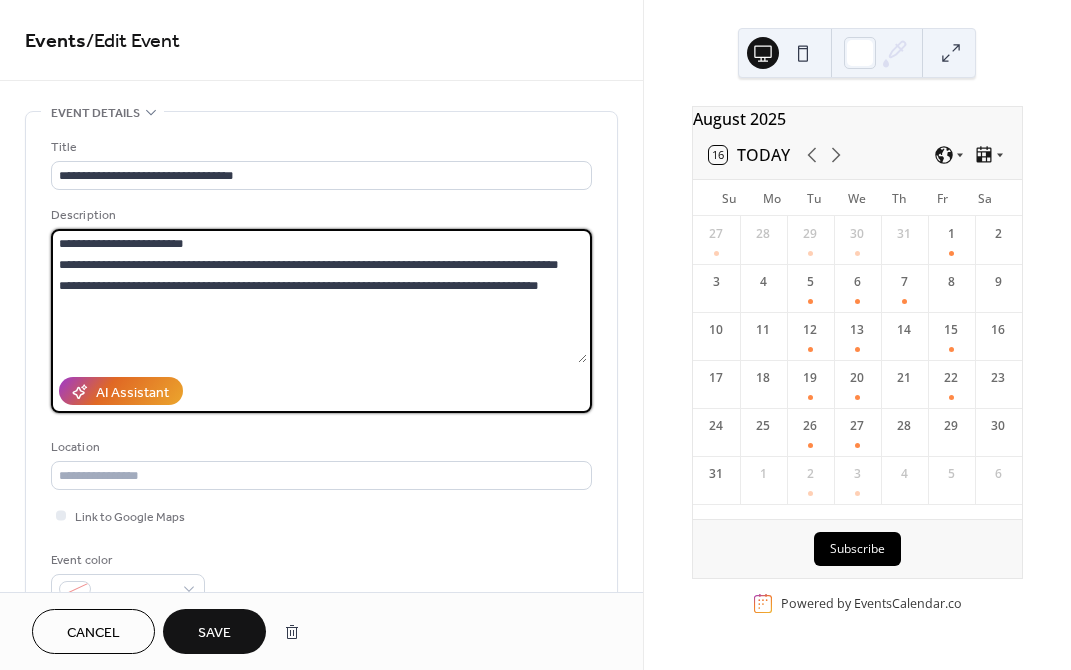 type on "**********" 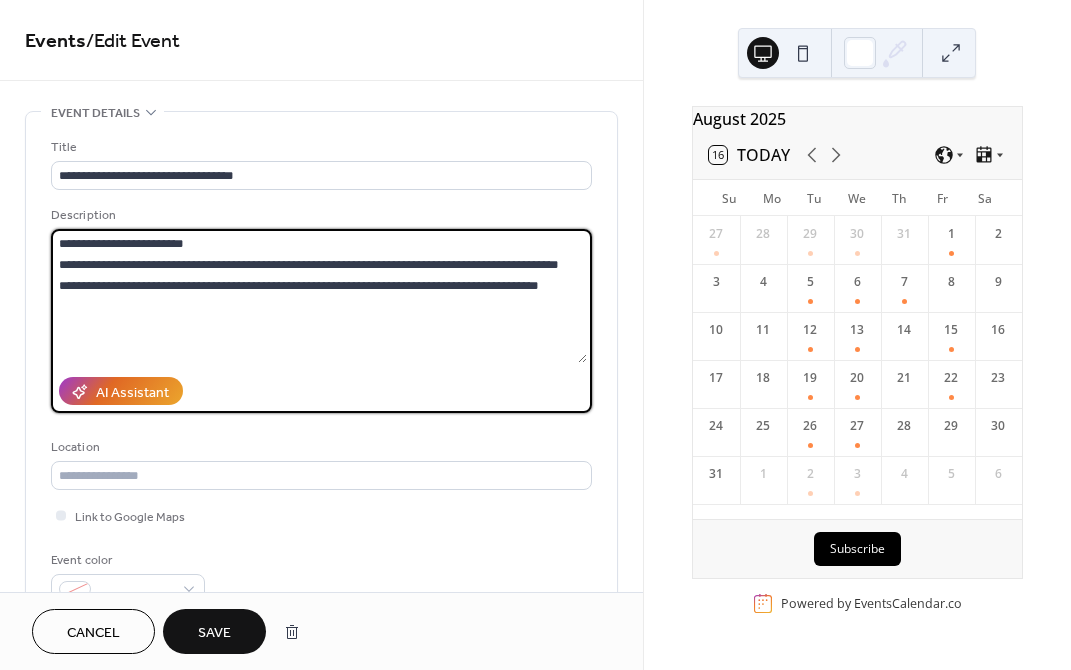 click on "Save" at bounding box center [214, 631] 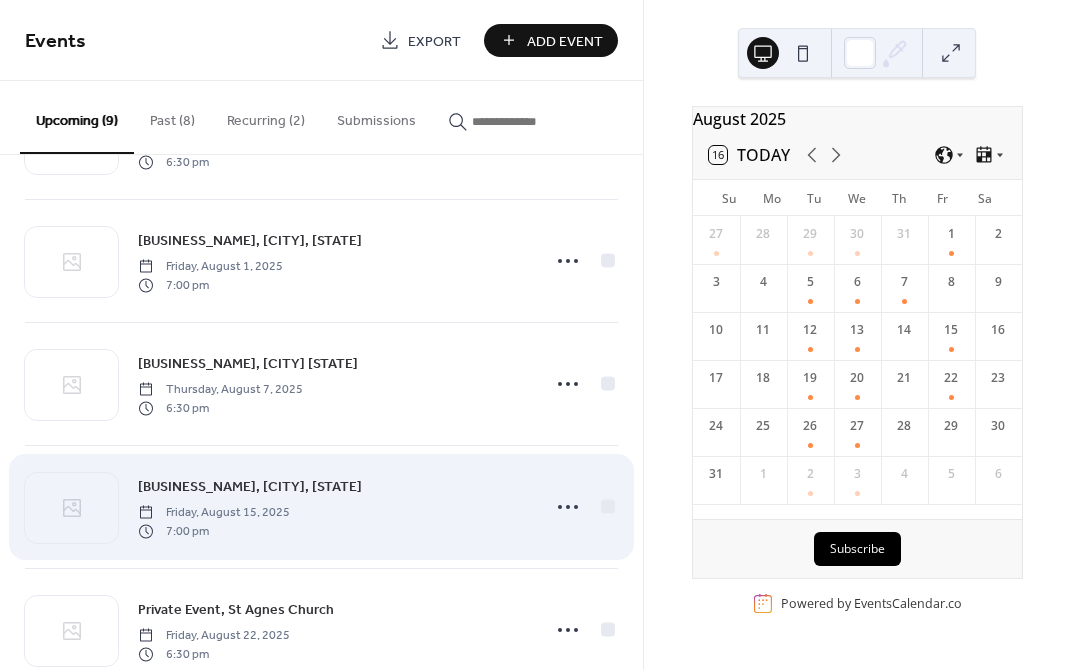 scroll, scrollTop: 648, scrollLeft: 0, axis: vertical 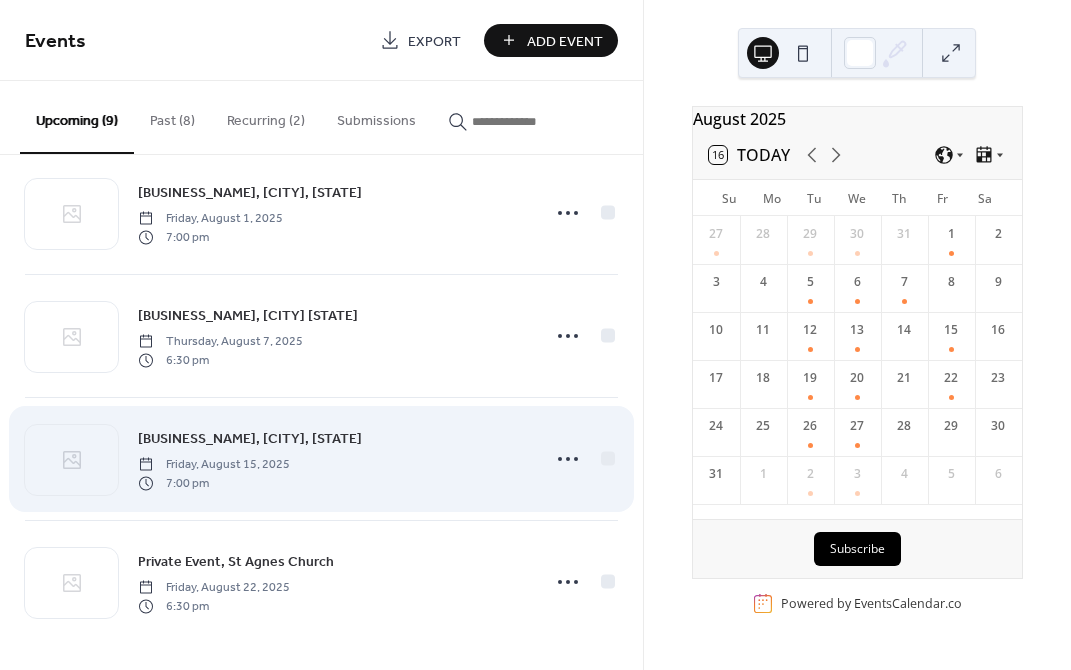 click on "[BUSINESS_NAME], [CITY], [STATE]" at bounding box center [250, 439] 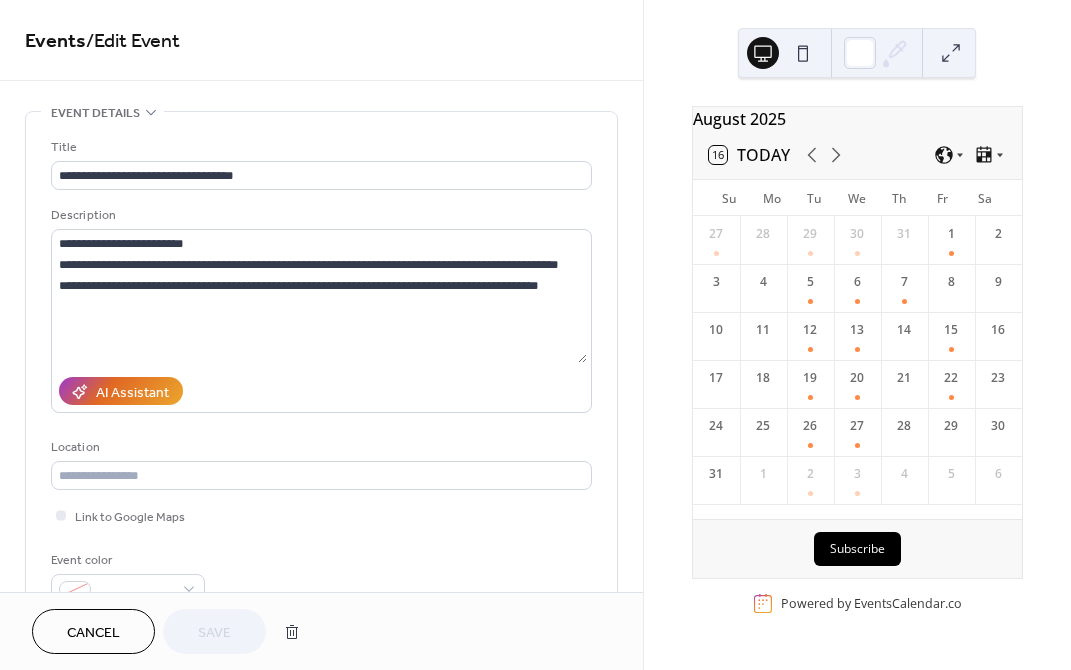 click on "Cancel" at bounding box center [93, 633] 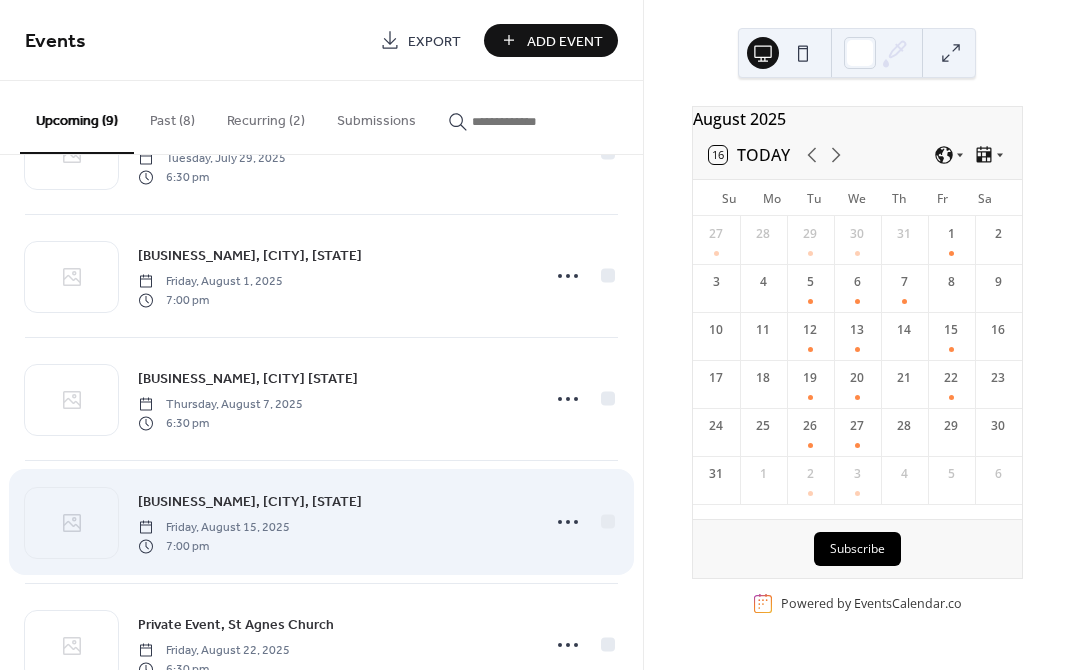 scroll, scrollTop: 648, scrollLeft: 0, axis: vertical 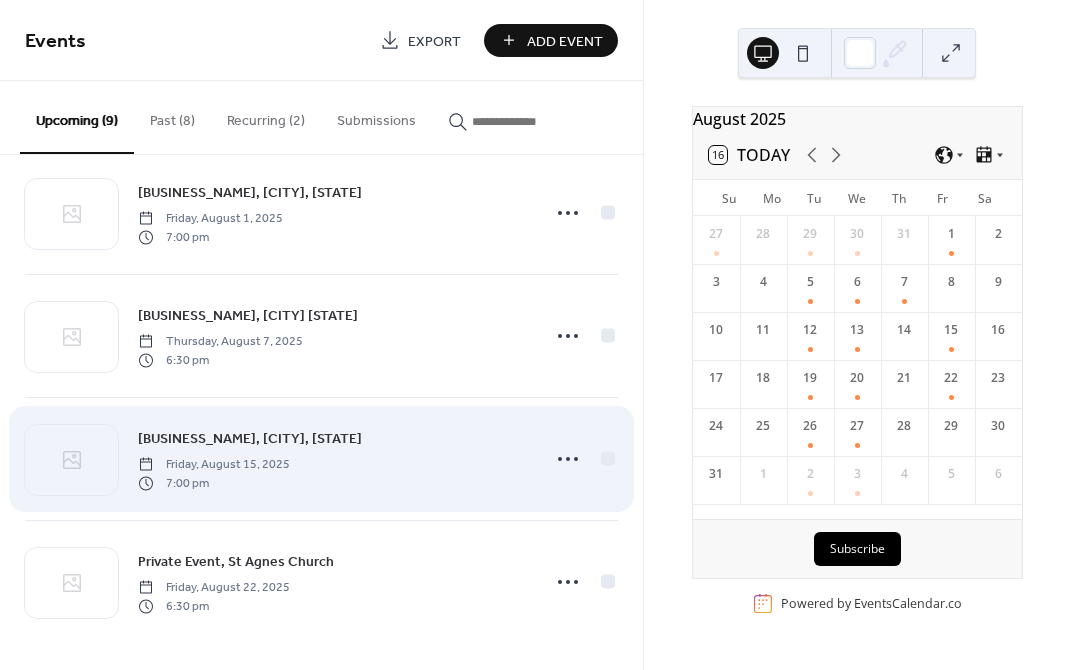 click on "[BUSINESS_NAME], [CITY], [STATE]" at bounding box center (250, 439) 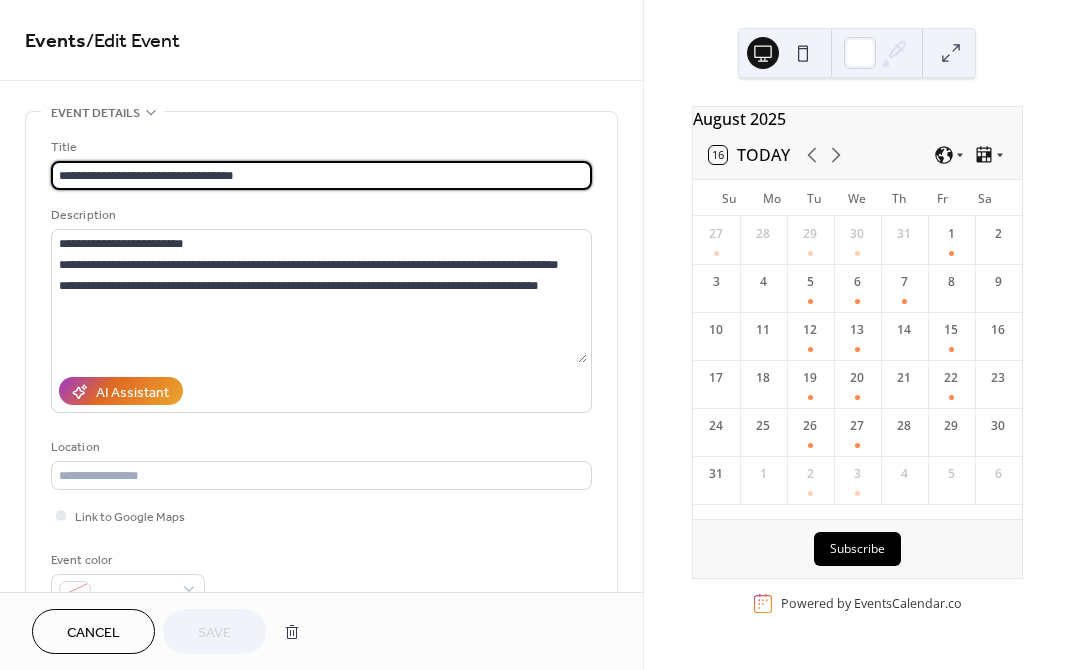 click on "Cancel" at bounding box center (93, 633) 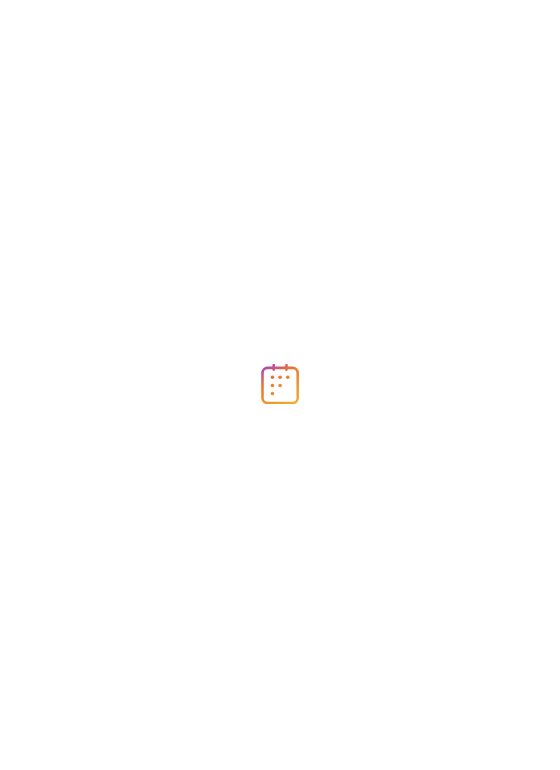 scroll, scrollTop: 0, scrollLeft: 0, axis: both 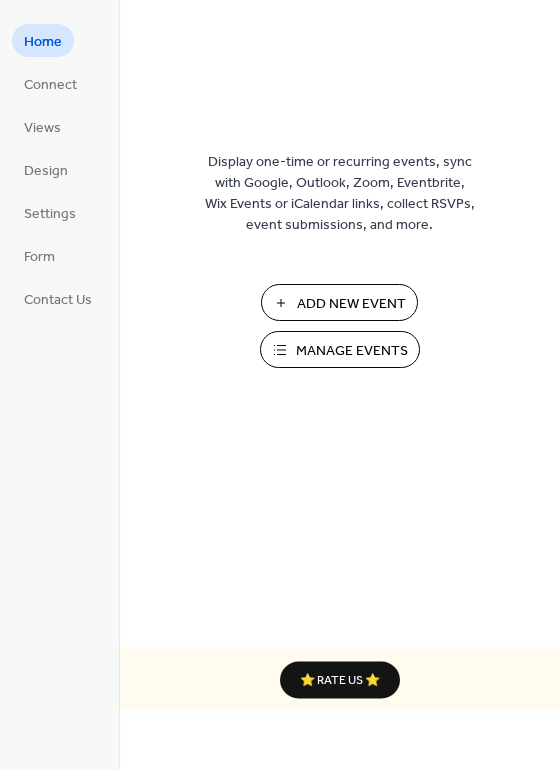 click on "Manage Events" at bounding box center [352, 351] 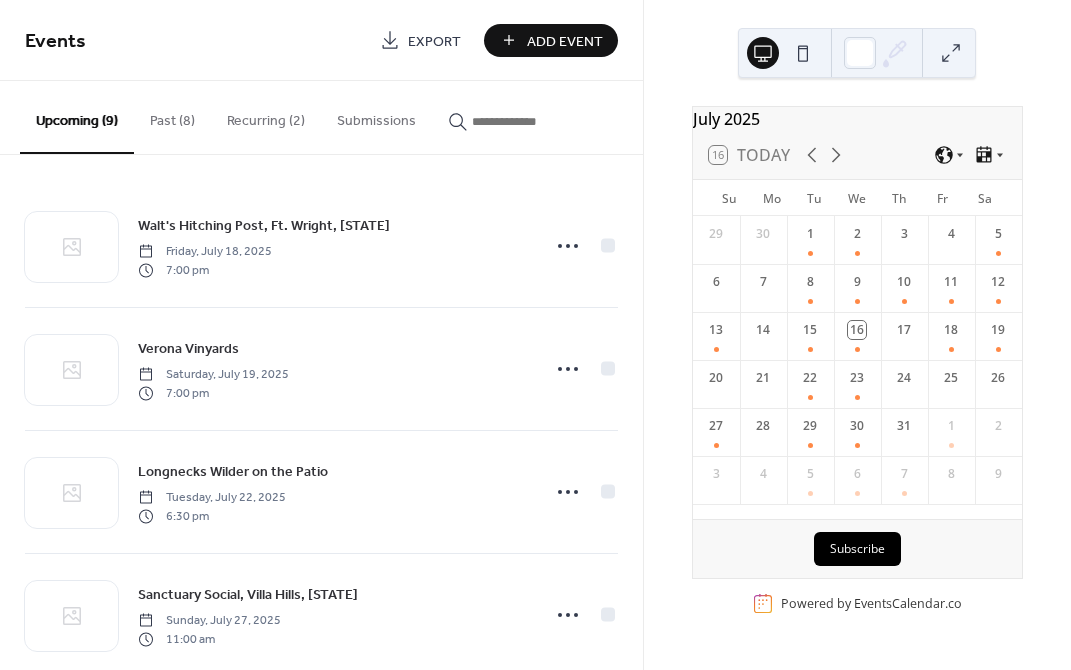 scroll, scrollTop: 0, scrollLeft: 0, axis: both 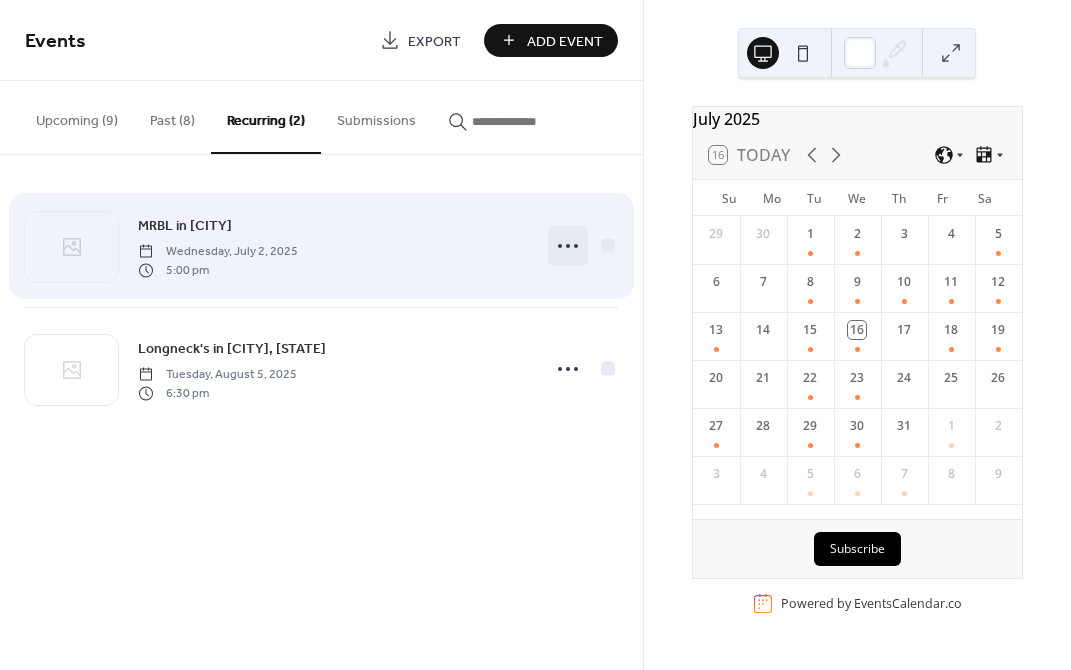 click 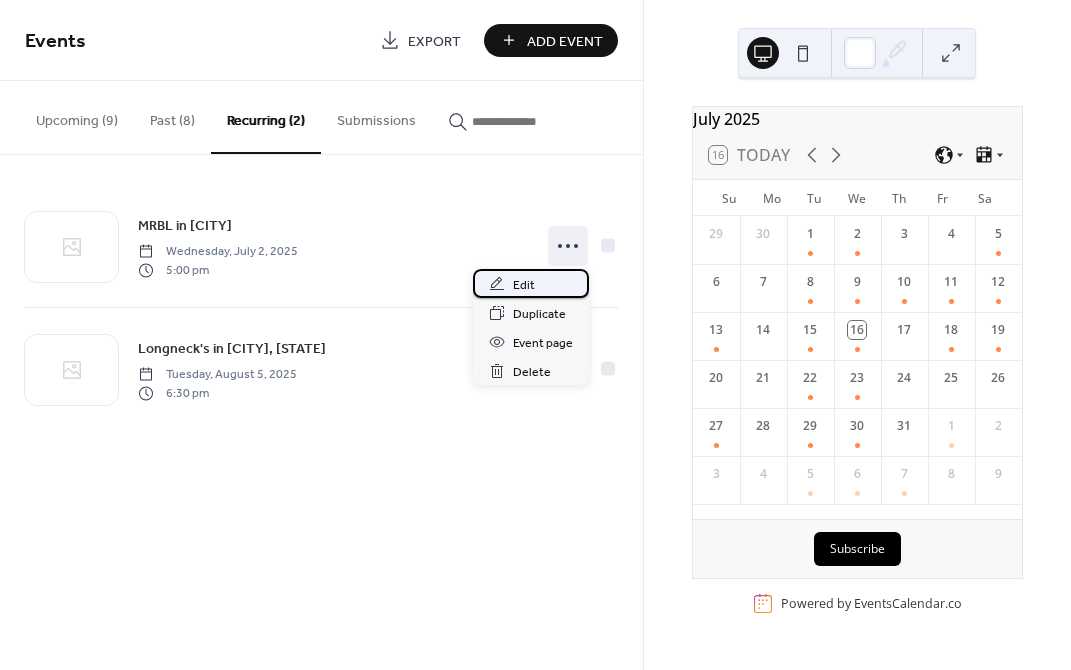 click 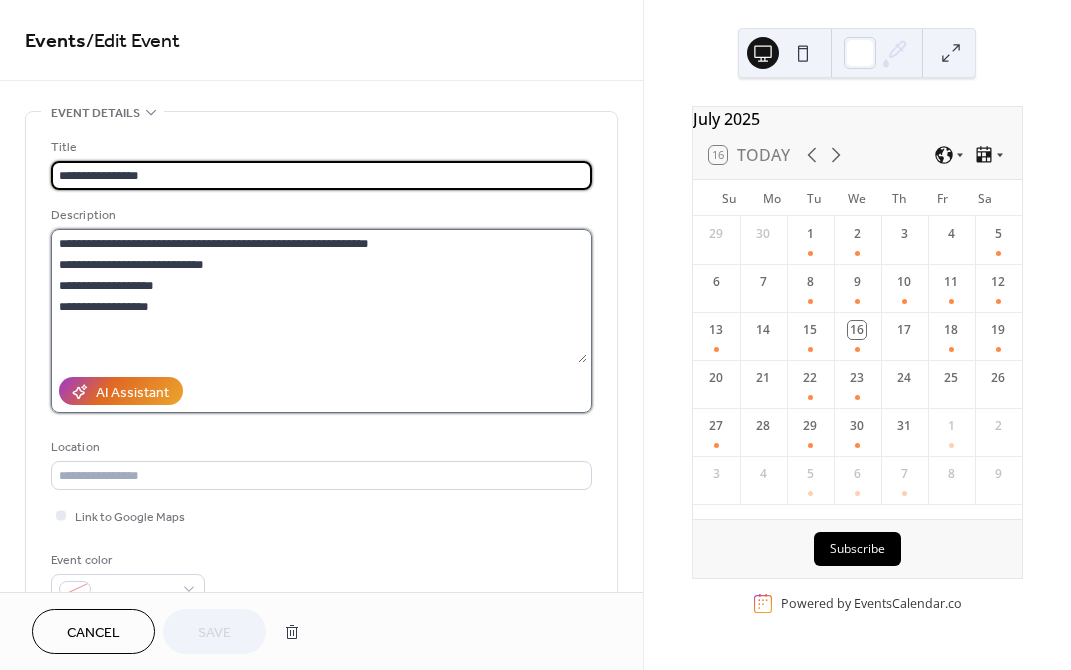 click on "**********" at bounding box center [319, 296] 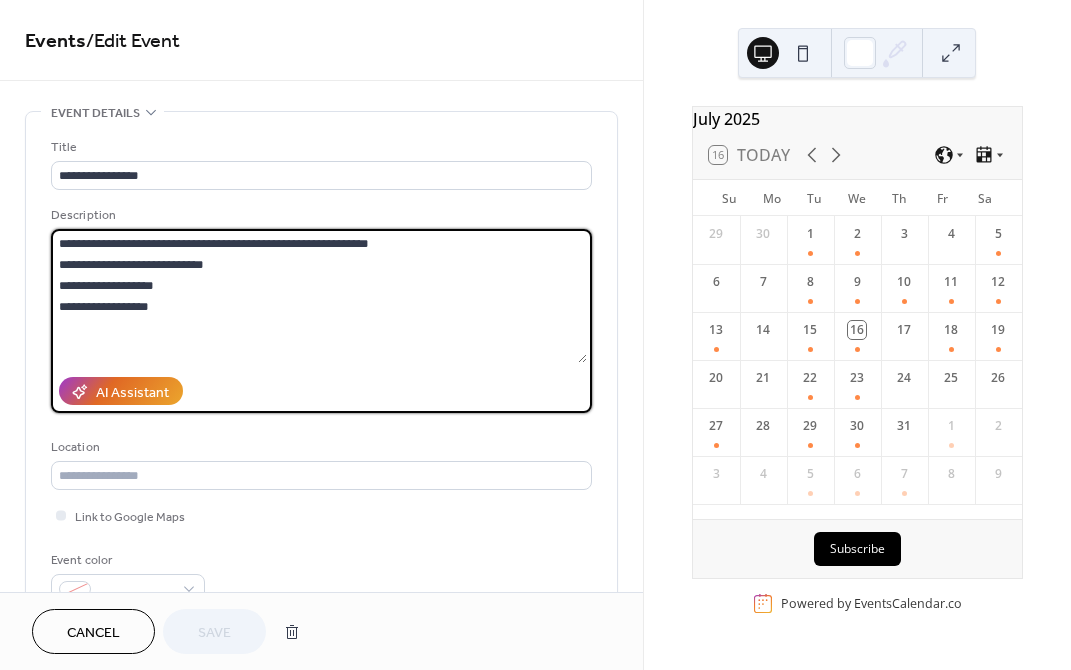 click on "**********" at bounding box center (319, 296) 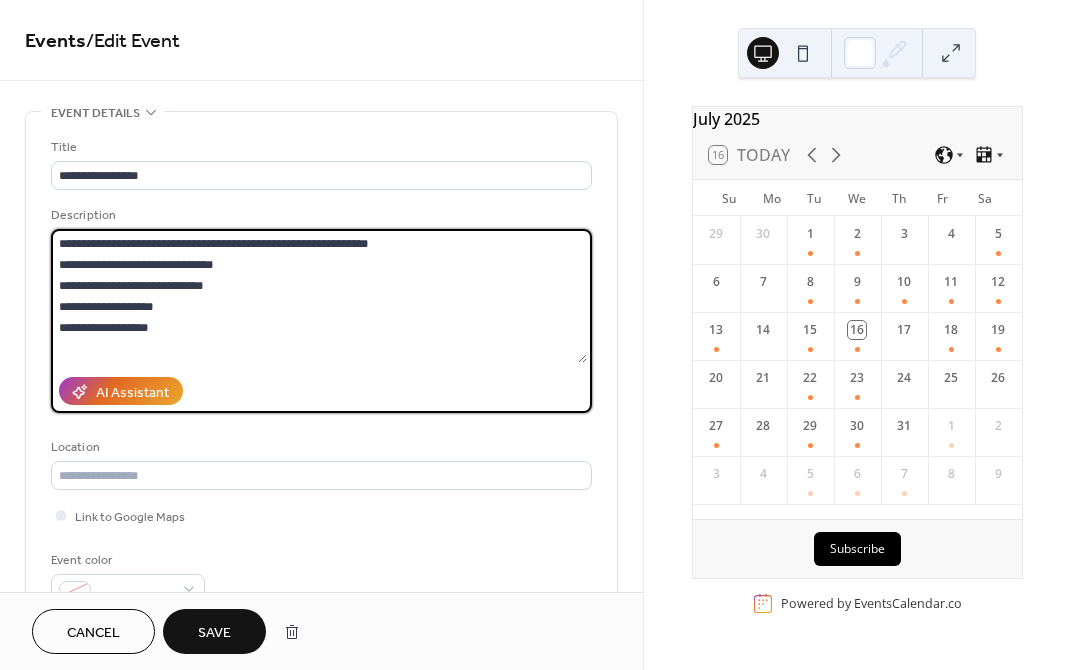 click on "**********" at bounding box center (319, 296) 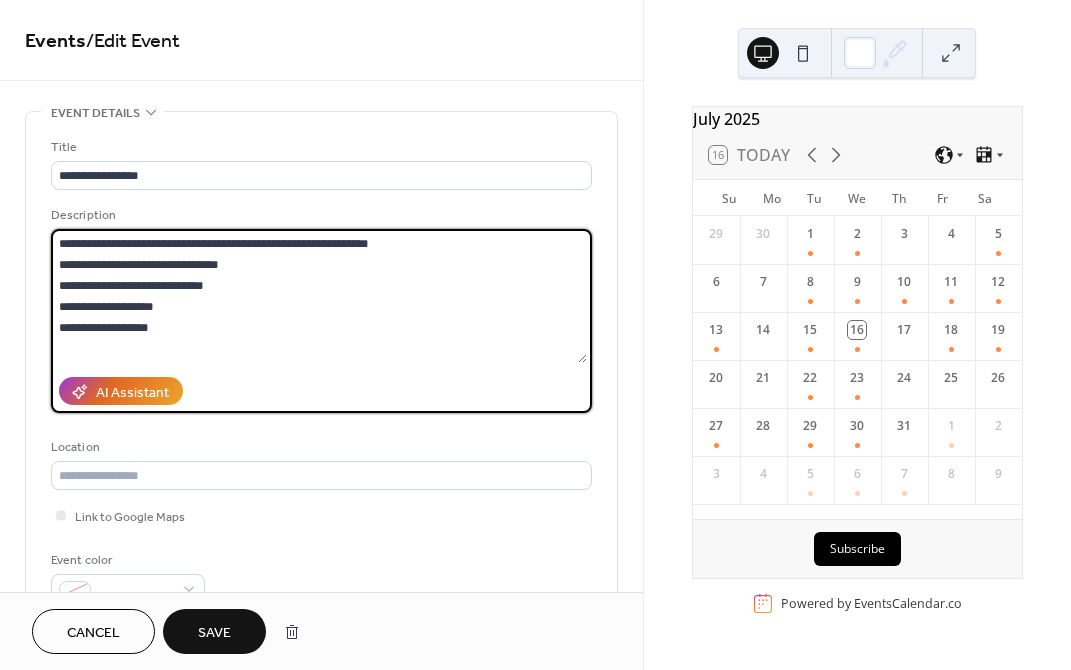 click on "**********" at bounding box center (319, 296) 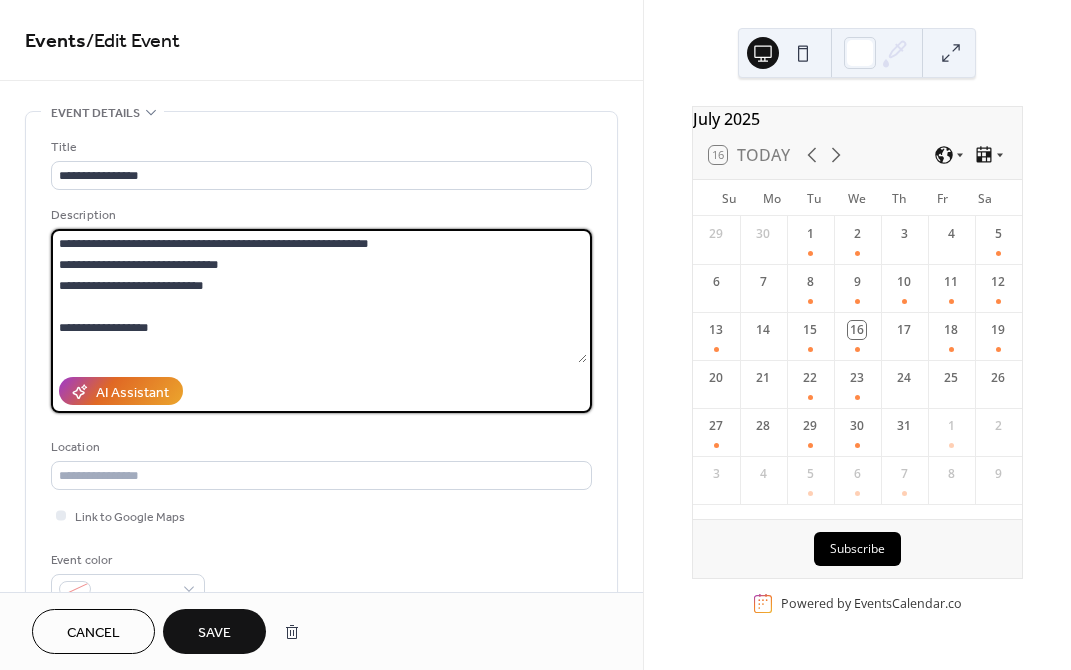 drag, startPoint x: 92, startPoint y: 247, endPoint x: 63, endPoint y: 261, distance: 32.202484 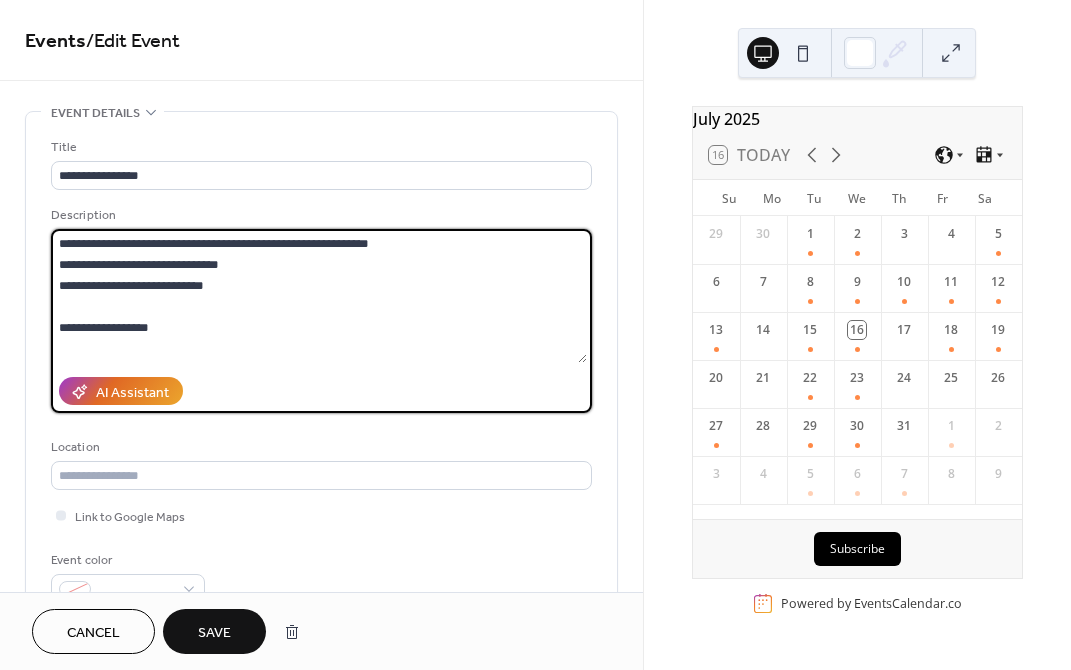 click on "**********" at bounding box center [319, 296] 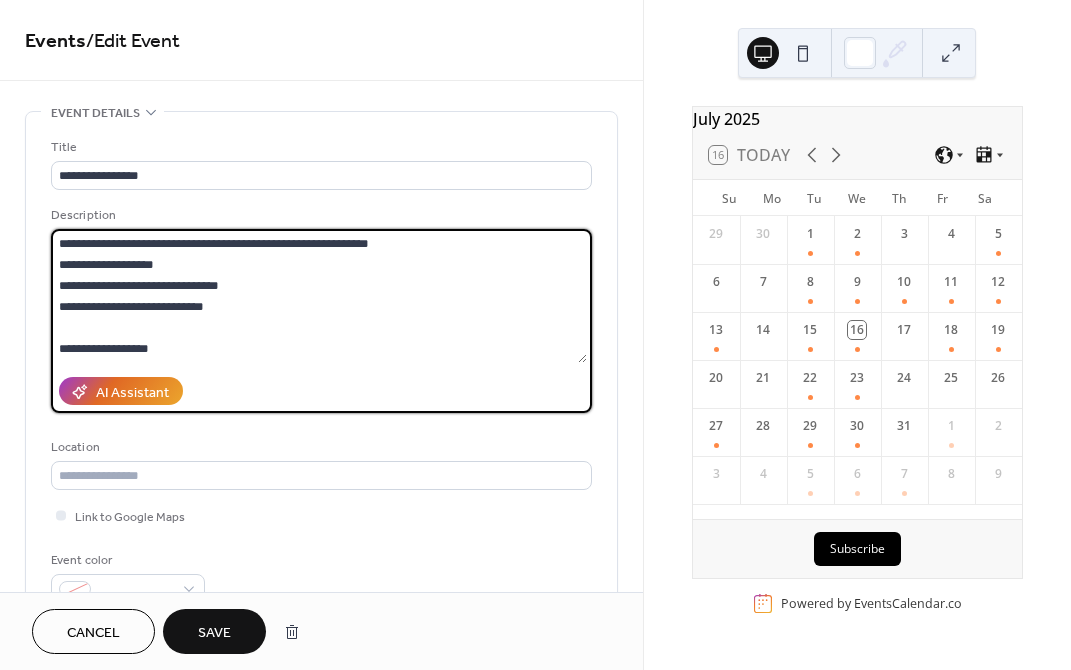 click on "**********" at bounding box center [319, 296] 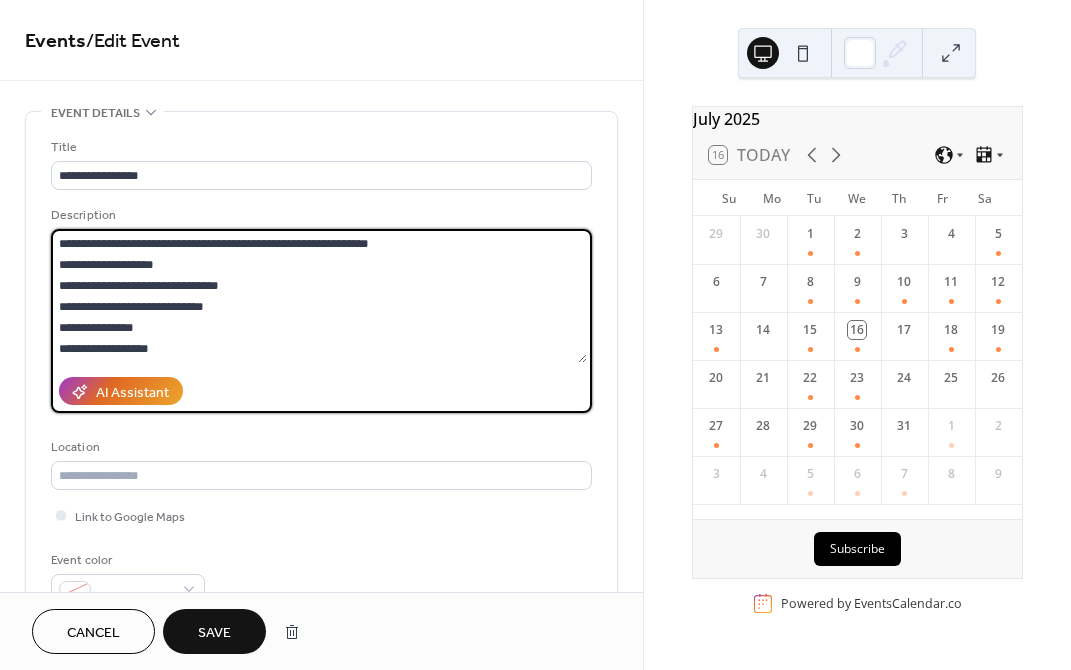 click on "**********" at bounding box center [319, 296] 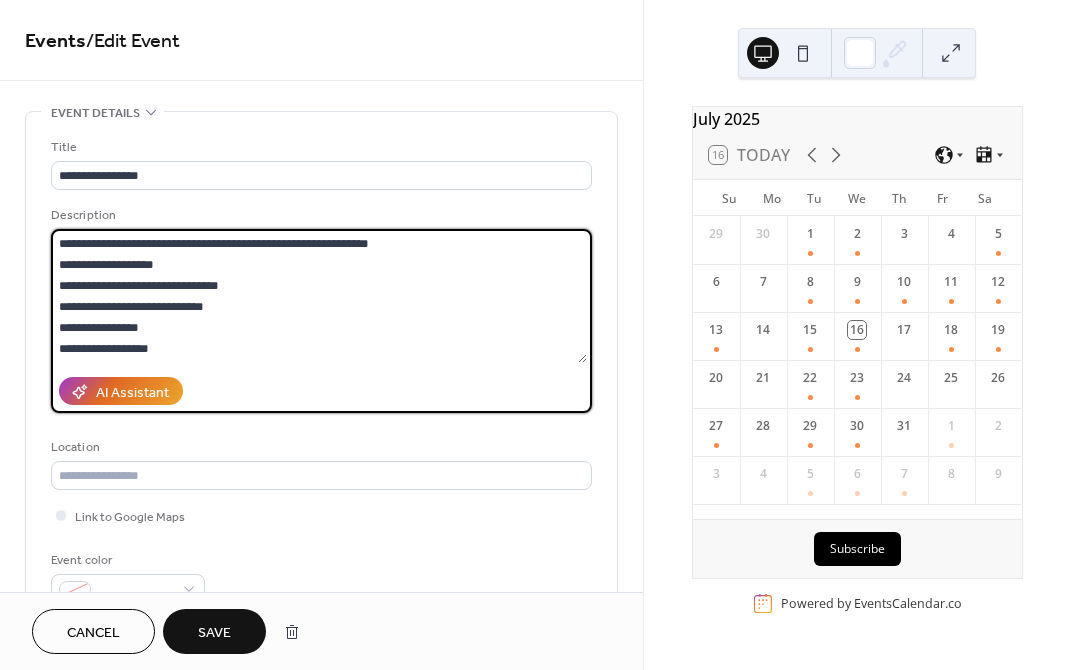 click on "**********" at bounding box center (319, 296) 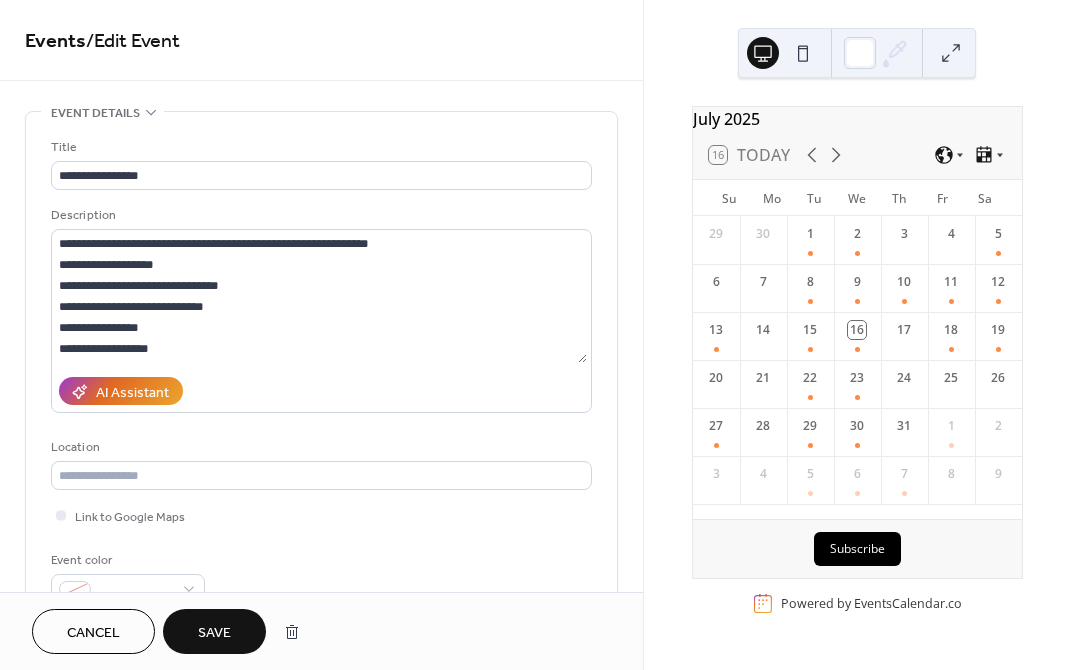 click on "Save" at bounding box center (214, 633) 